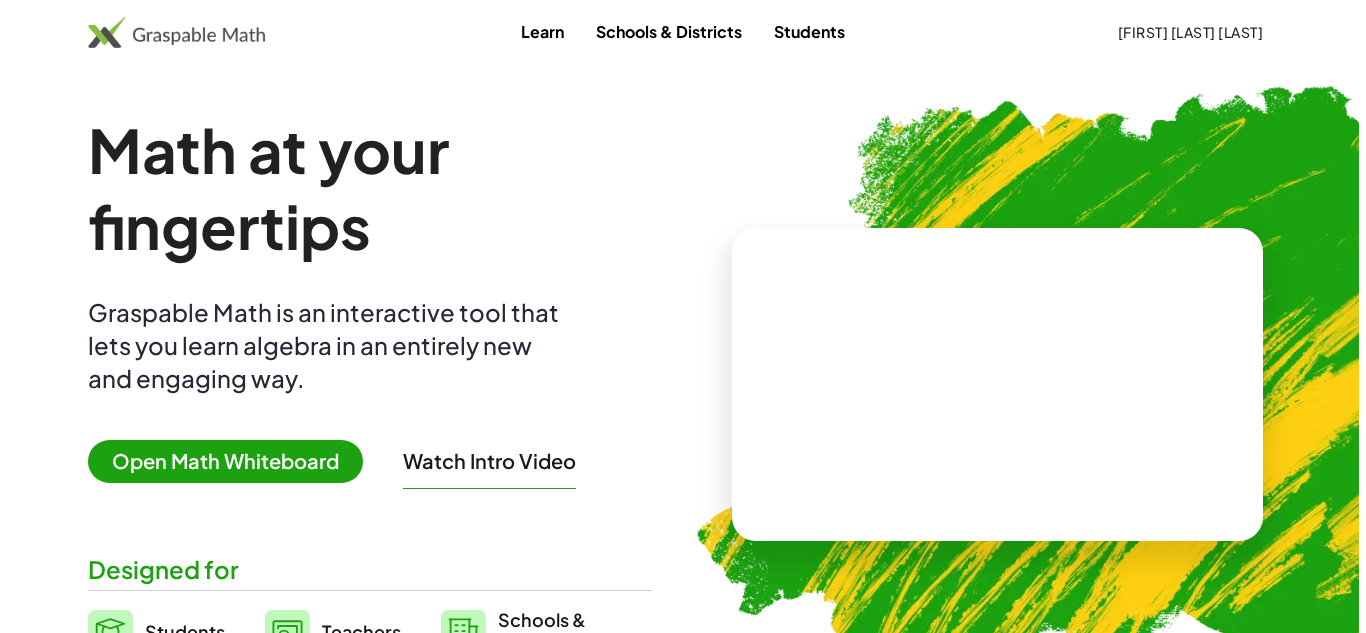 scroll, scrollTop: 0, scrollLeft: 0, axis: both 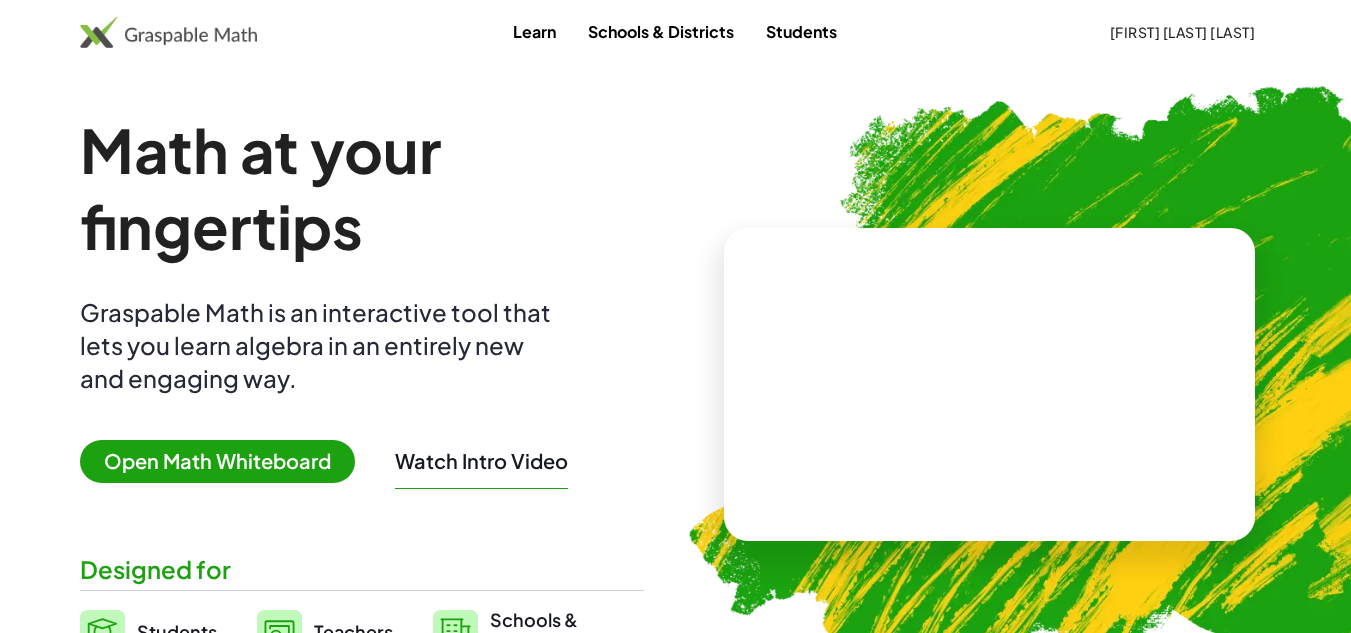 click on "Open Math Whiteboard" at bounding box center [217, 461] 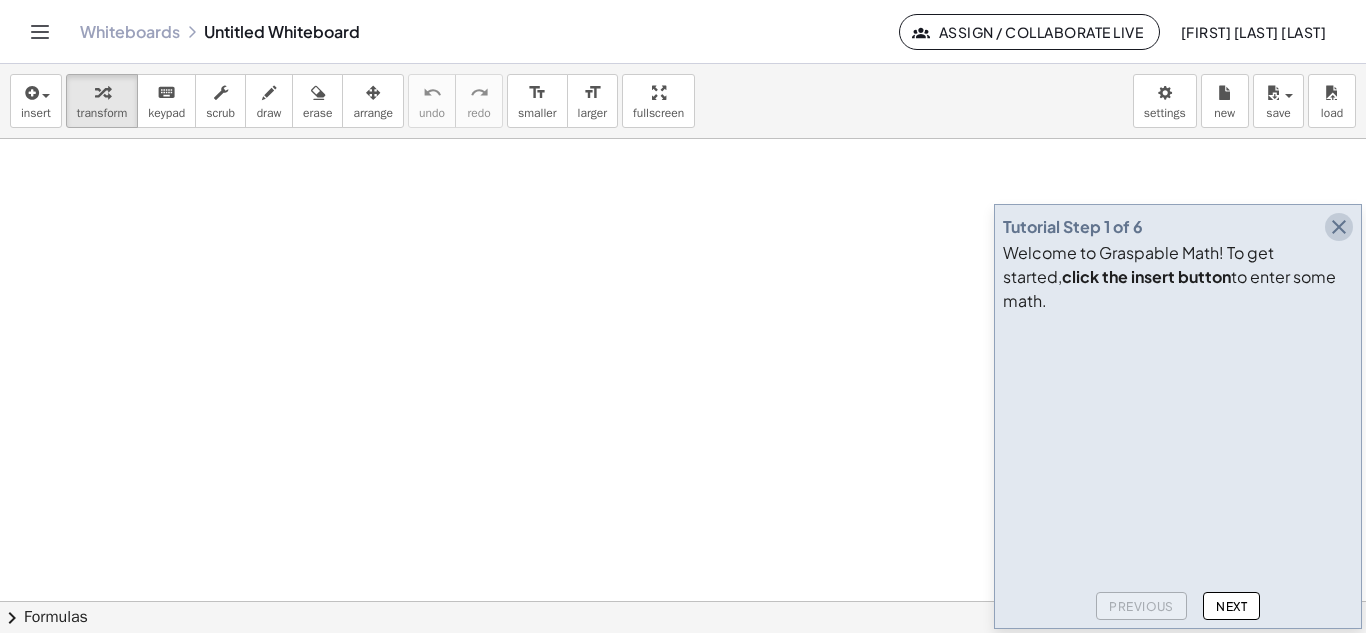 click at bounding box center (1339, 227) 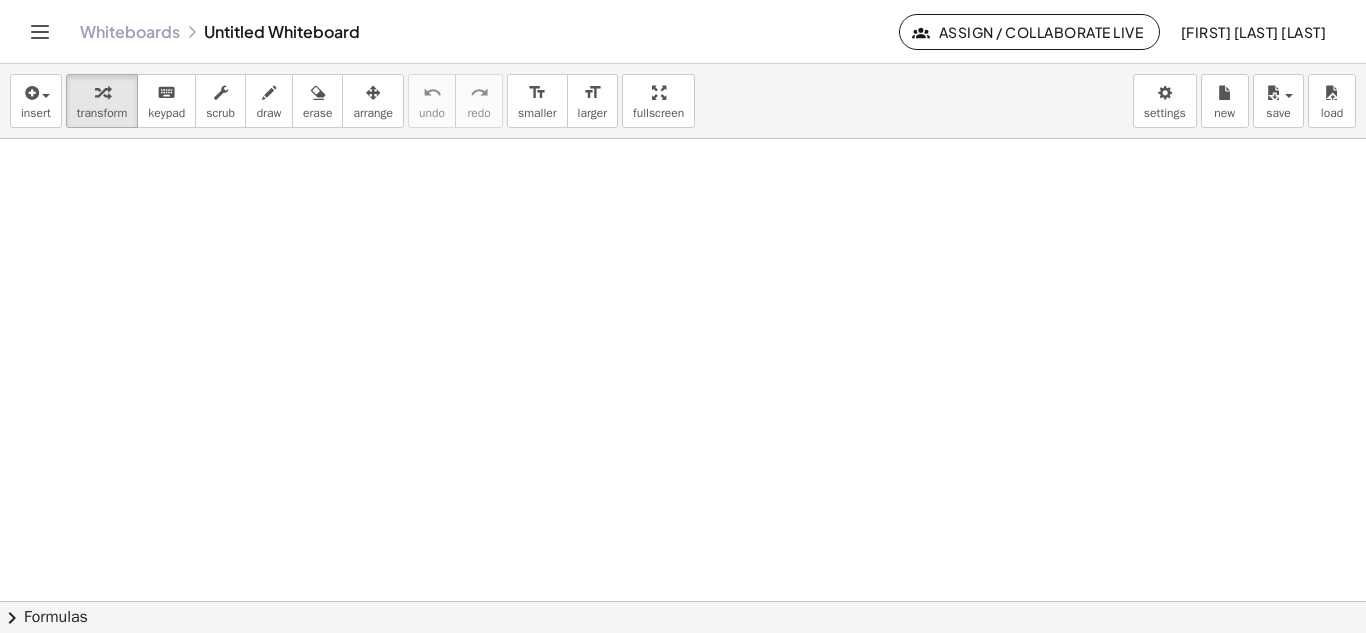 click at bounding box center (683, 601) 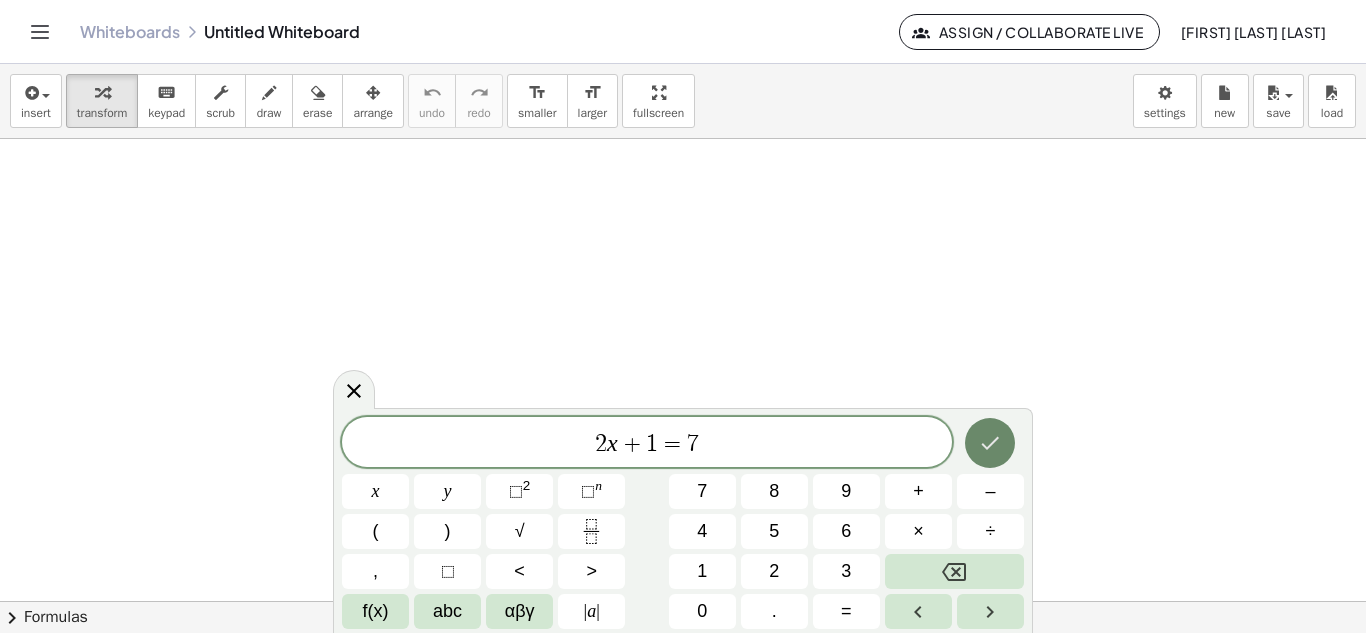 click 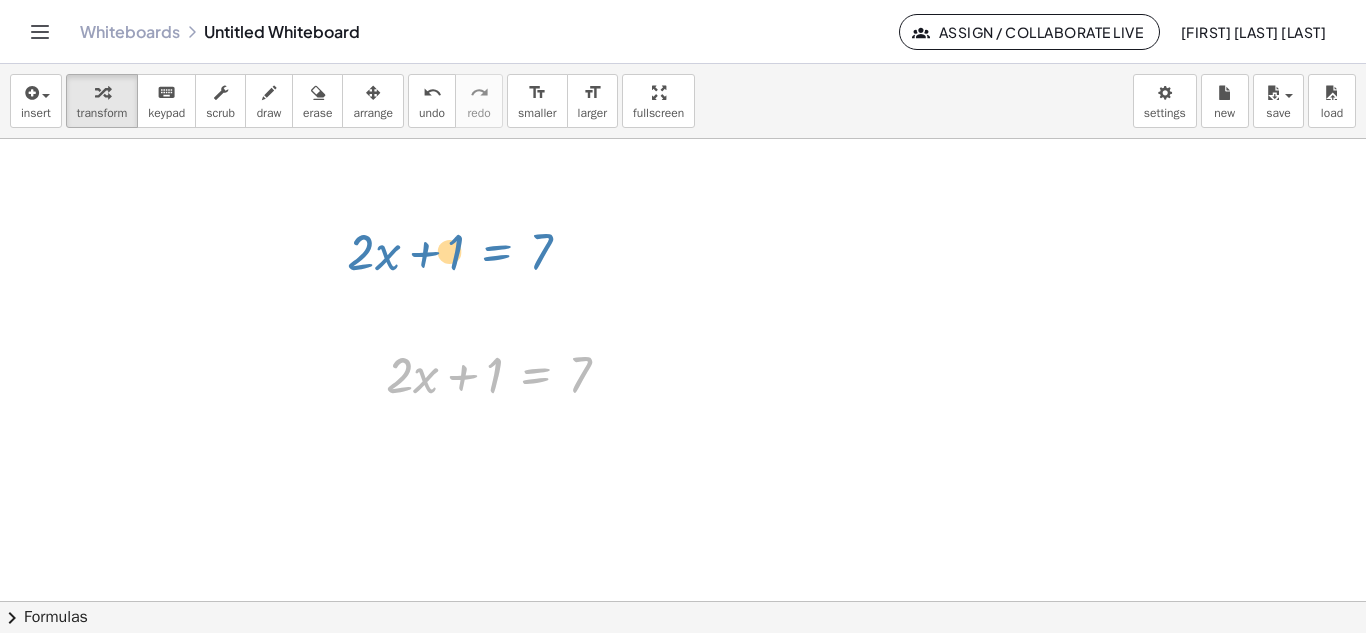 drag, startPoint x: 532, startPoint y: 381, endPoint x: 492, endPoint y: 248, distance: 138.88484 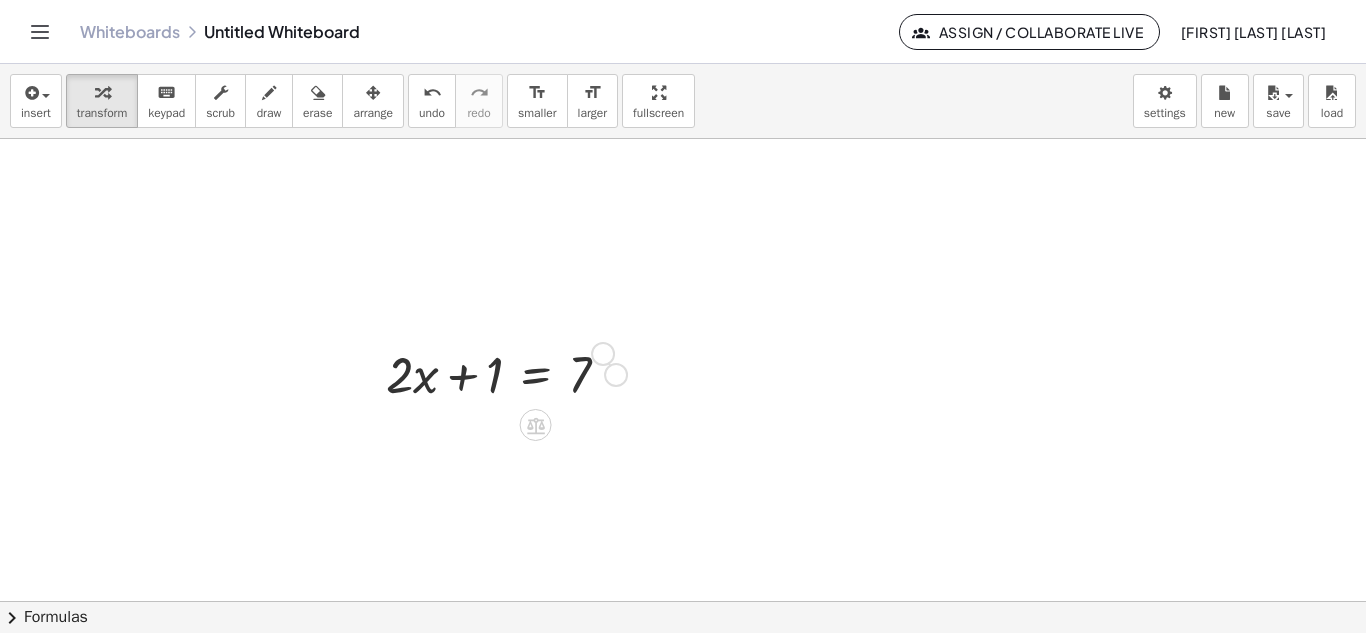 drag, startPoint x: 617, startPoint y: 375, endPoint x: 574, endPoint y: 235, distance: 146.45477 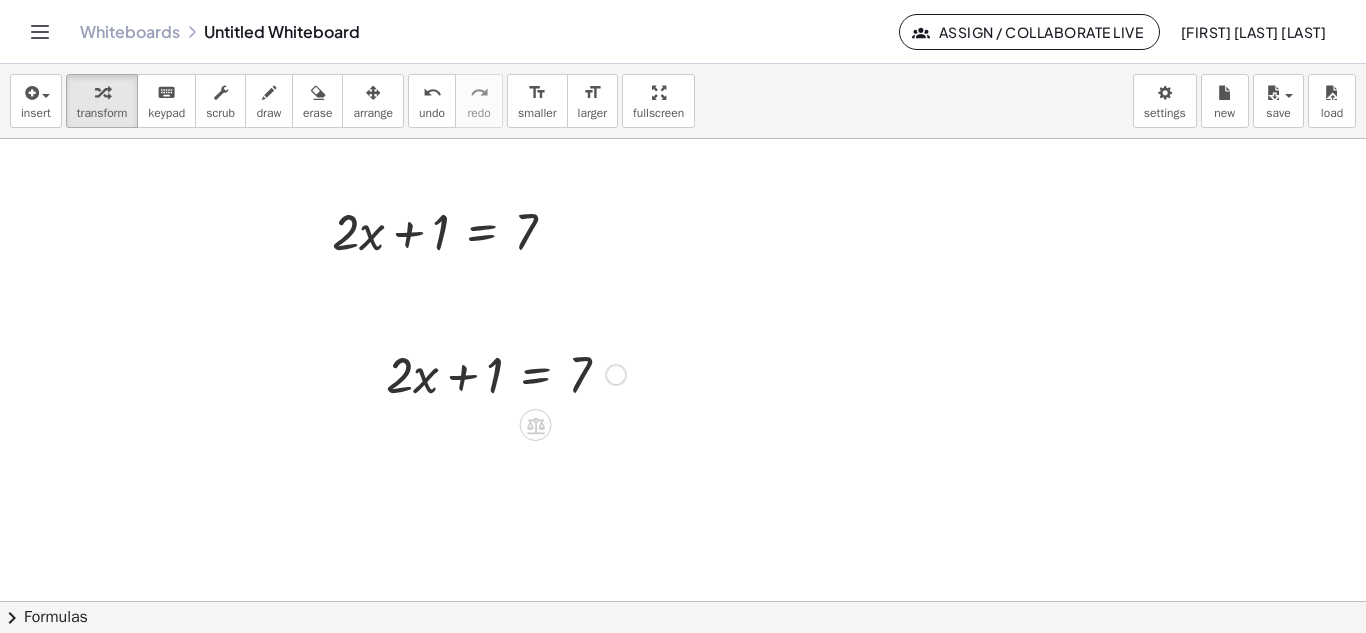 click at bounding box center [506, 373] 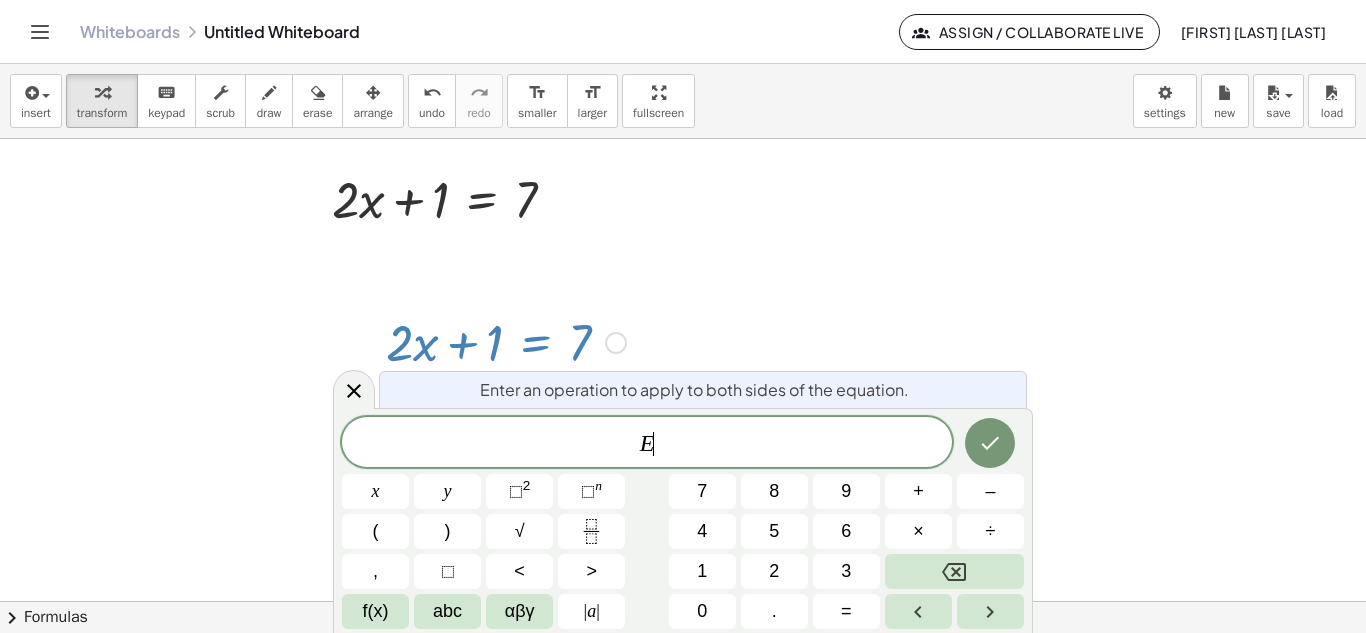 scroll, scrollTop: 54, scrollLeft: 0, axis: vertical 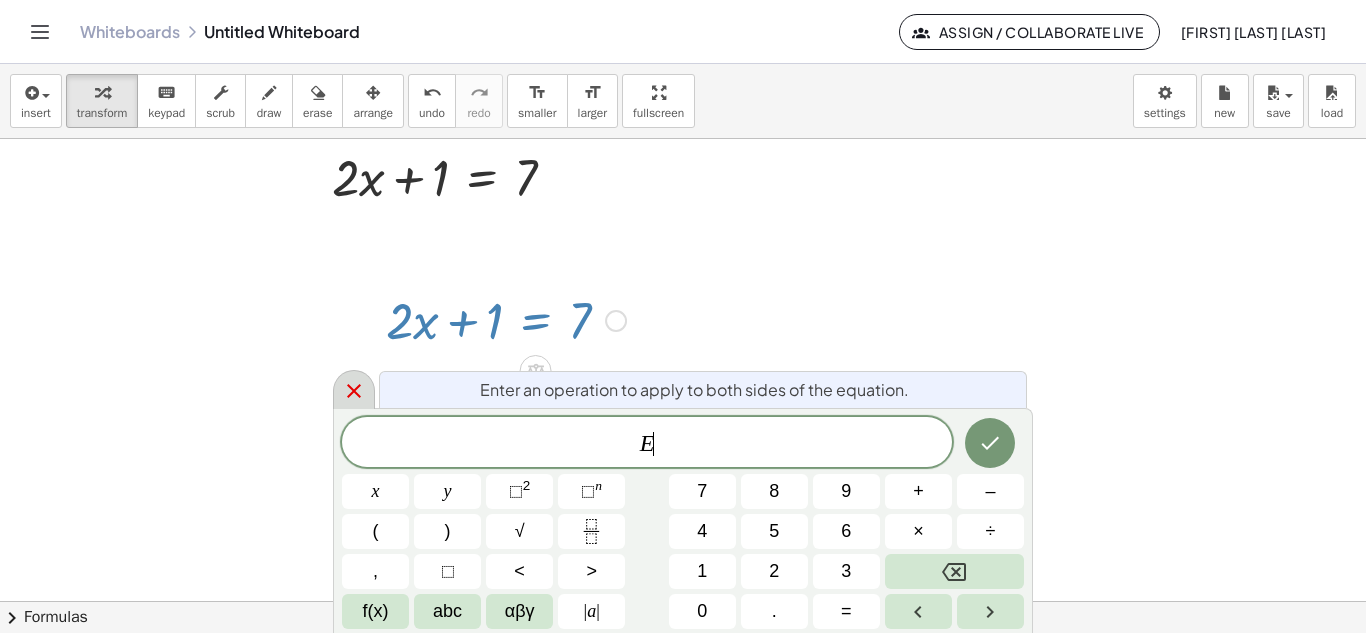 click 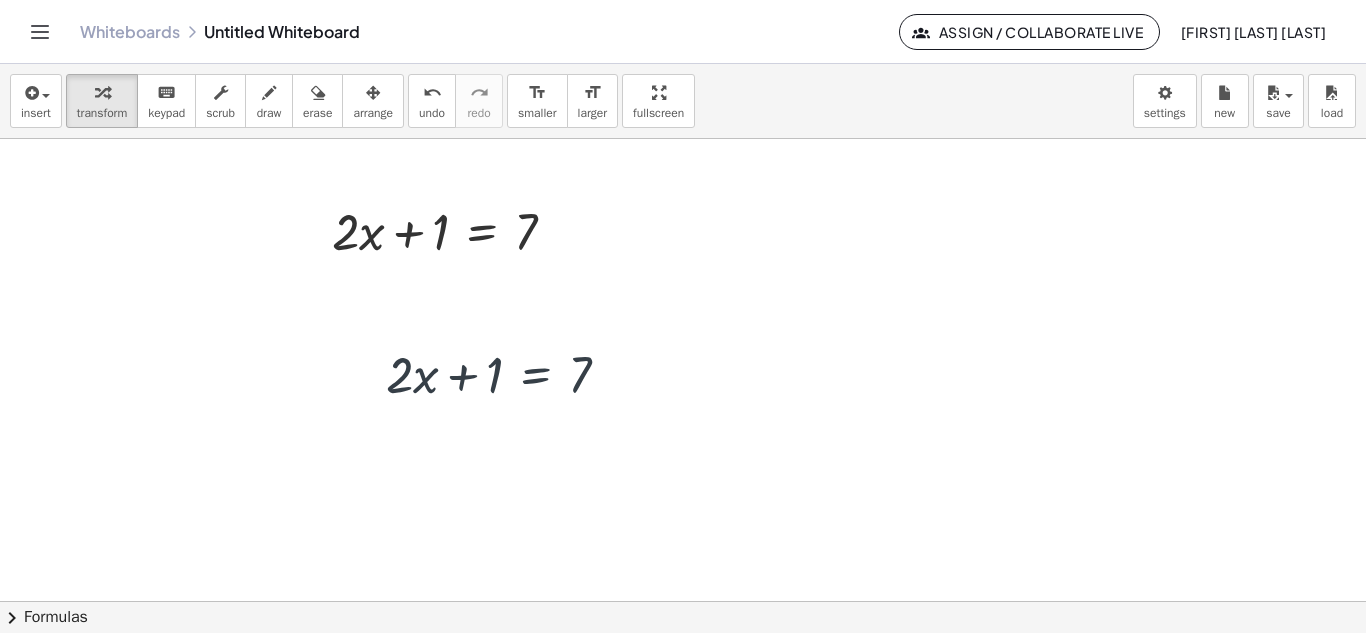 scroll, scrollTop: 0, scrollLeft: 0, axis: both 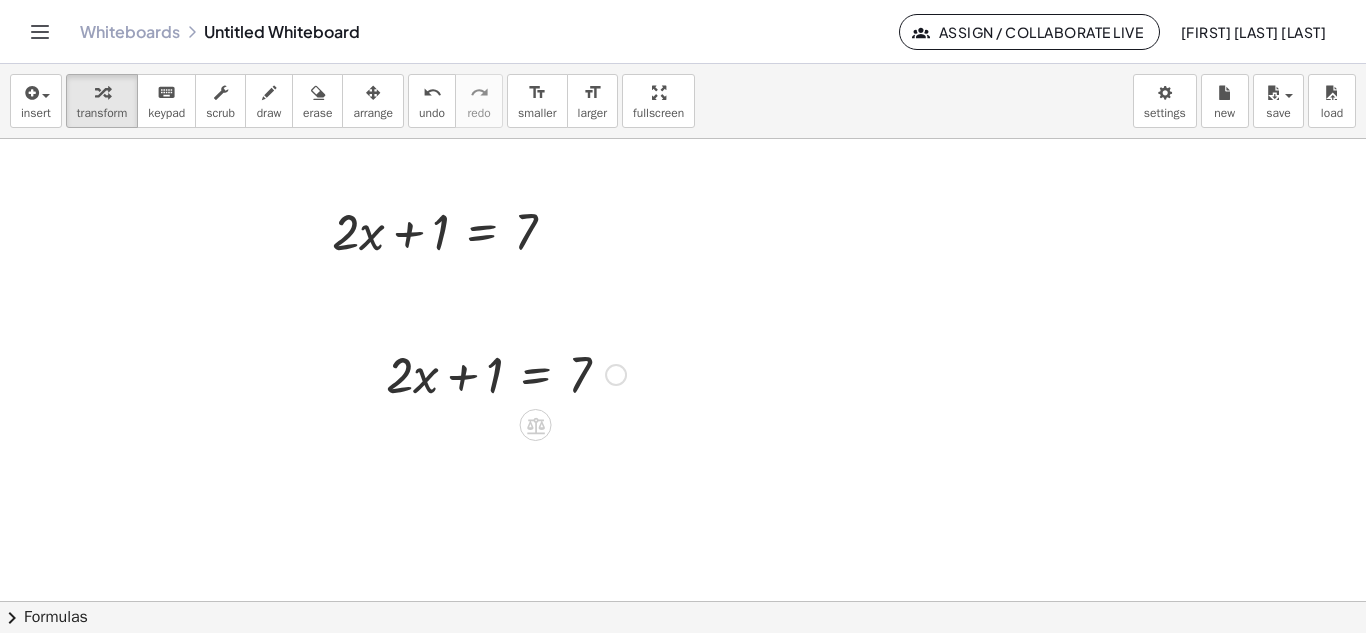 click at bounding box center [506, 373] 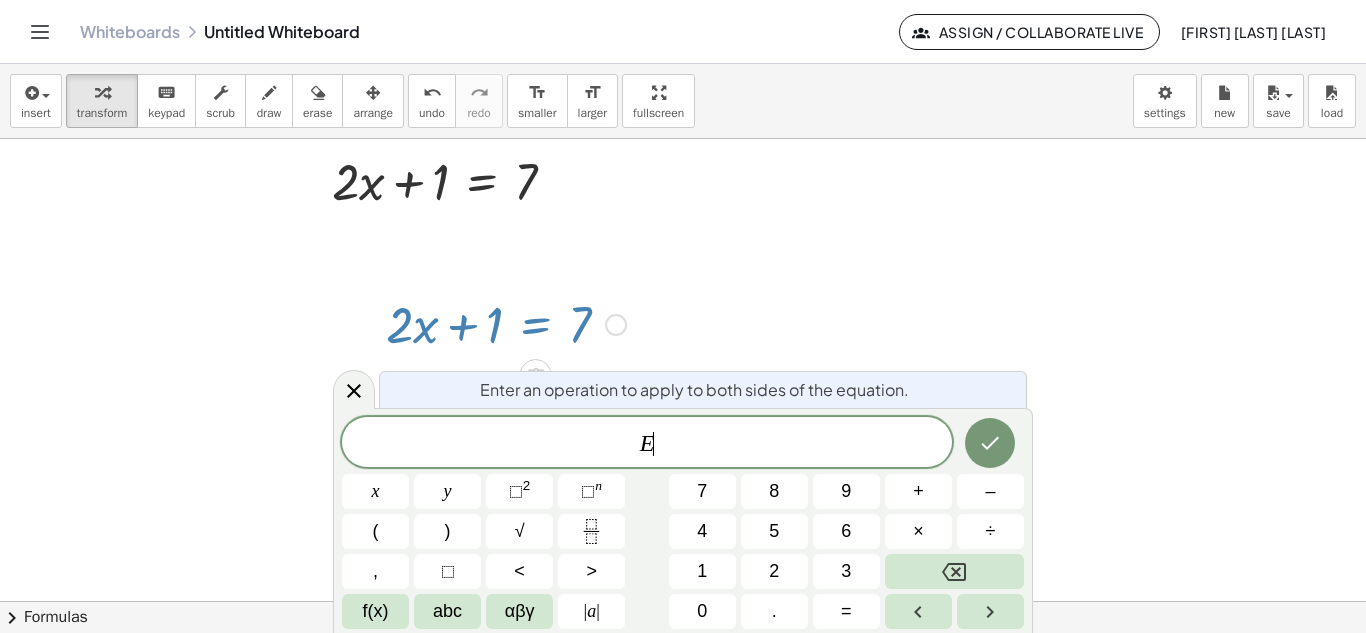 scroll, scrollTop: 54, scrollLeft: 0, axis: vertical 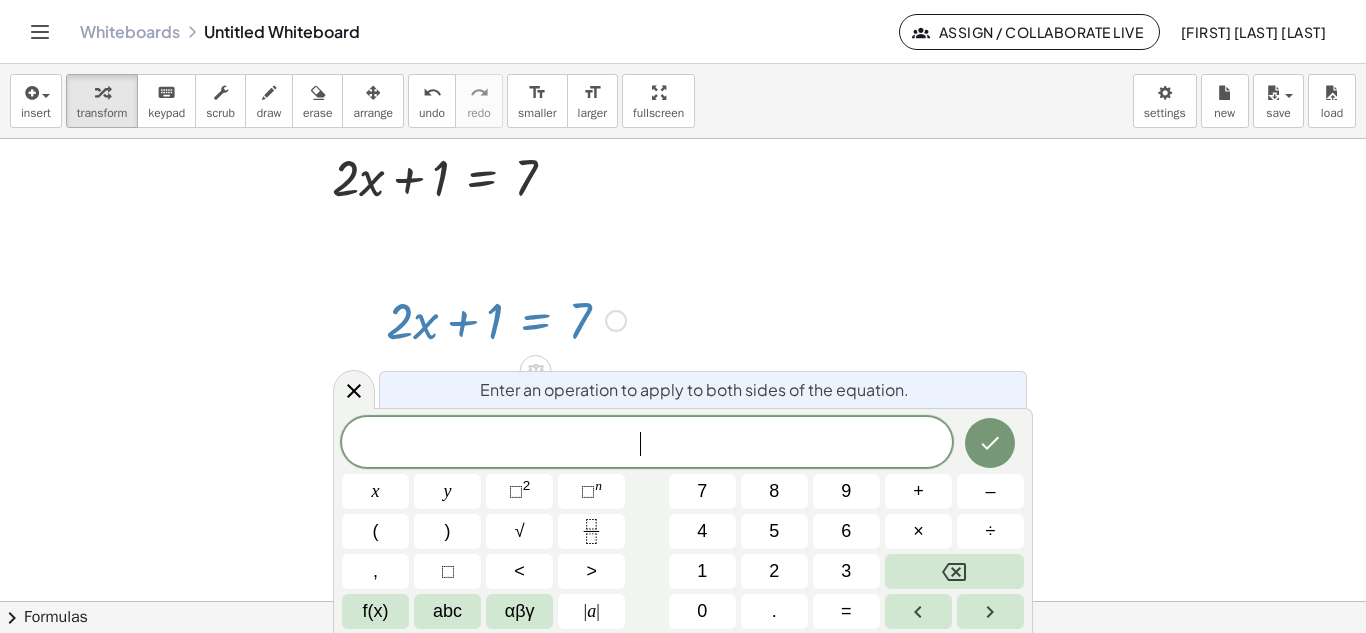 click at bounding box center [506, 319] 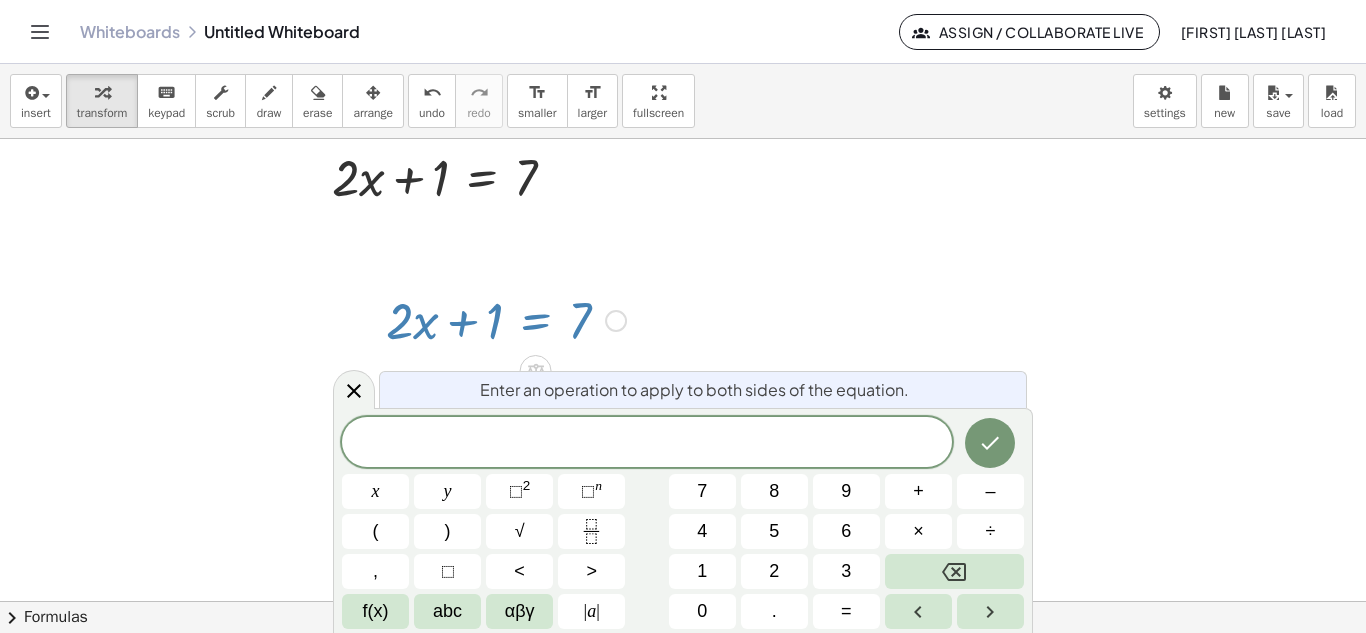 click at bounding box center (616, 321) 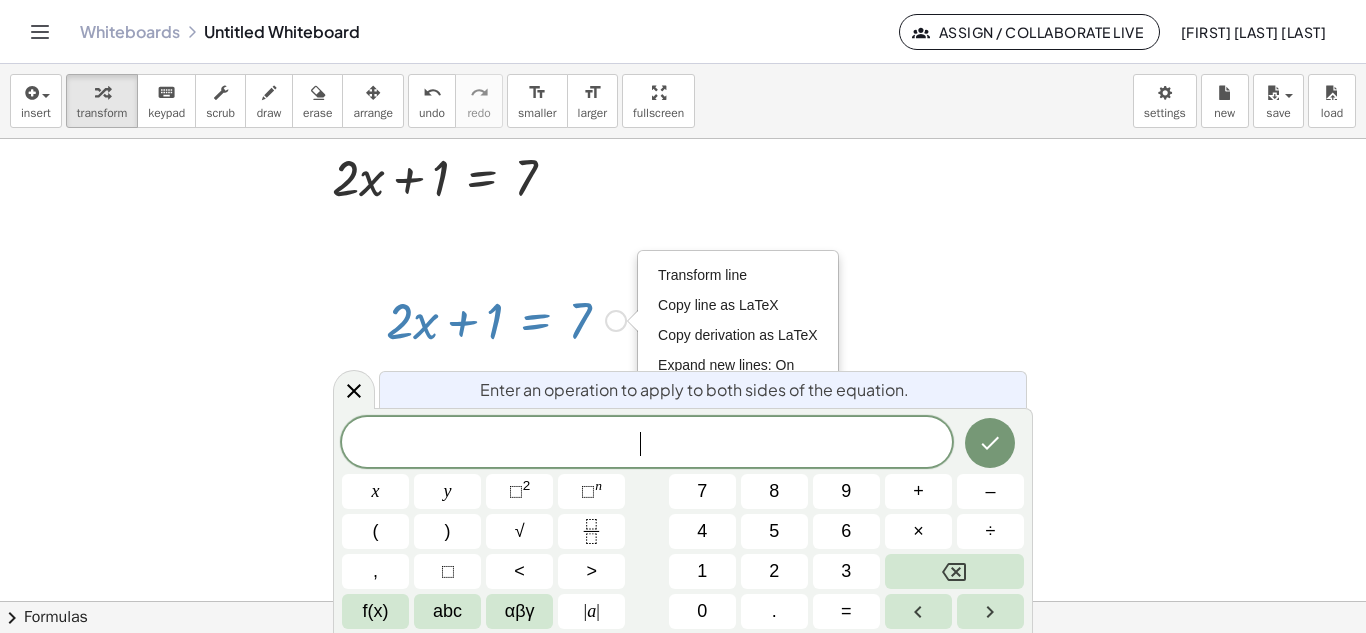 click on "Transform line Copy line as LaTeX Copy derivation as LaTeX Expand new lines: On" at bounding box center [616, 321] 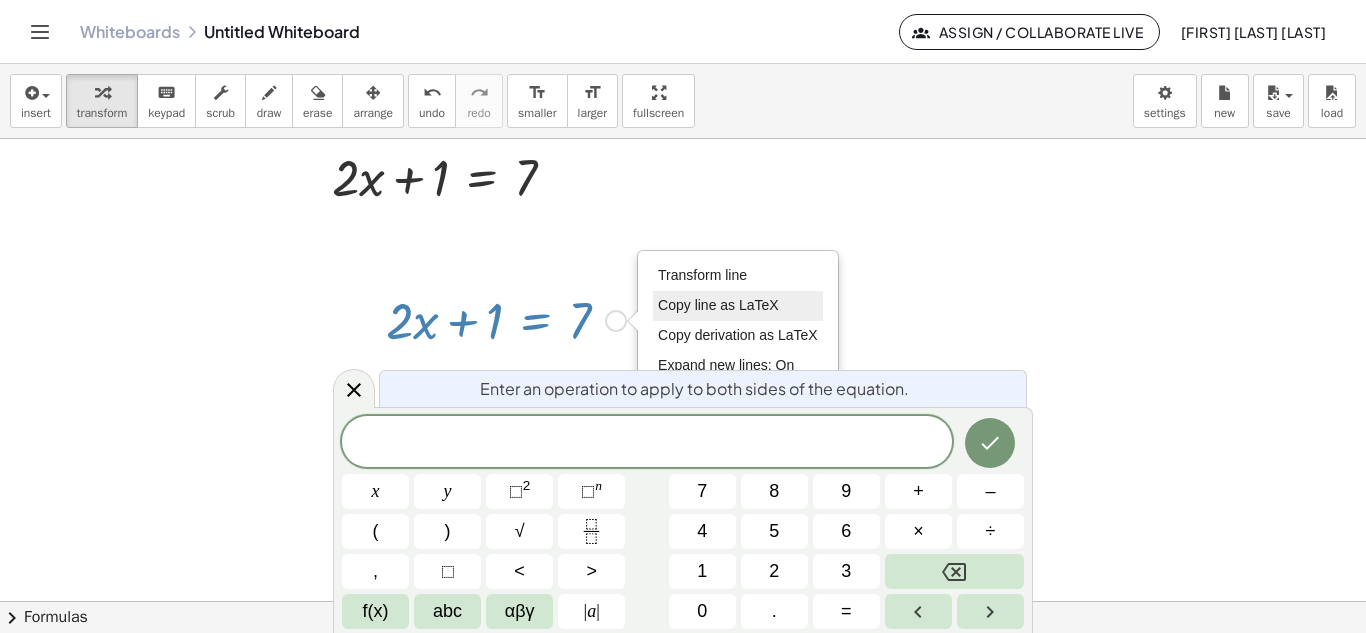click on "Copy line as LaTeX" at bounding box center [718, 305] 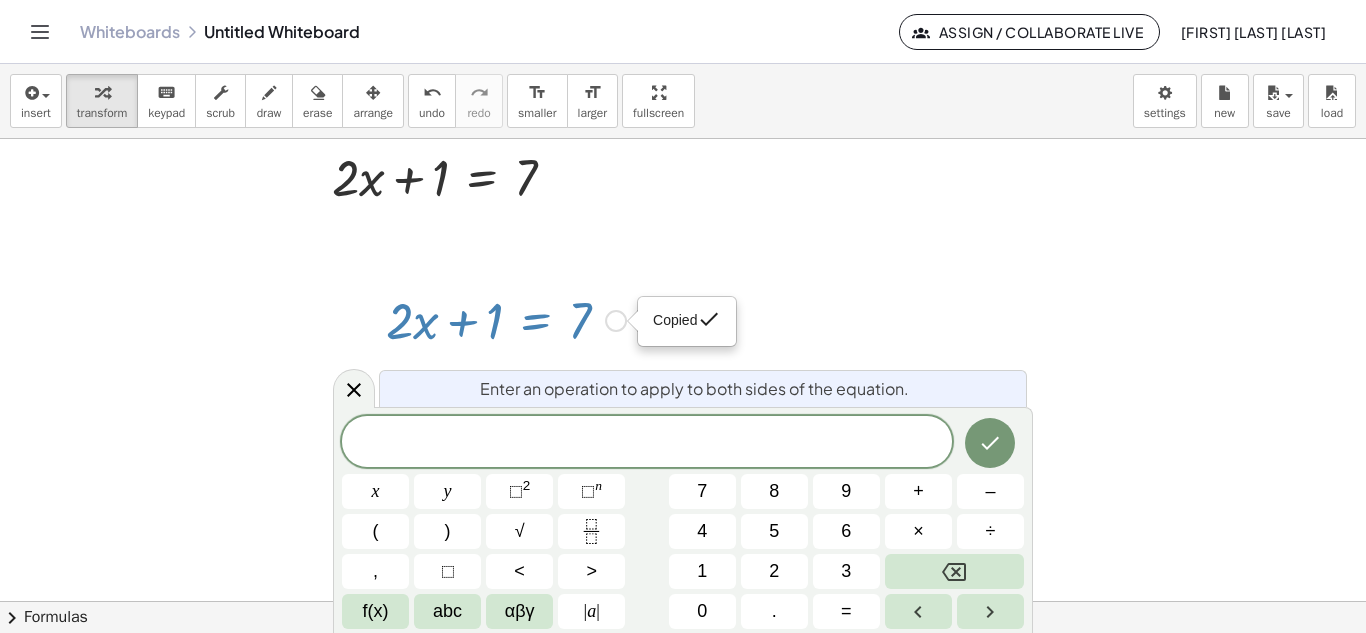 click at bounding box center [506, 319] 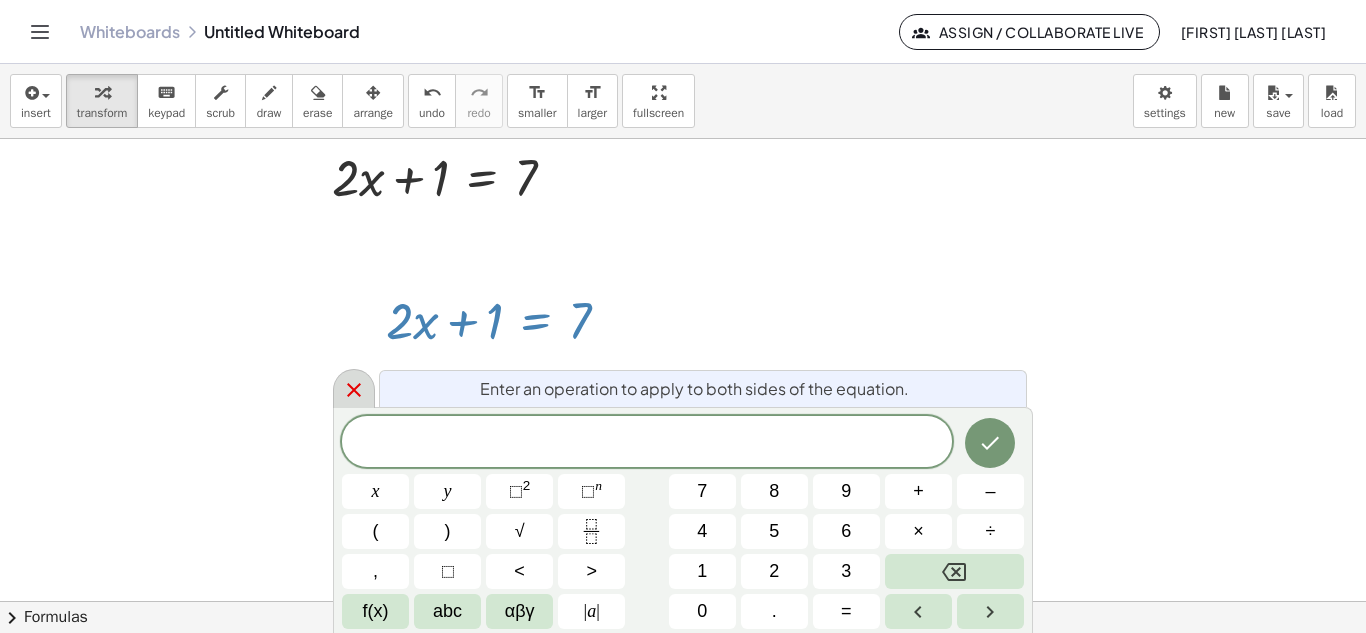 click at bounding box center (354, 388) 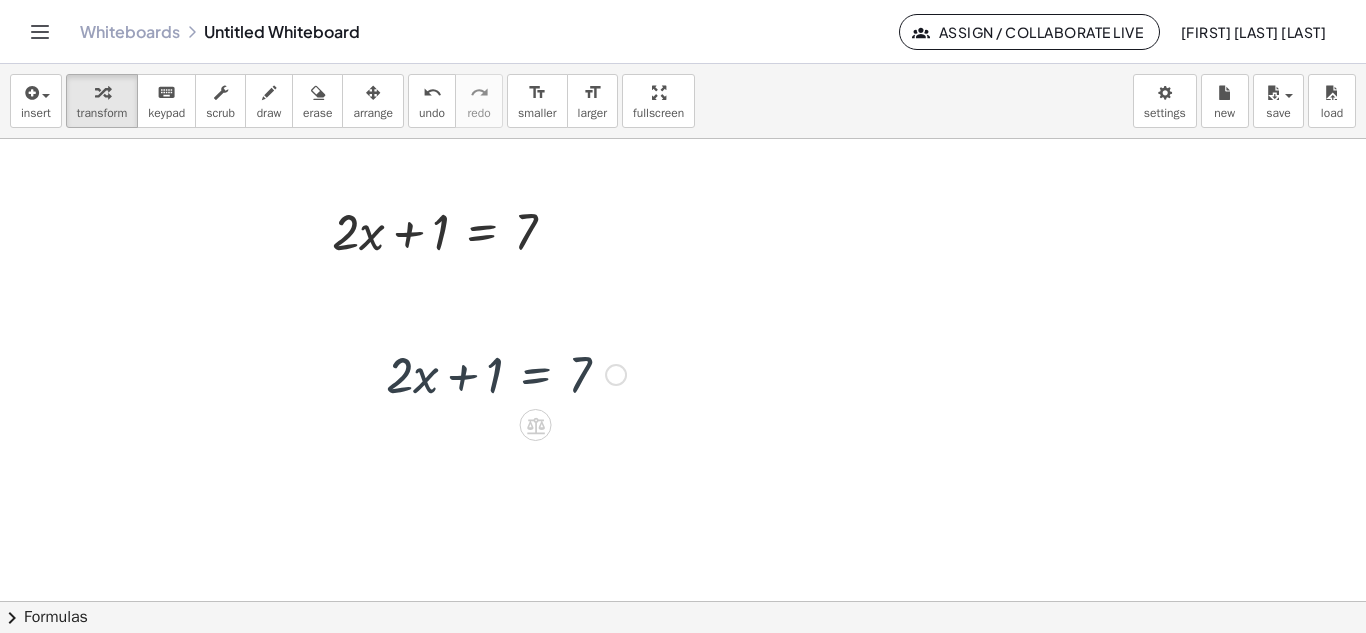scroll, scrollTop: 0, scrollLeft: 0, axis: both 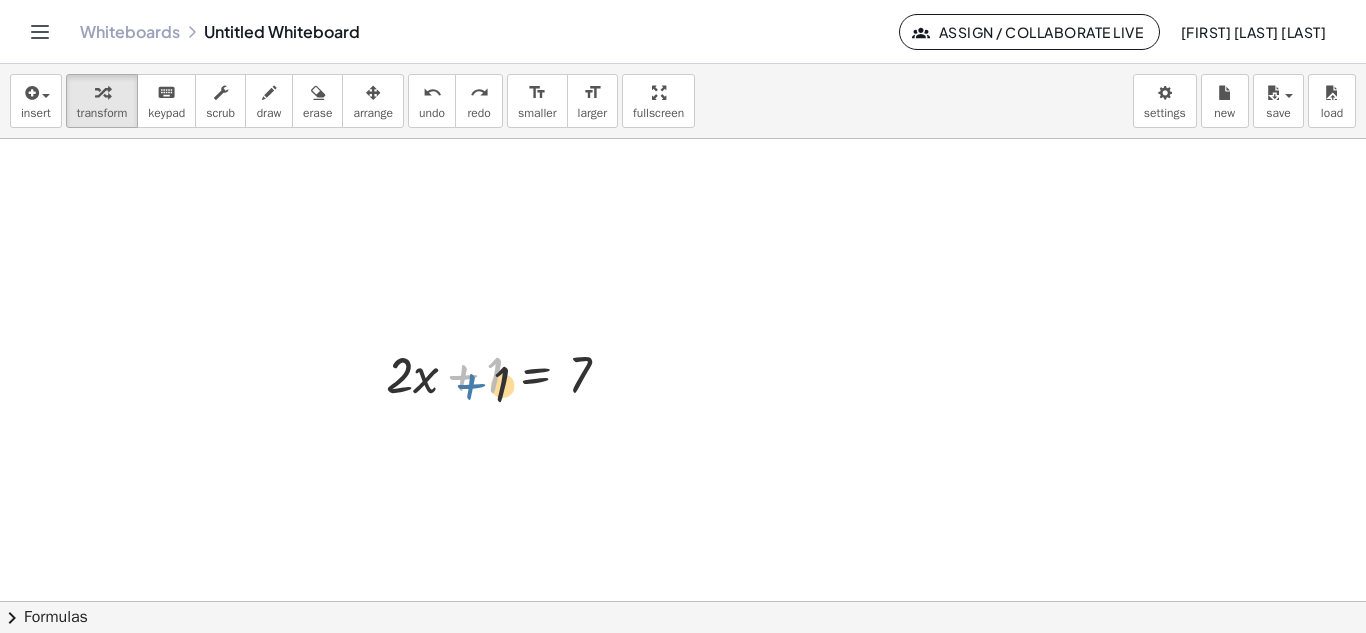 drag, startPoint x: 484, startPoint y: 380, endPoint x: 495, endPoint y: 402, distance: 24.596748 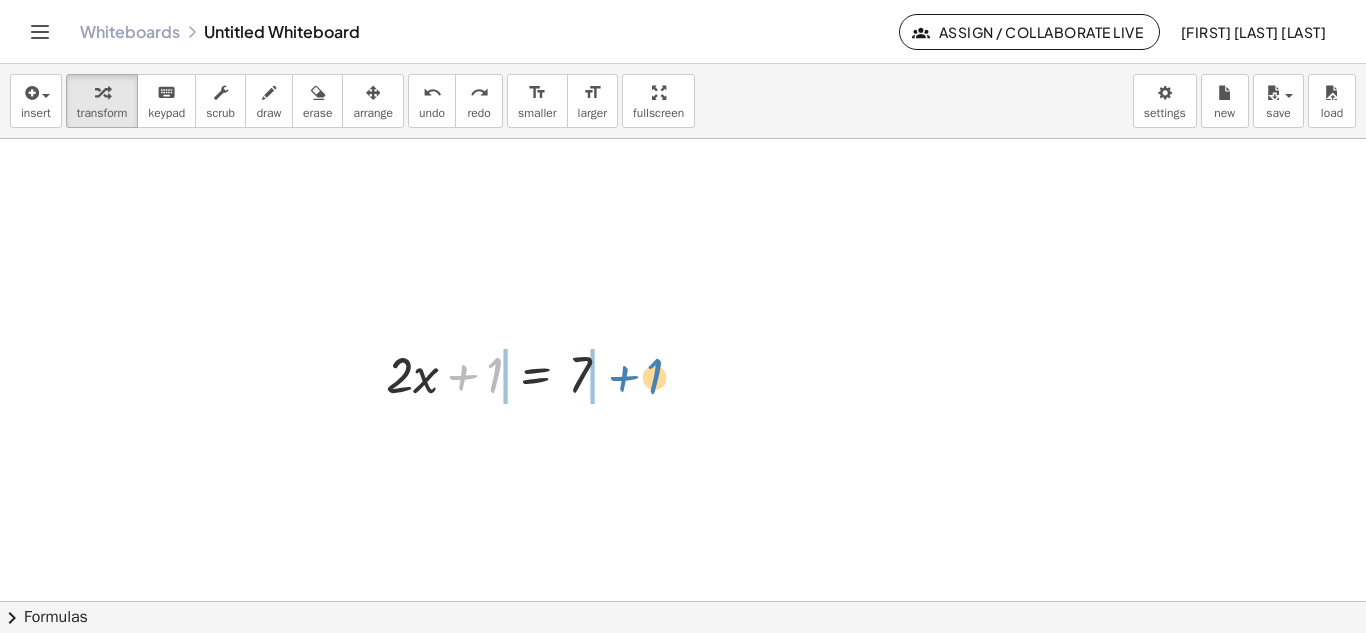 drag, startPoint x: 495, startPoint y: 384, endPoint x: 655, endPoint y: 383, distance: 160.00313 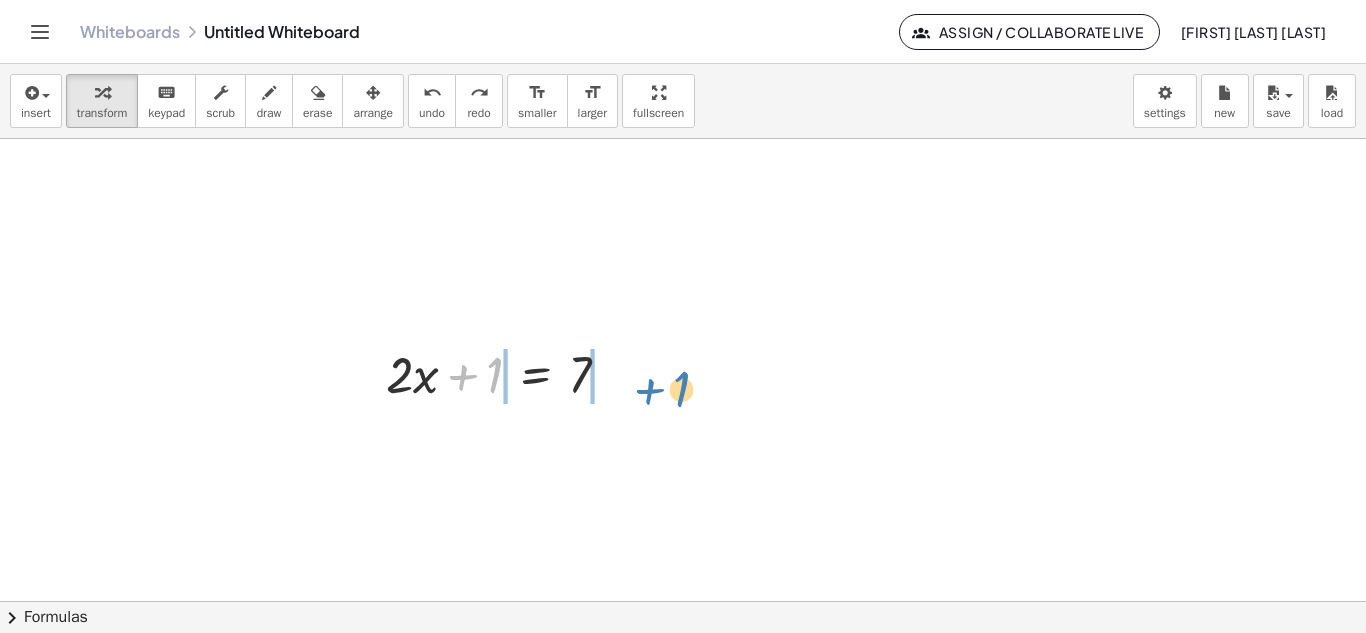 drag, startPoint x: 492, startPoint y: 387, endPoint x: 679, endPoint y: 401, distance: 187.52333 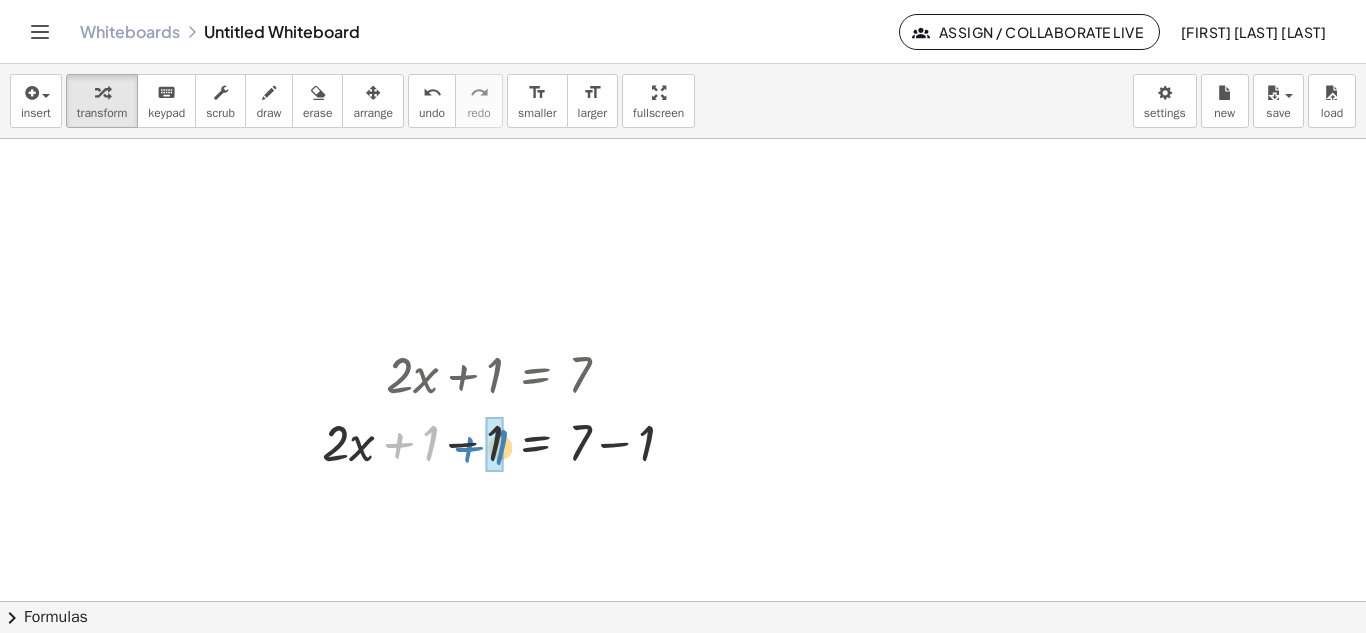 drag, startPoint x: 433, startPoint y: 440, endPoint x: 503, endPoint y: 444, distance: 70.11419 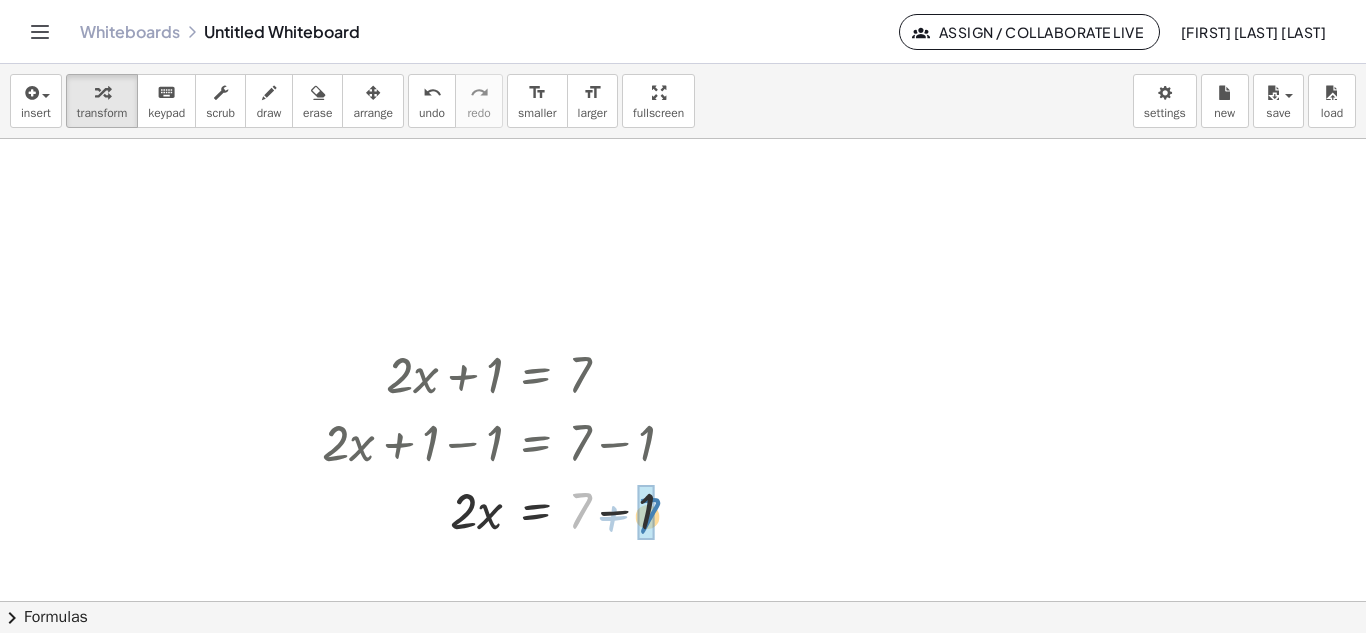 drag, startPoint x: 579, startPoint y: 507, endPoint x: 647, endPoint y: 512, distance: 68.18358 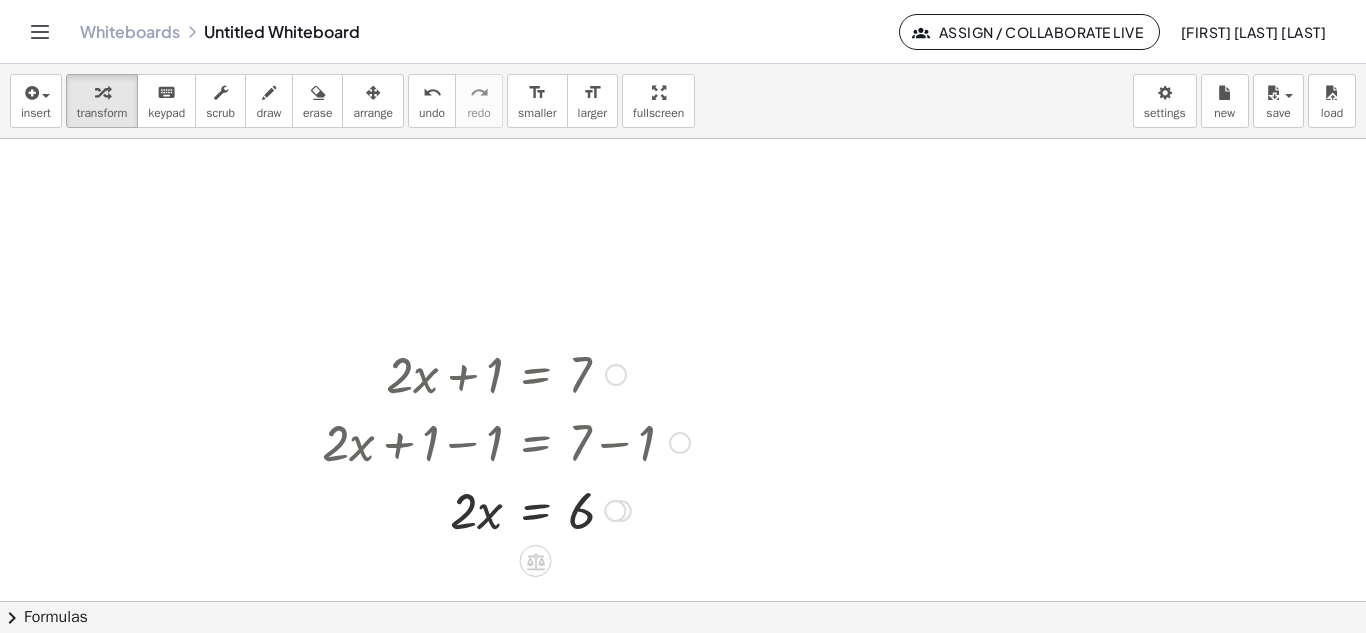 drag, startPoint x: 532, startPoint y: 569, endPoint x: 540, endPoint y: 533, distance: 36.878178 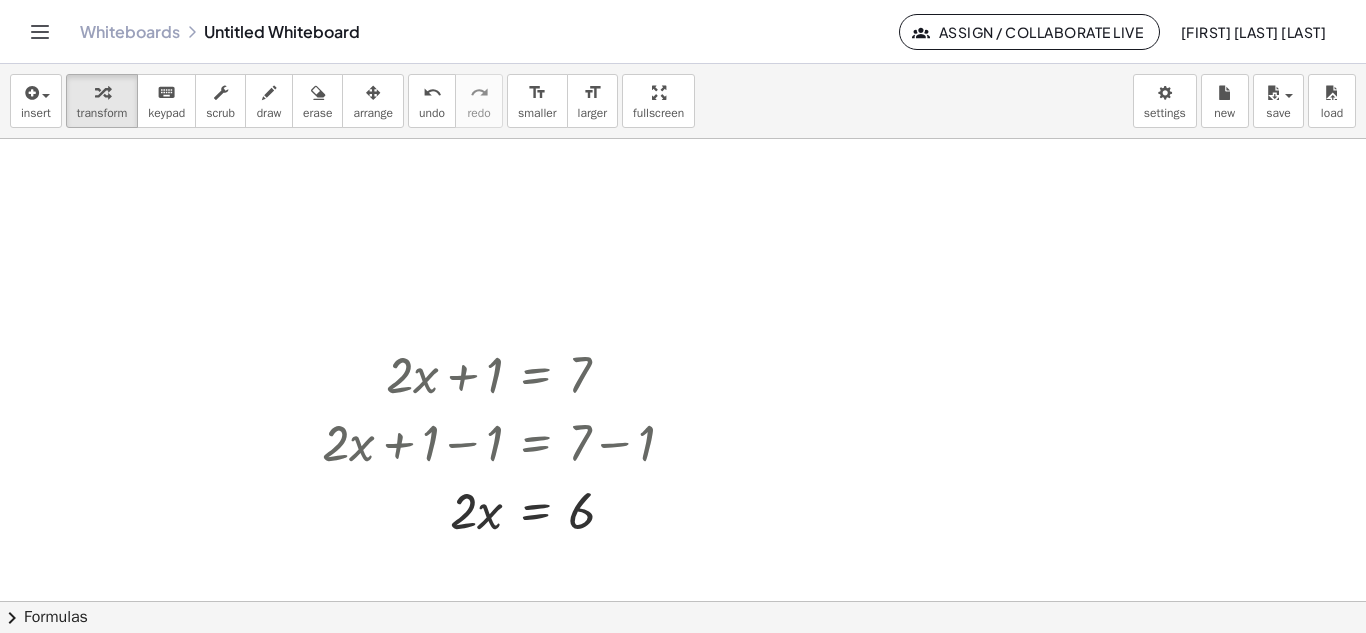 click at bounding box center [683, 601] 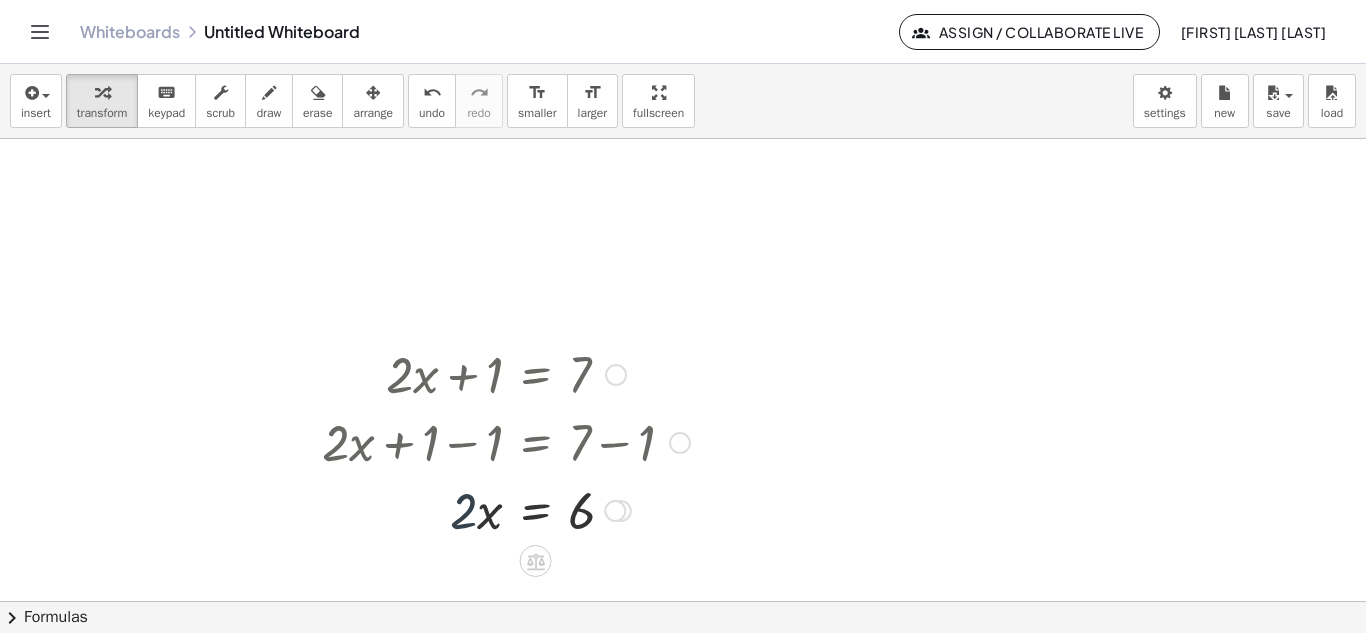 click at bounding box center [506, 509] 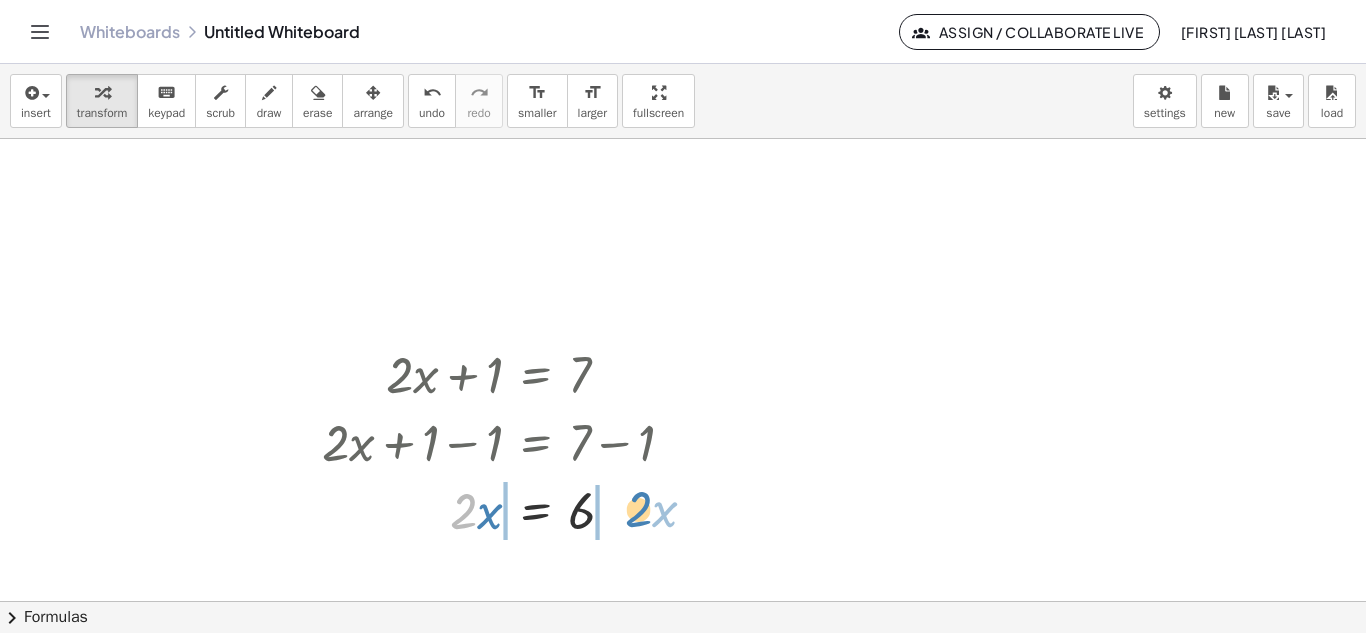 drag, startPoint x: 465, startPoint y: 515, endPoint x: 639, endPoint y: 513, distance: 174.01149 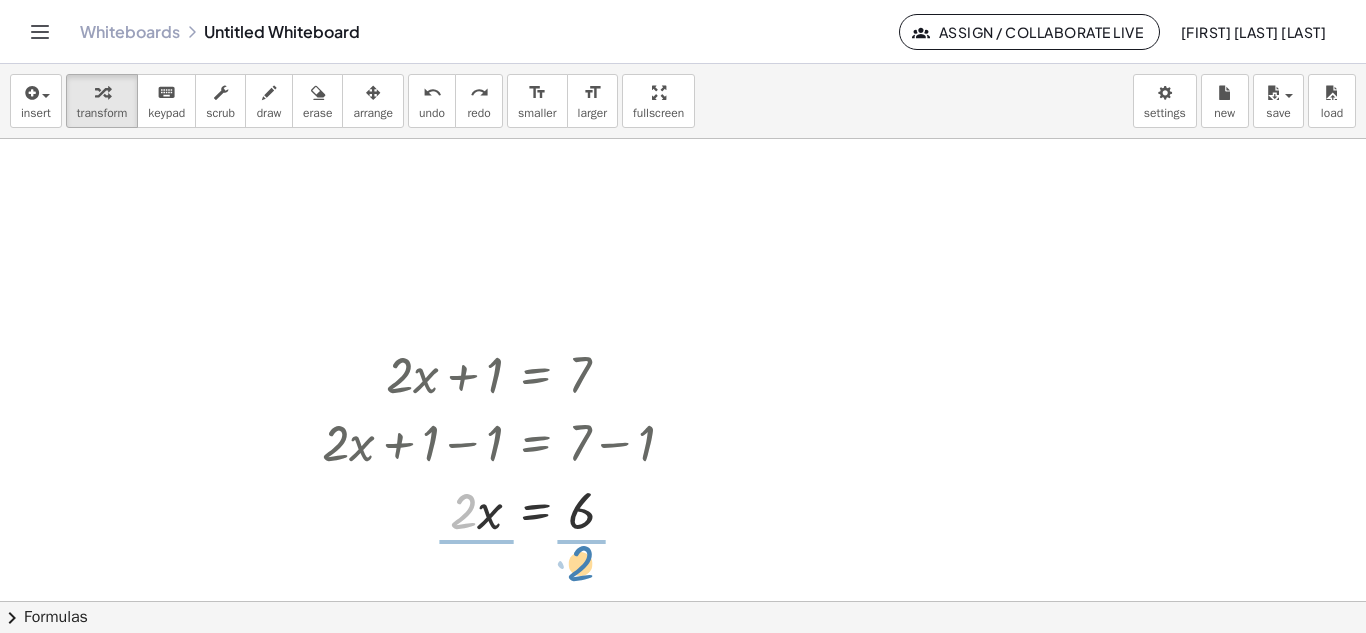 drag, startPoint x: 457, startPoint y: 524, endPoint x: 583, endPoint y: 573, distance: 135.19246 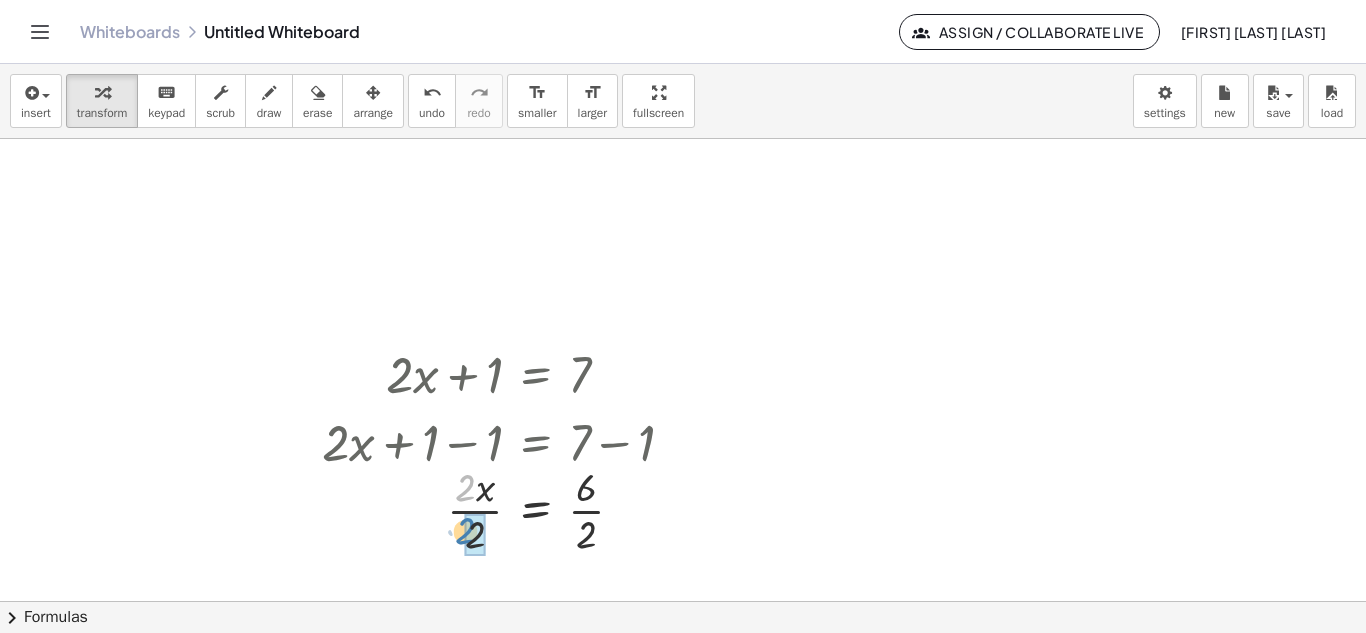 drag, startPoint x: 464, startPoint y: 496, endPoint x: 464, endPoint y: 540, distance: 44 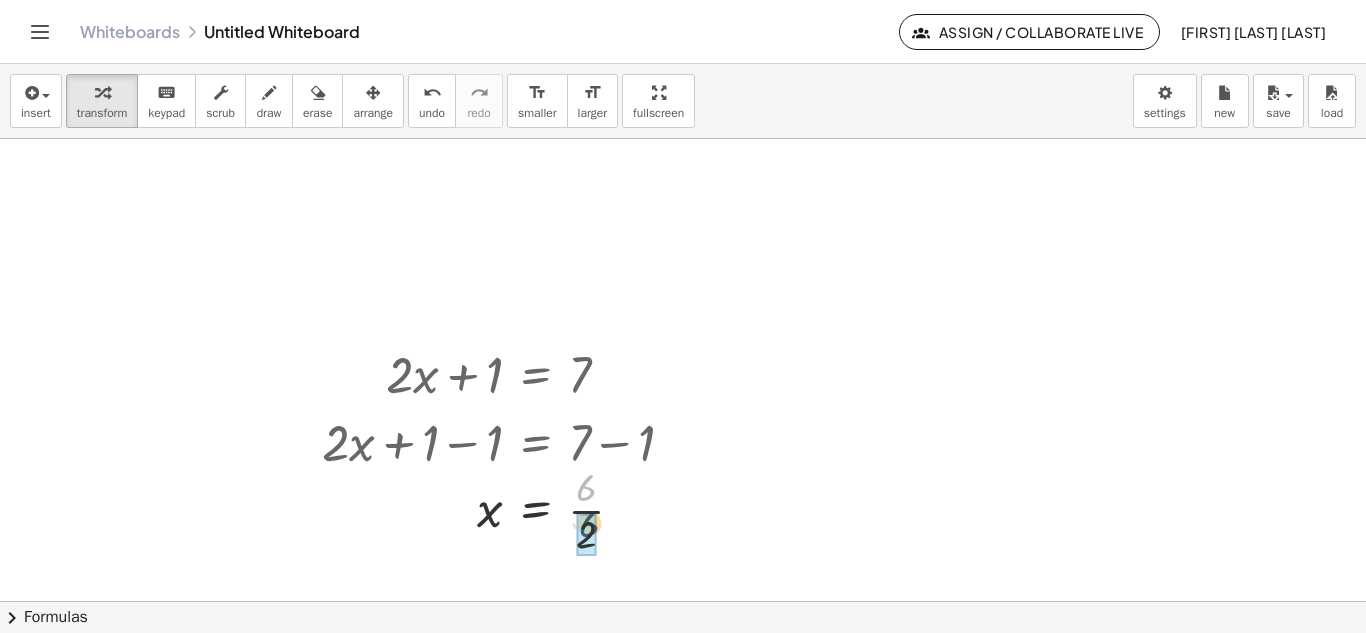drag, startPoint x: 578, startPoint y: 494, endPoint x: 582, endPoint y: 531, distance: 37.215588 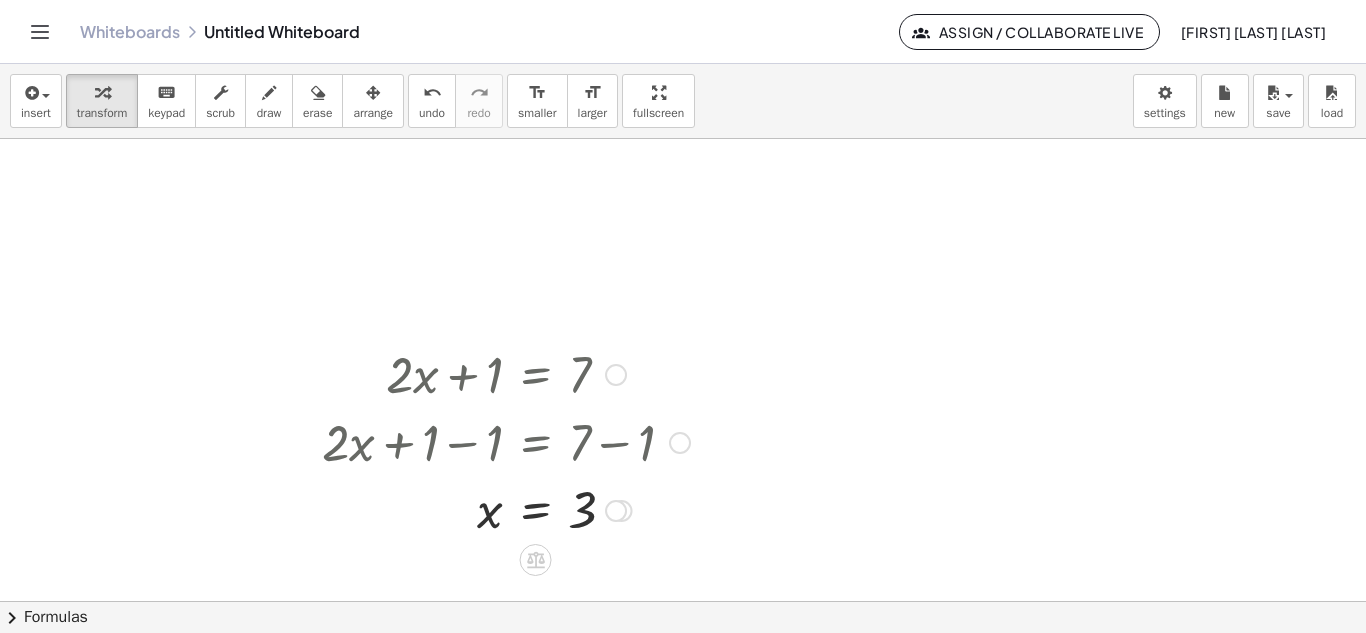 click at bounding box center (616, 511) 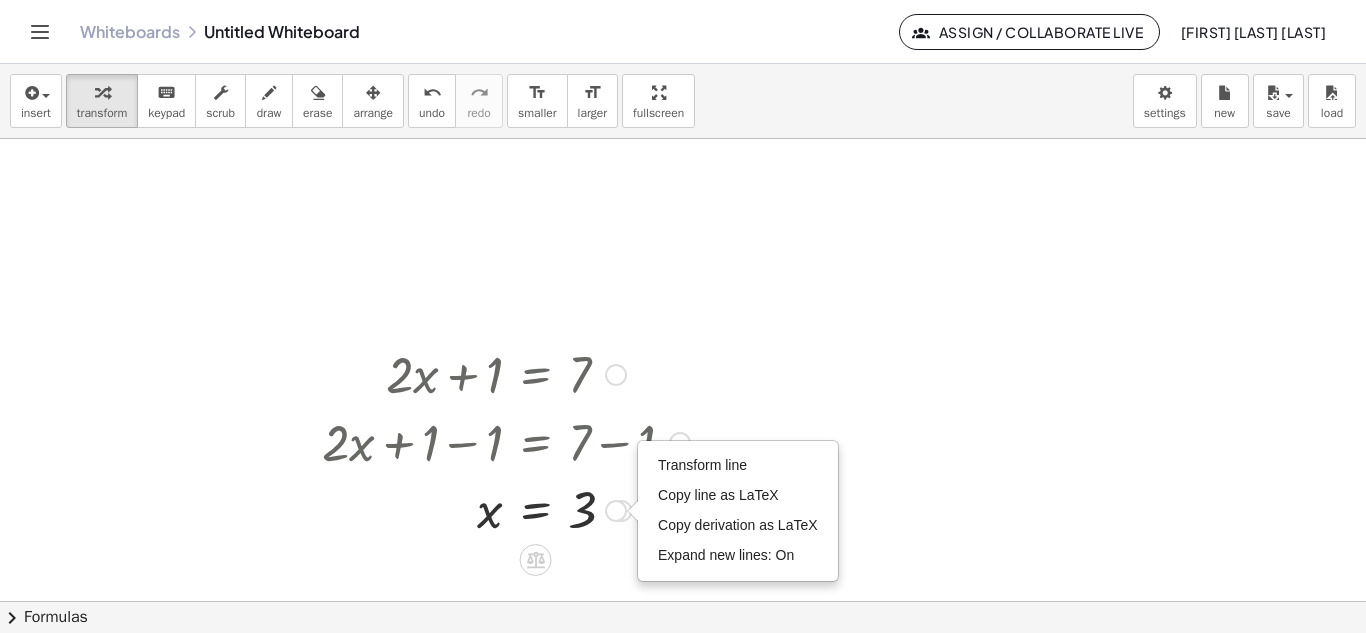 click on "Transform line Copy line as LaTeX Copy derivation as LaTeX Expand new lines: On" at bounding box center (616, 511) 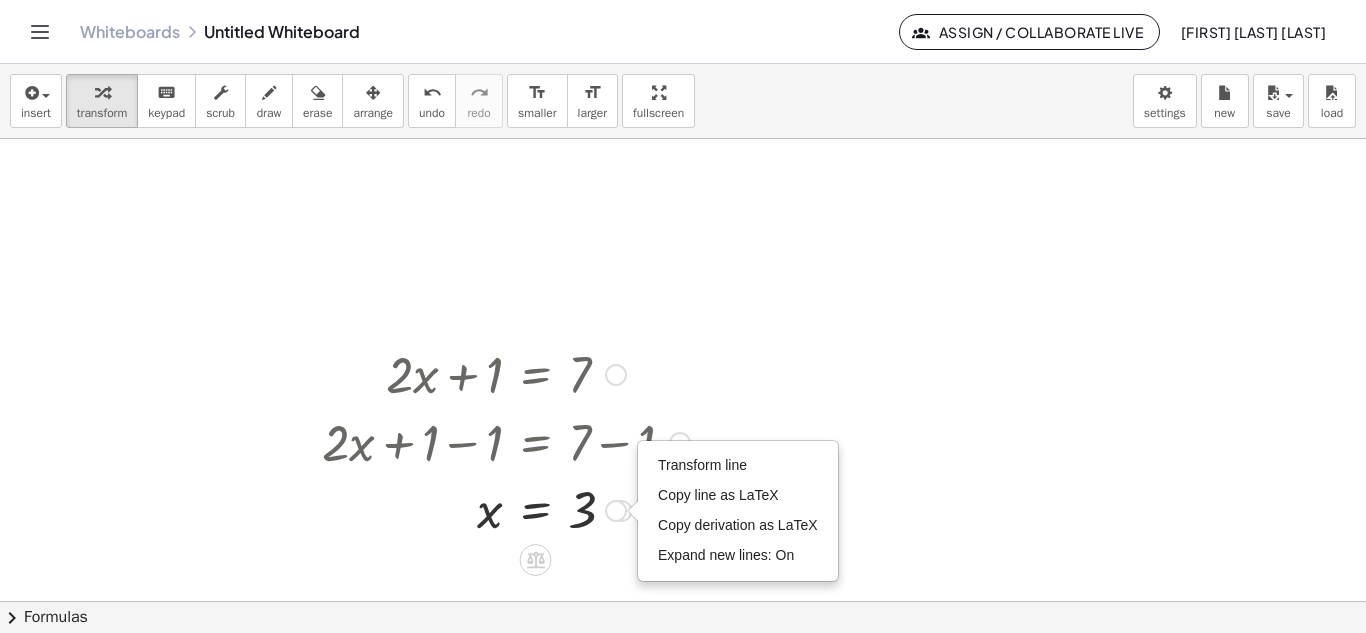 click on "Transform line Copy line as LaTeX Copy derivation as LaTeX Expand new lines: On" at bounding box center [616, 511] 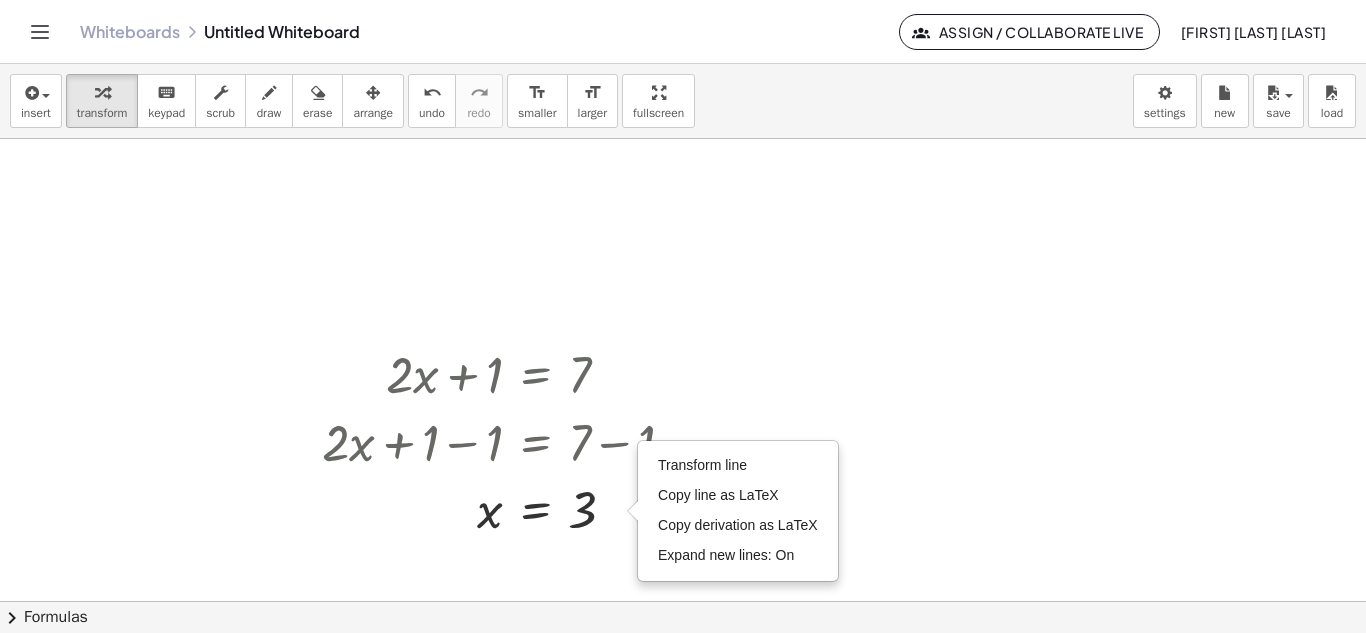 click at bounding box center (683, 601) 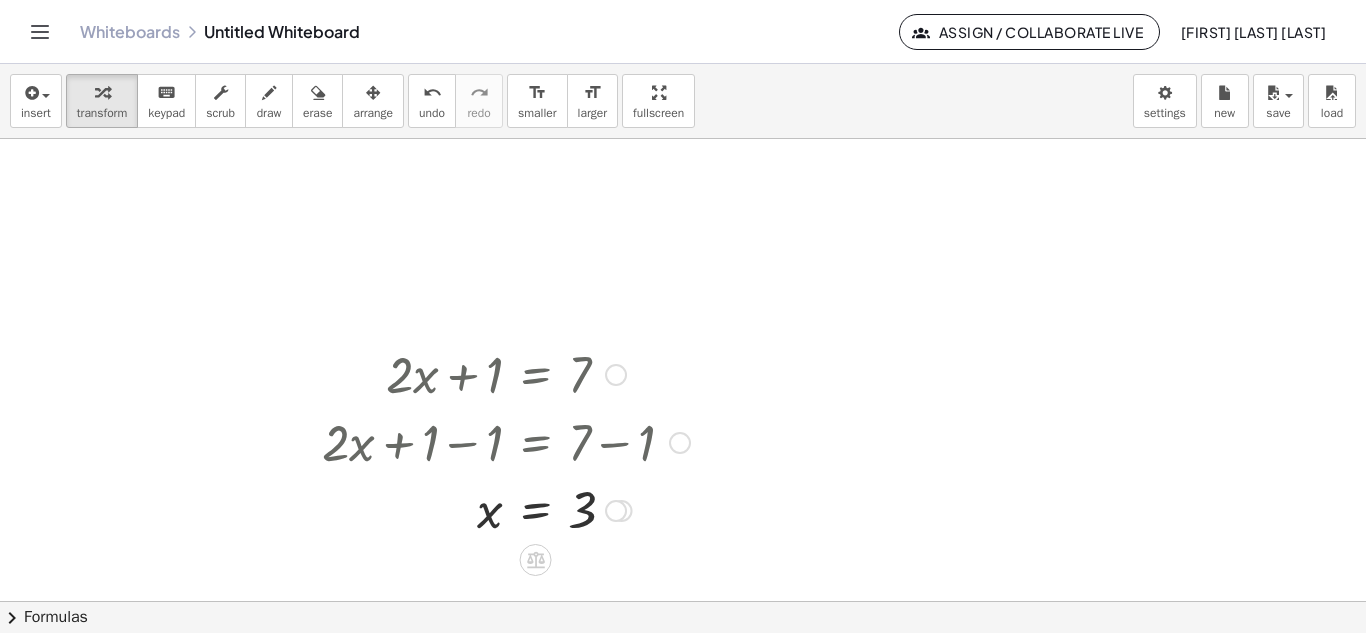 click on "Transform line Copy line as LaTeX Copy derivation as LaTeX Expand new lines: On" at bounding box center [616, 511] 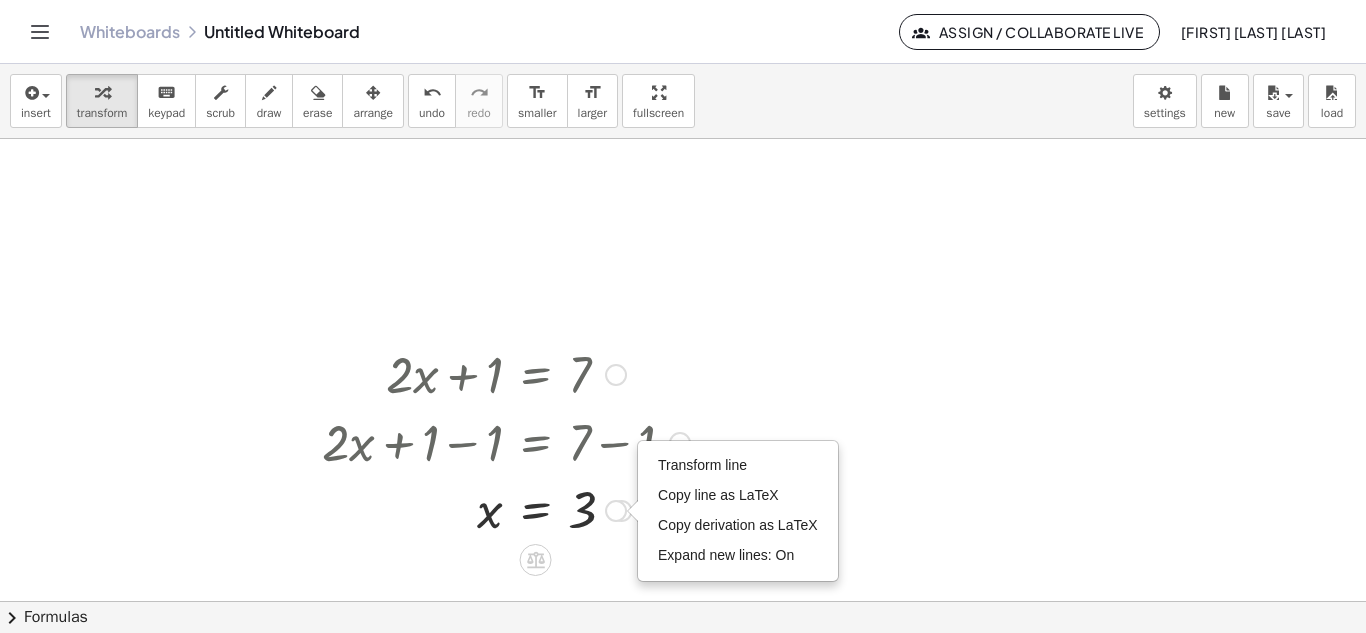 click on "Transform line Copy line as LaTeX Copy derivation as LaTeX Expand new lines: On" at bounding box center (616, 511) 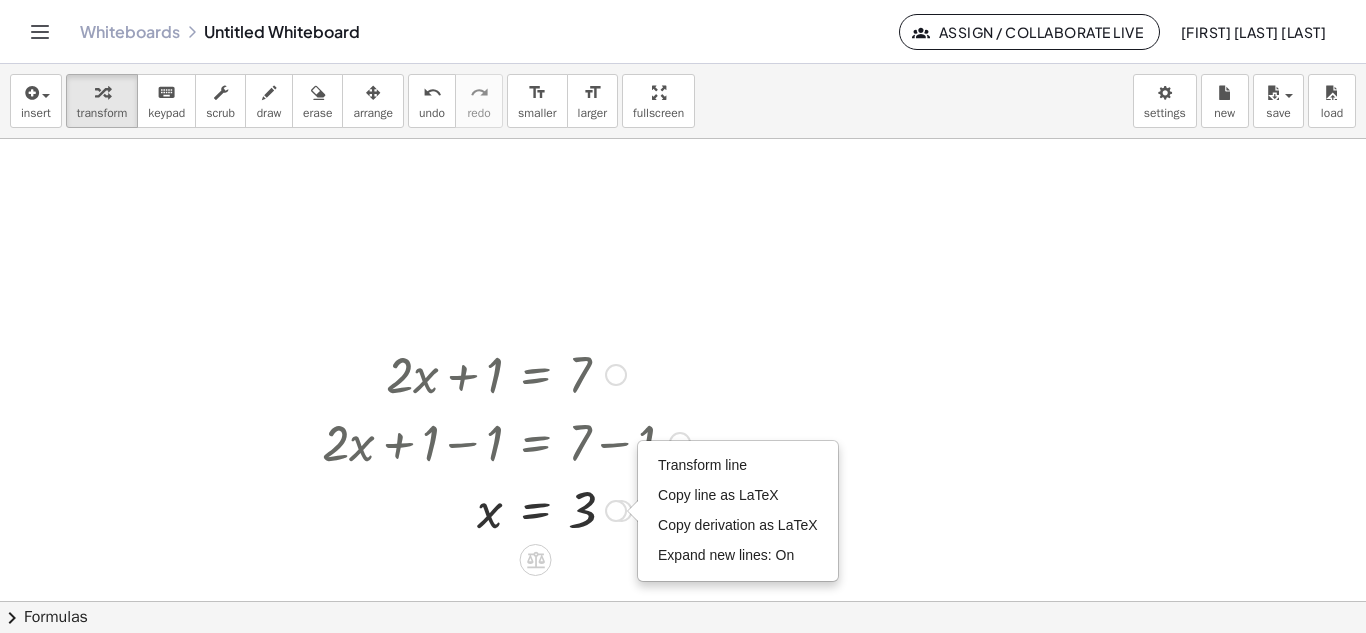 click on "Transform line Copy line as LaTeX Copy derivation as LaTeX Expand new lines: On" at bounding box center (616, 511) 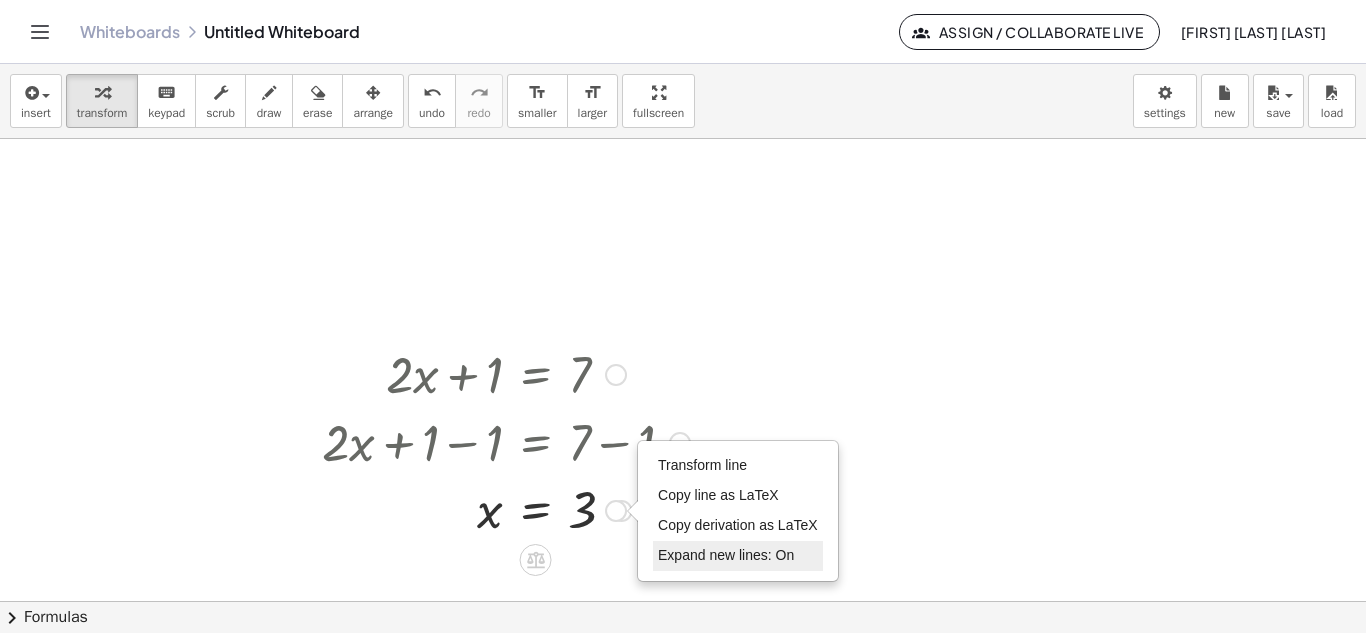 click on "Expand new lines: On" at bounding box center [726, 555] 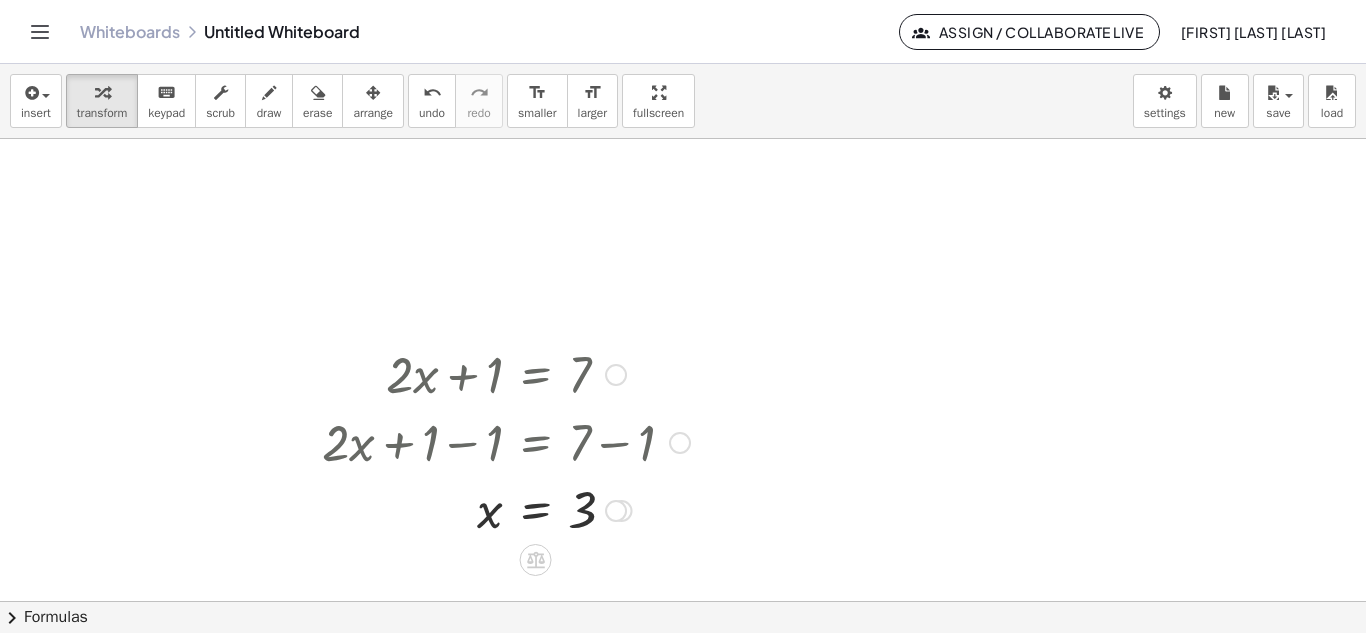 click on "Transform line Copy line as LaTeX Copy derivation as LaTeX Expand new lines: On" at bounding box center (616, 511) 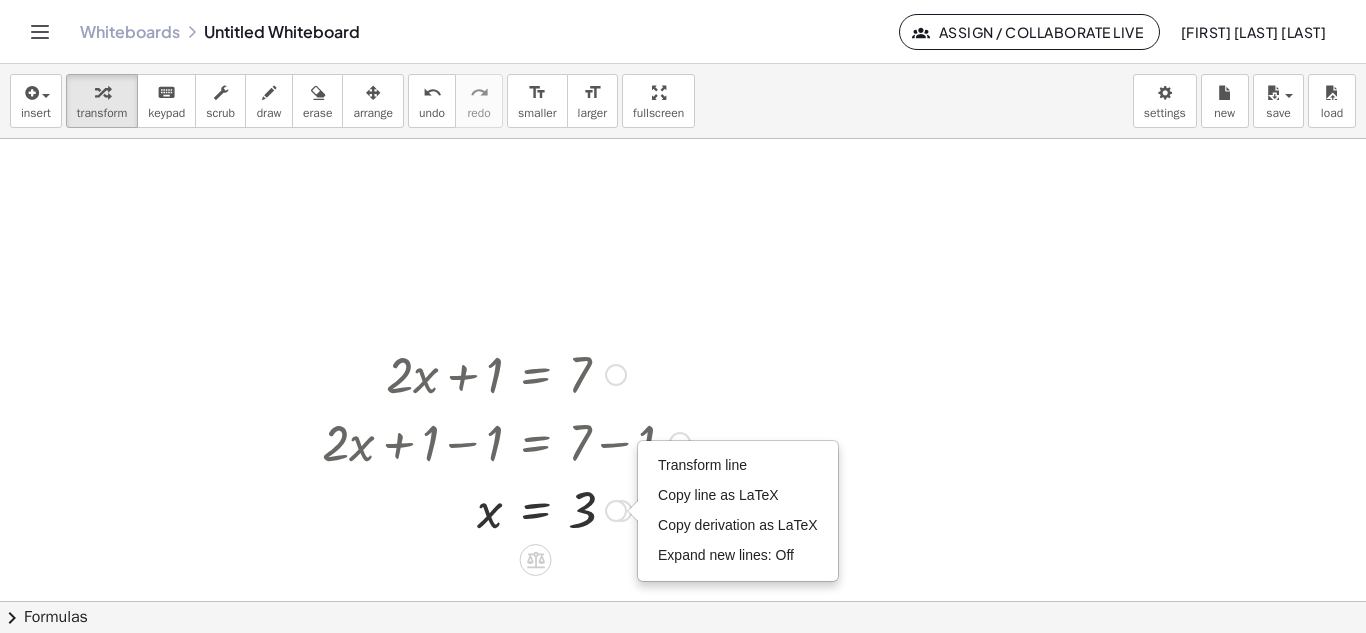 click on "Transform line Copy line as LaTeX Copy derivation as LaTeX Expand new lines: Off" at bounding box center [616, 511] 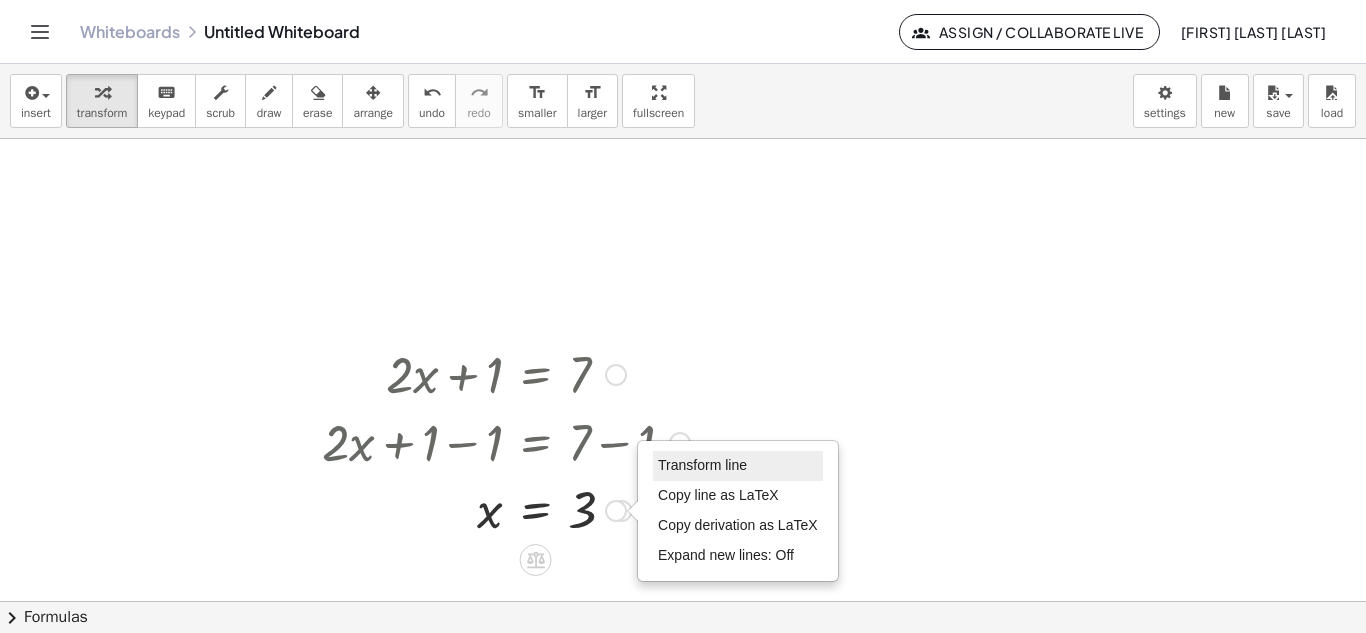 click on "Transform line" at bounding box center [738, 466] 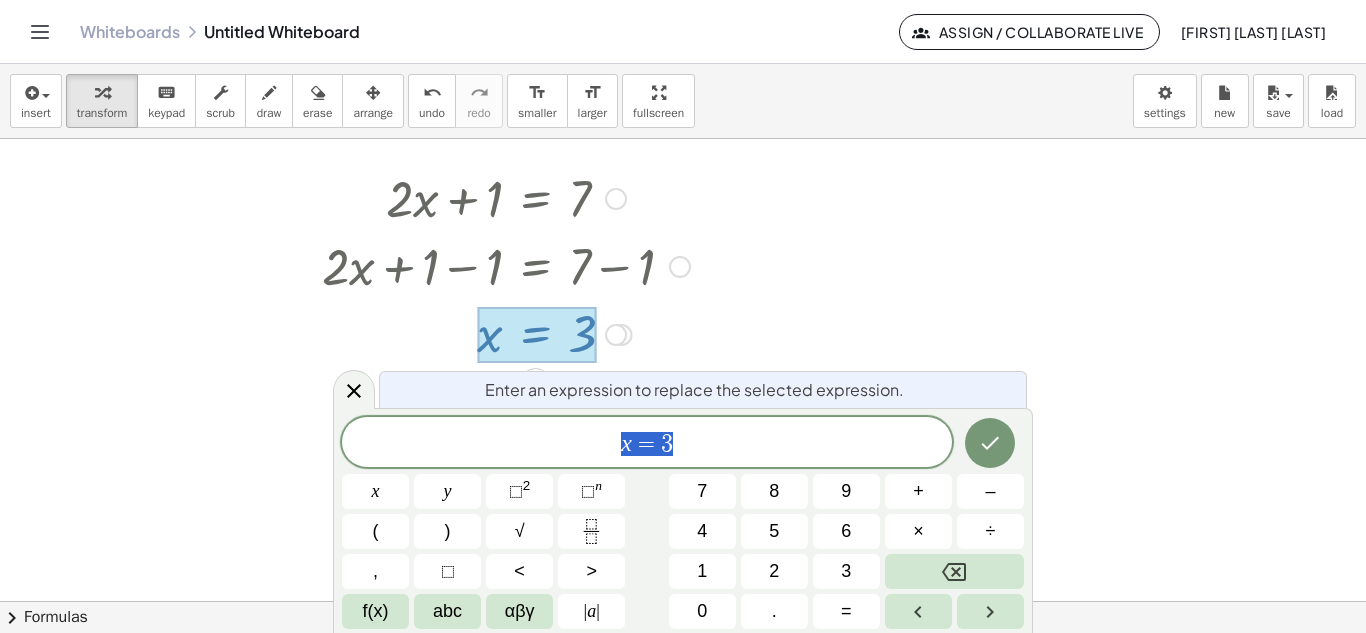 scroll, scrollTop: 185, scrollLeft: 0, axis: vertical 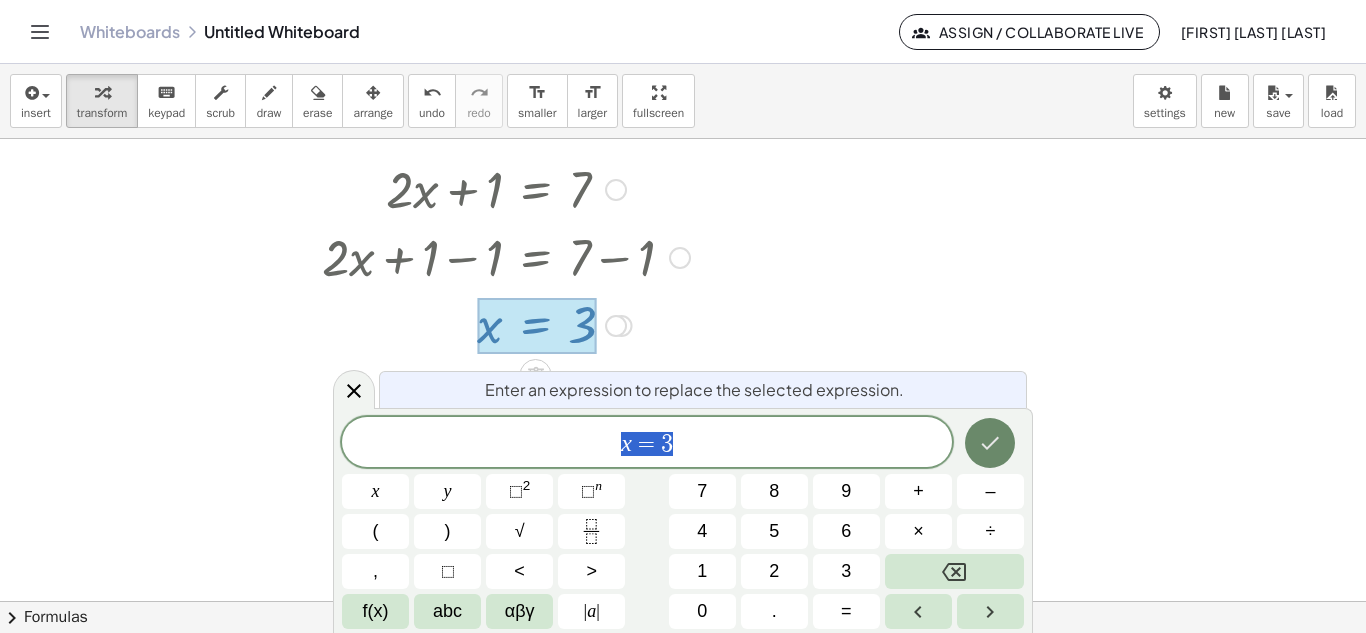 click 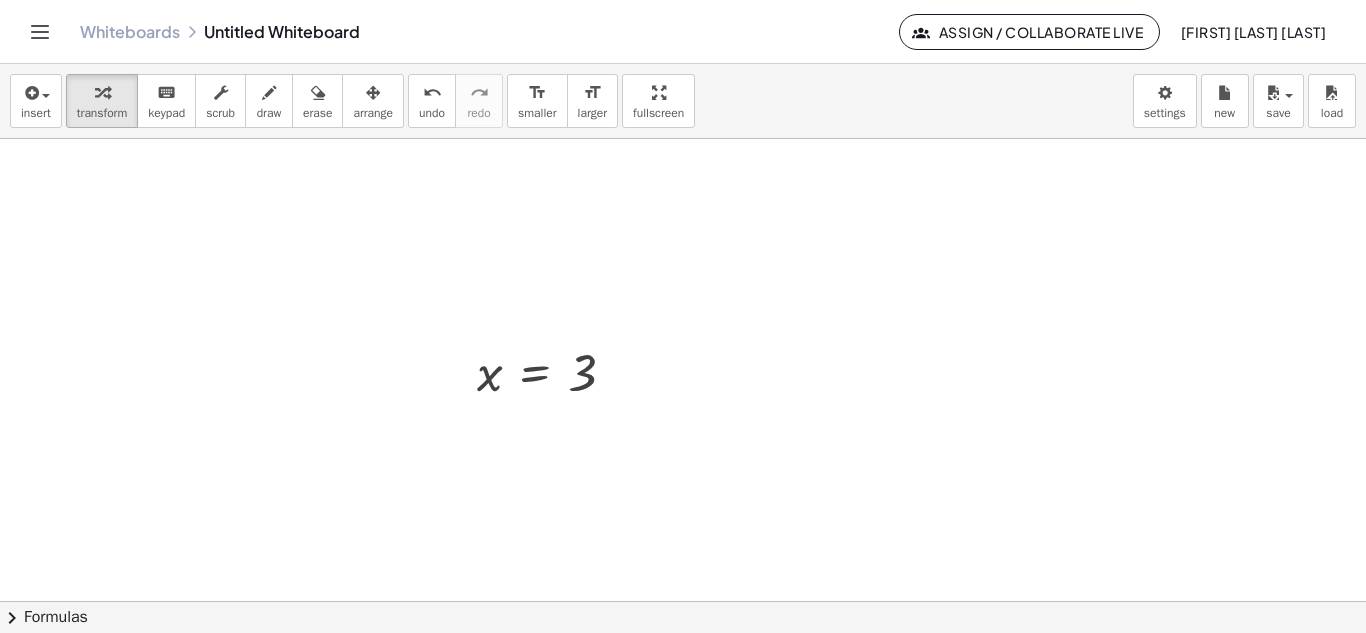 scroll, scrollTop: 0, scrollLeft: 0, axis: both 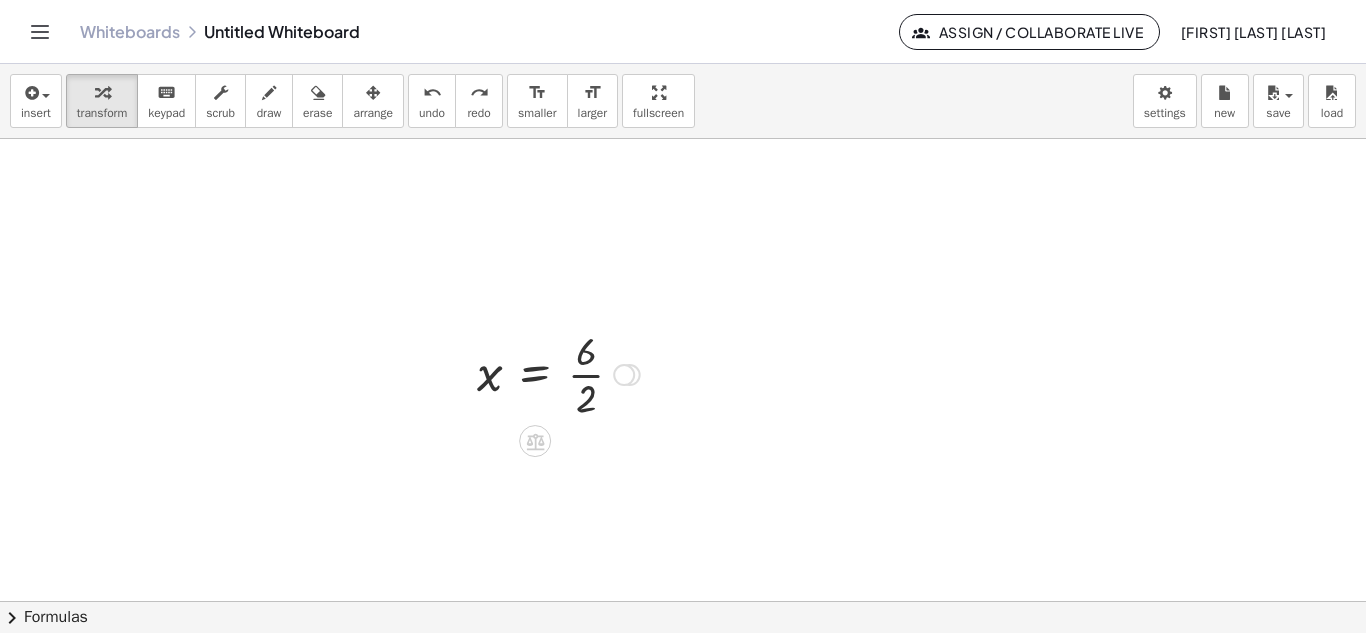 click at bounding box center [558, 373] 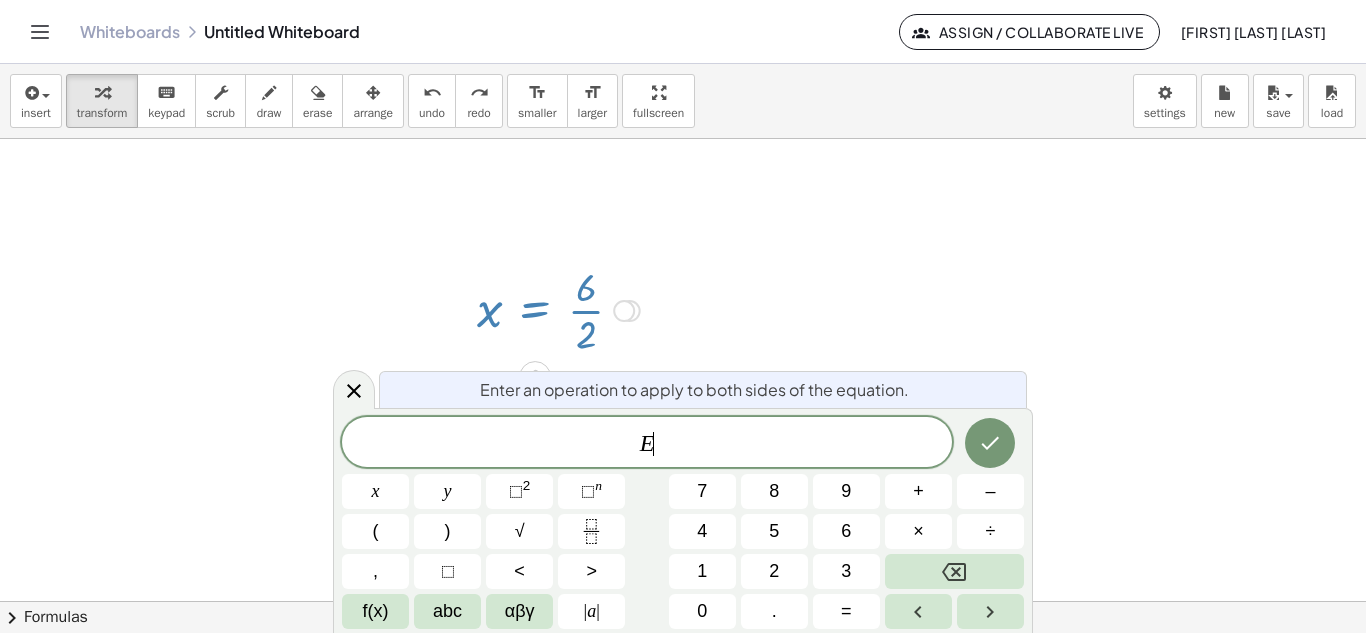 scroll, scrollTop: 70, scrollLeft: 0, axis: vertical 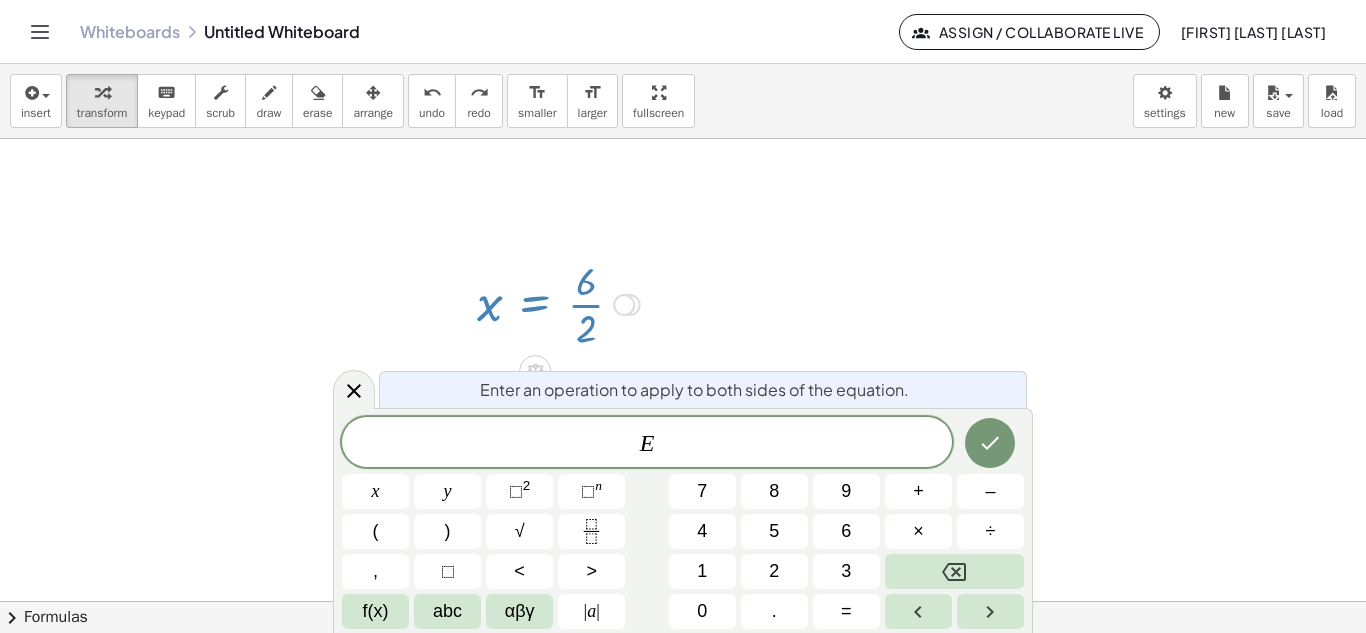 click at bounding box center (558, 303) 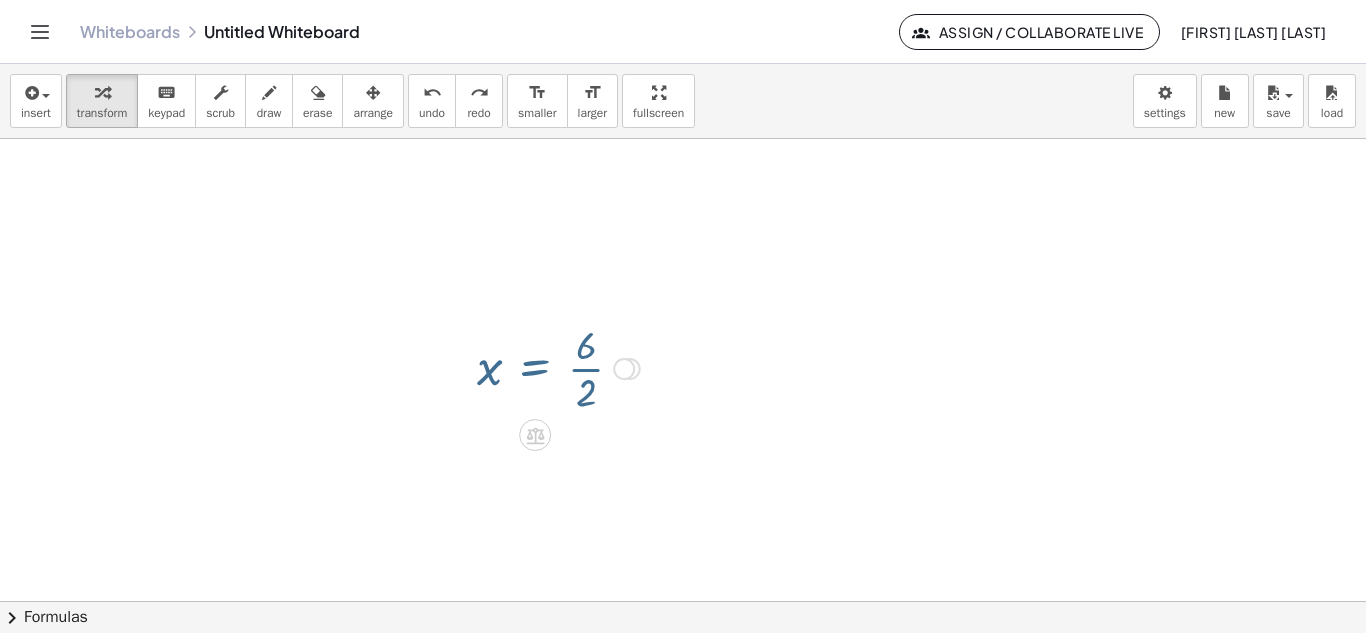 scroll, scrollTop: 0, scrollLeft: 0, axis: both 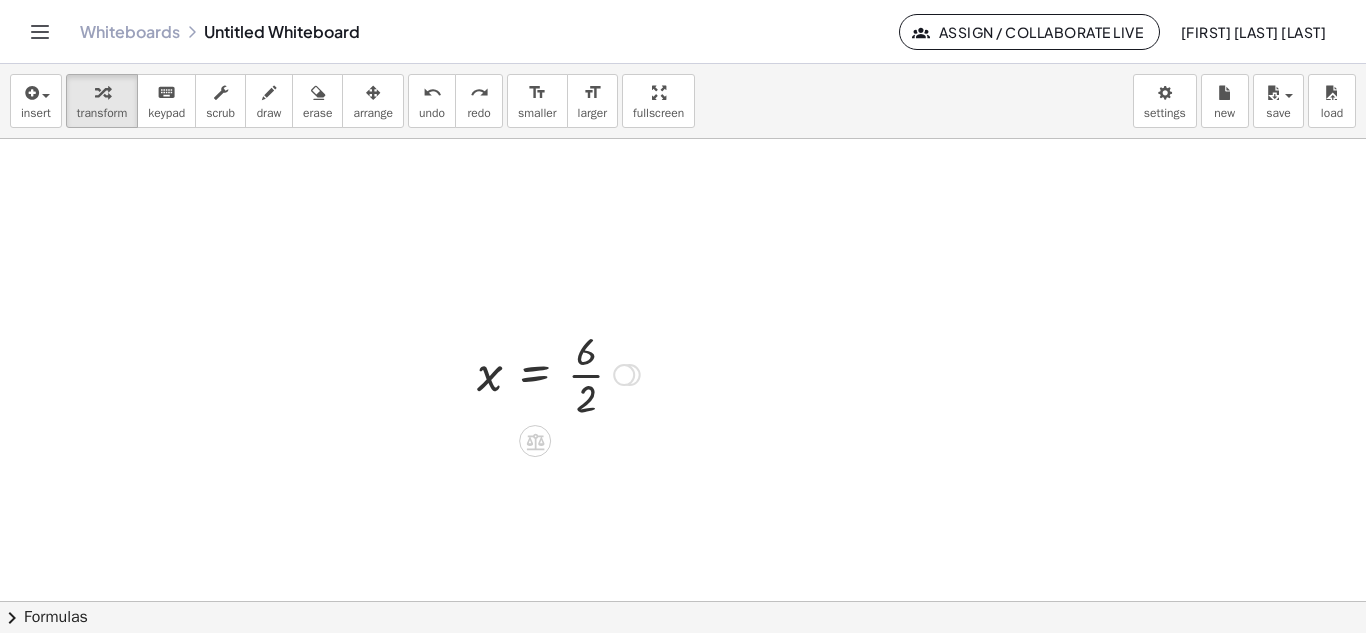 click at bounding box center [558, 373] 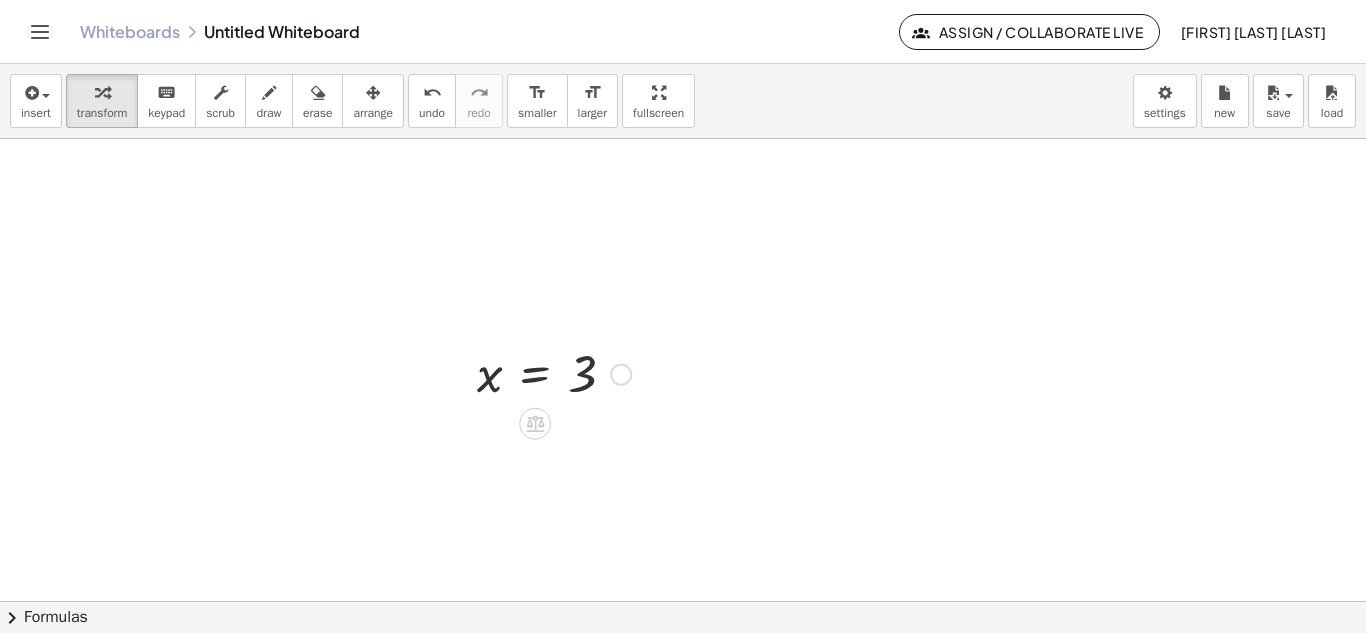 click at bounding box center (554, 373) 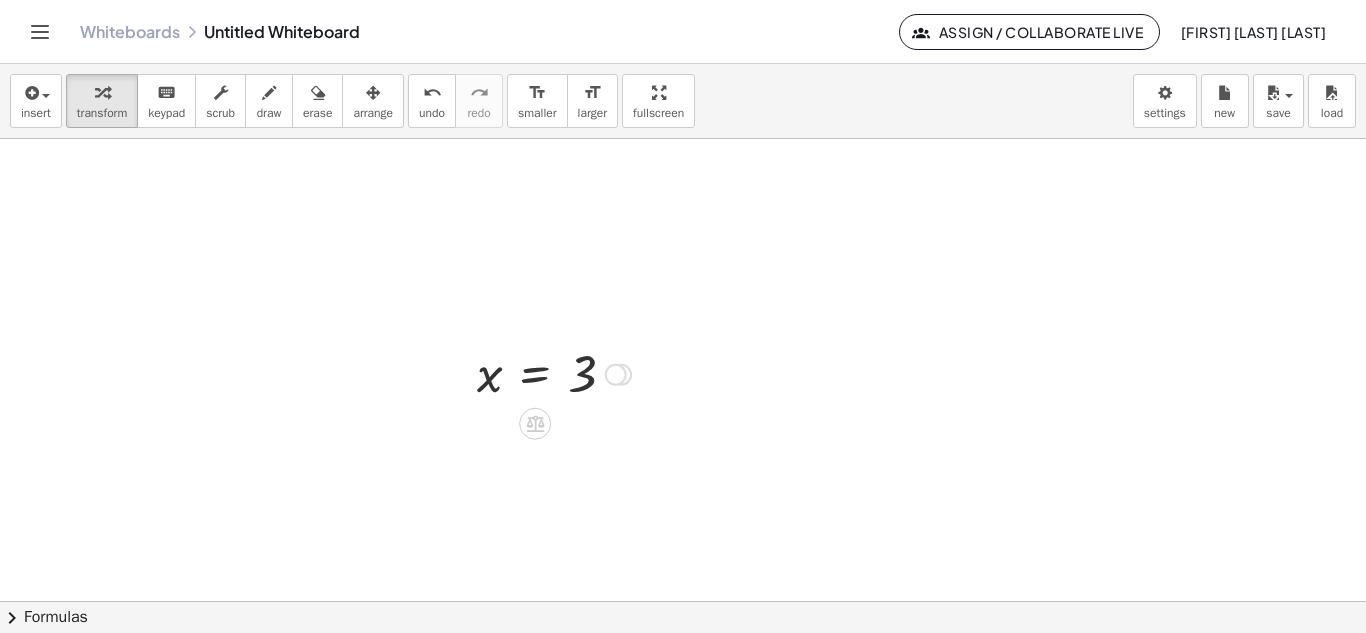 click at bounding box center [616, 375] 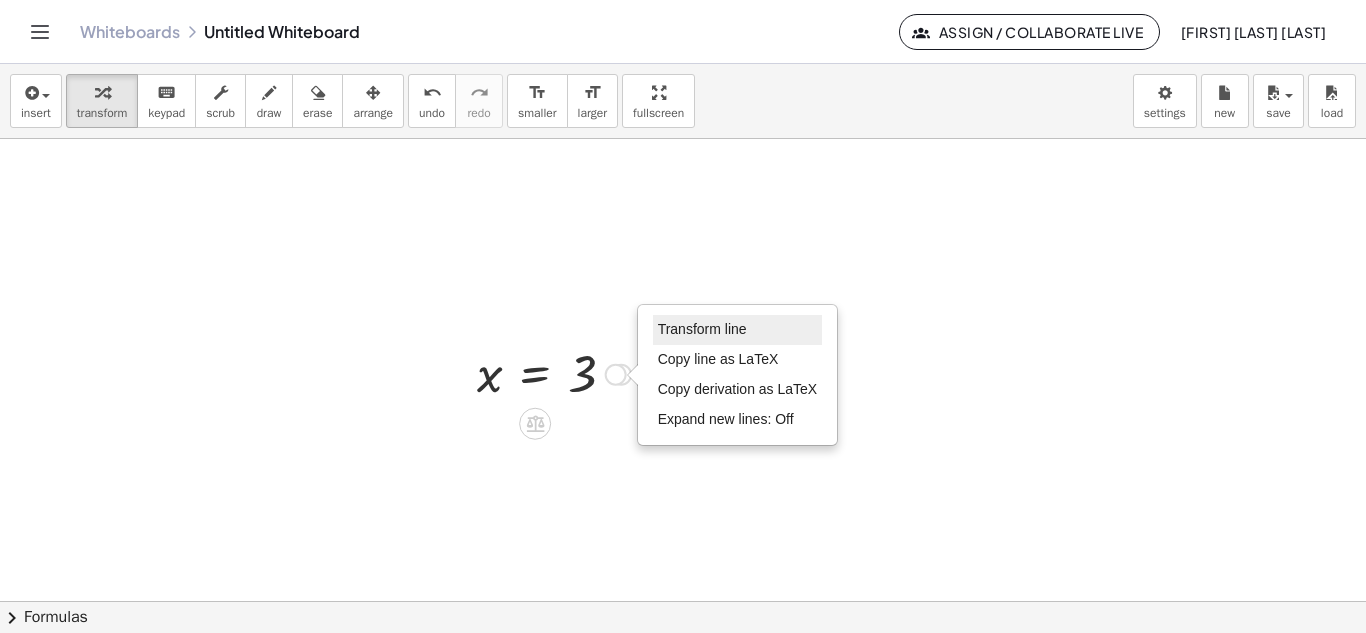 click on "Transform line" at bounding box center (702, 329) 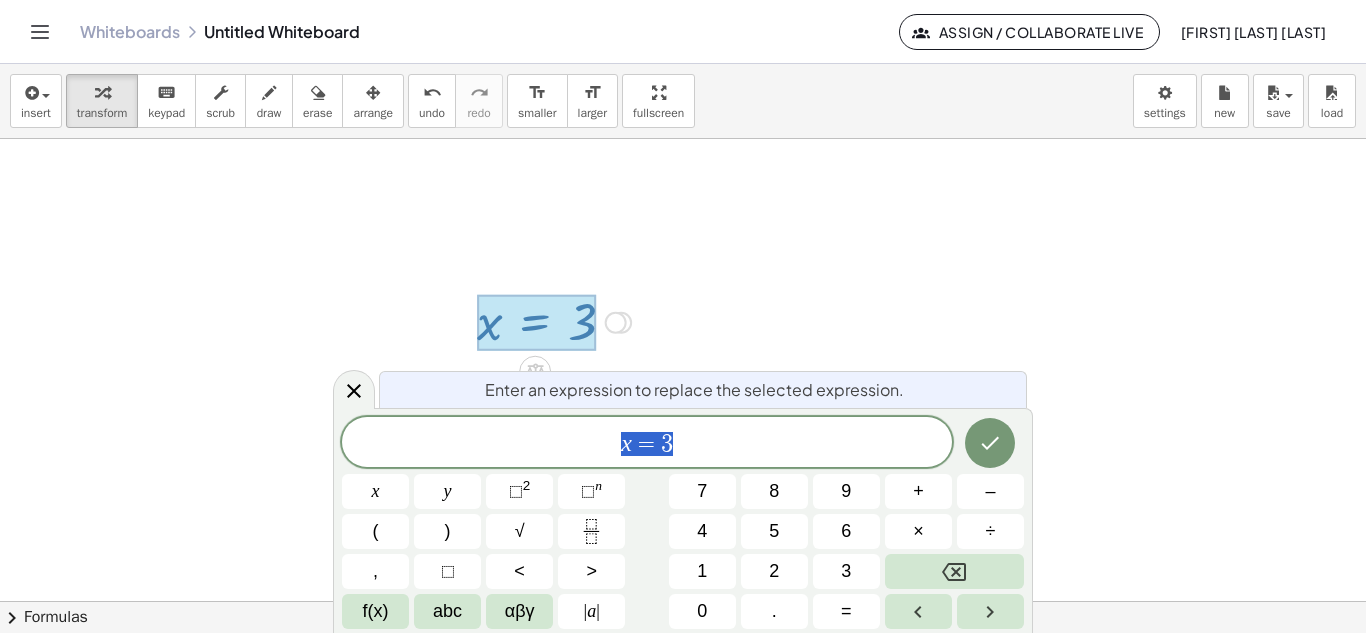scroll, scrollTop: 53, scrollLeft: 0, axis: vertical 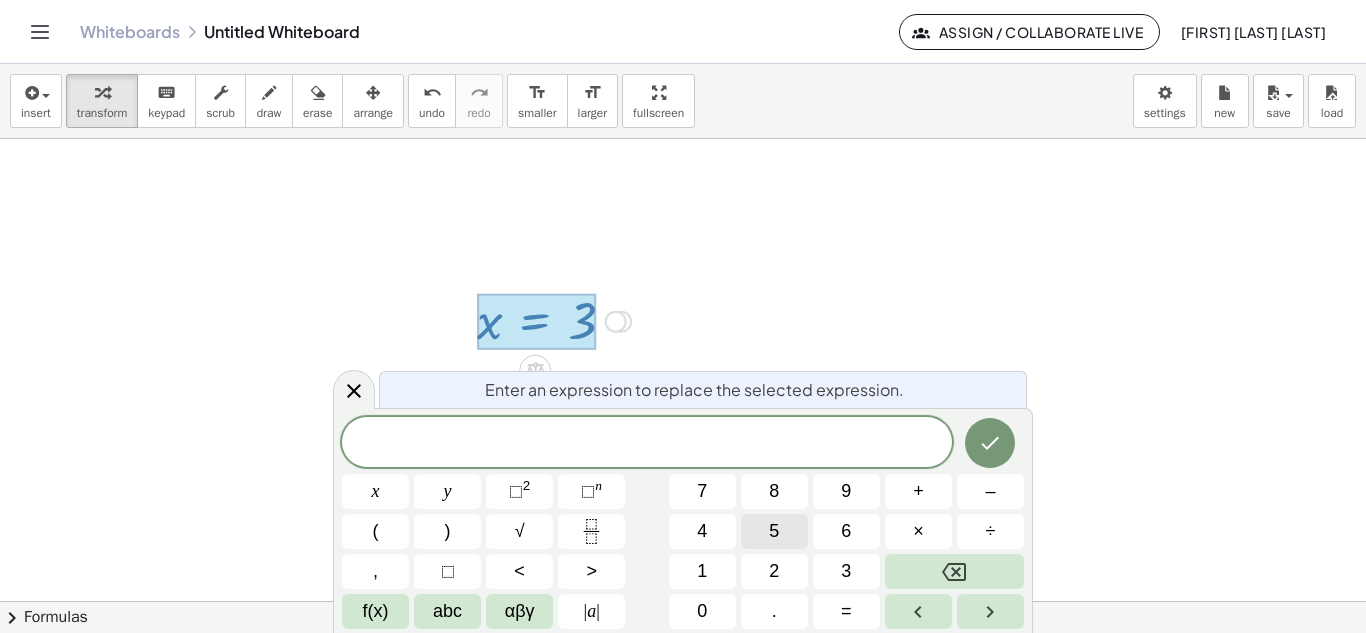 click on "5" at bounding box center [774, 531] 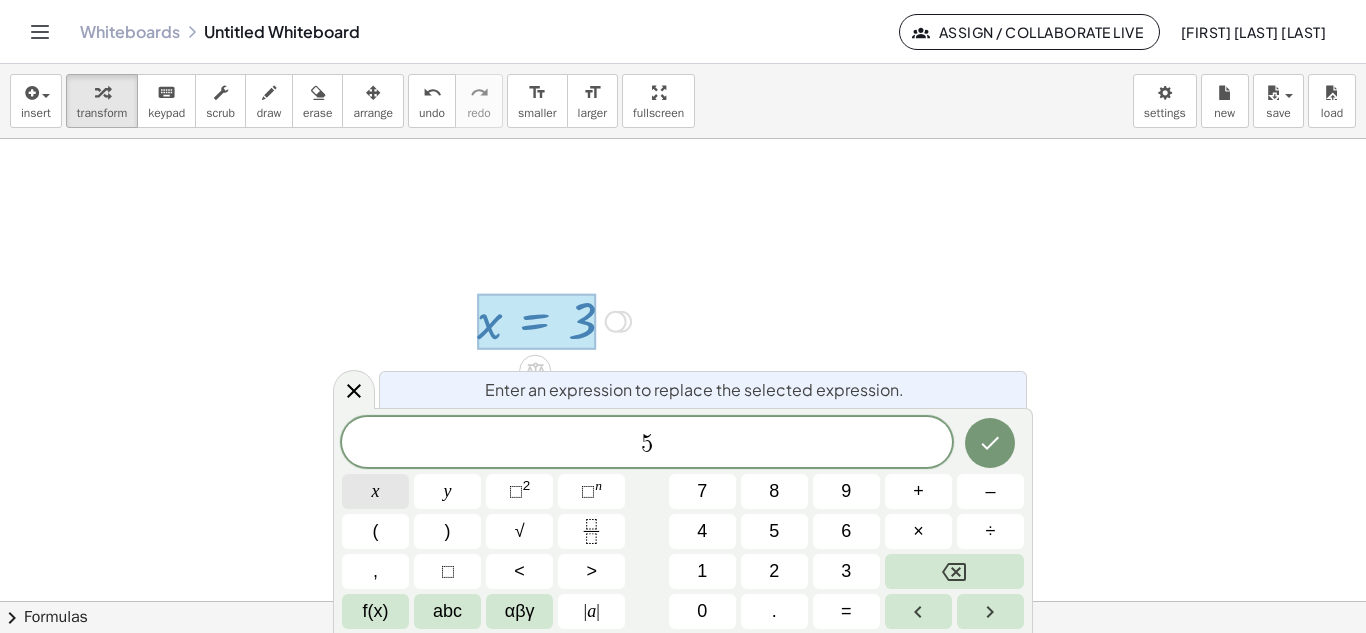 click on "x" at bounding box center (376, 491) 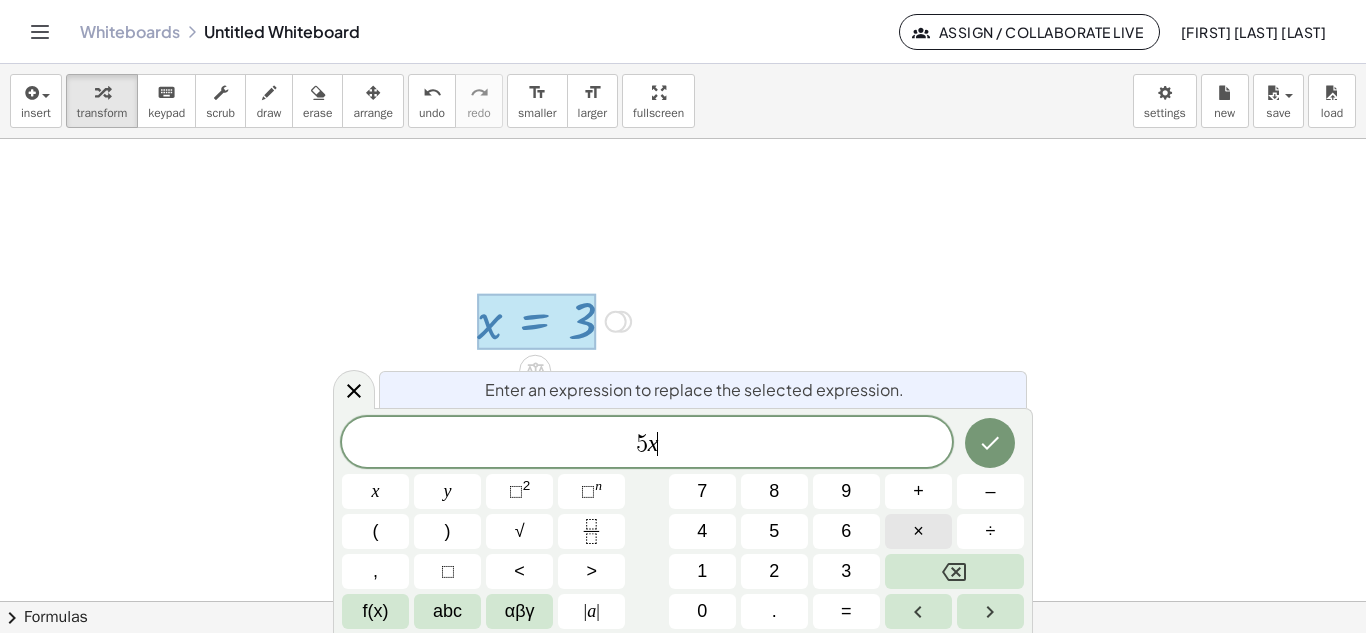 click on "×" at bounding box center [918, 531] 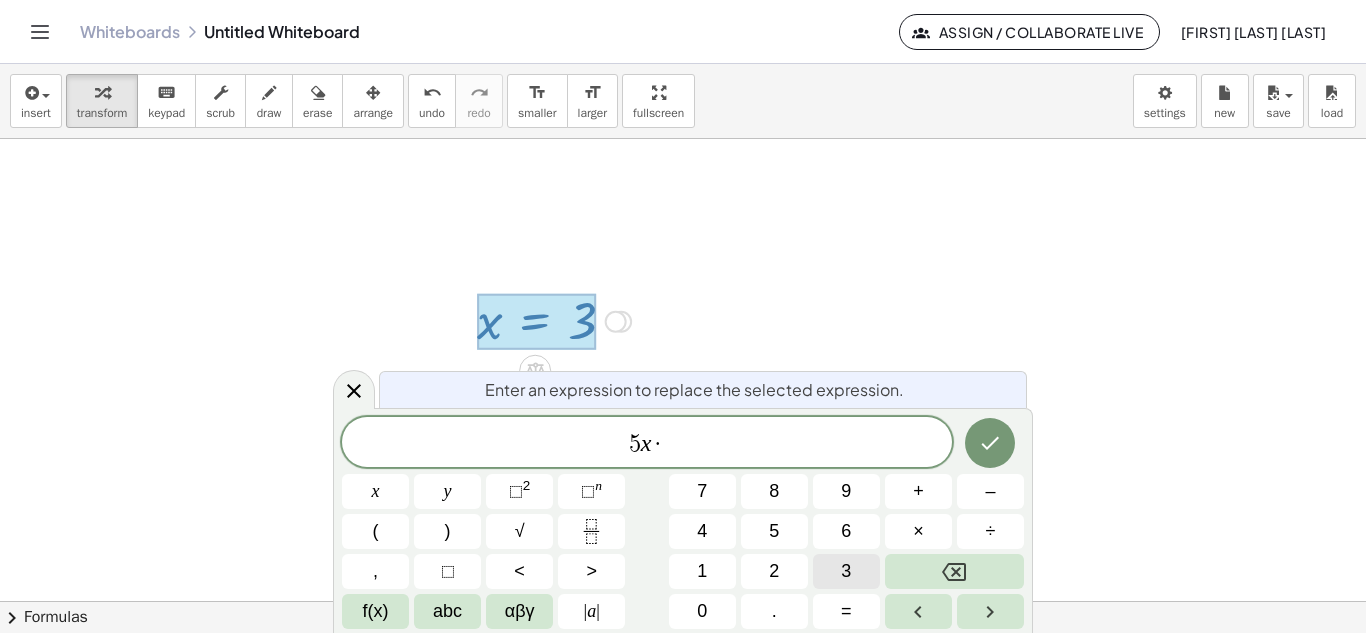 click on "3" at bounding box center (846, 571) 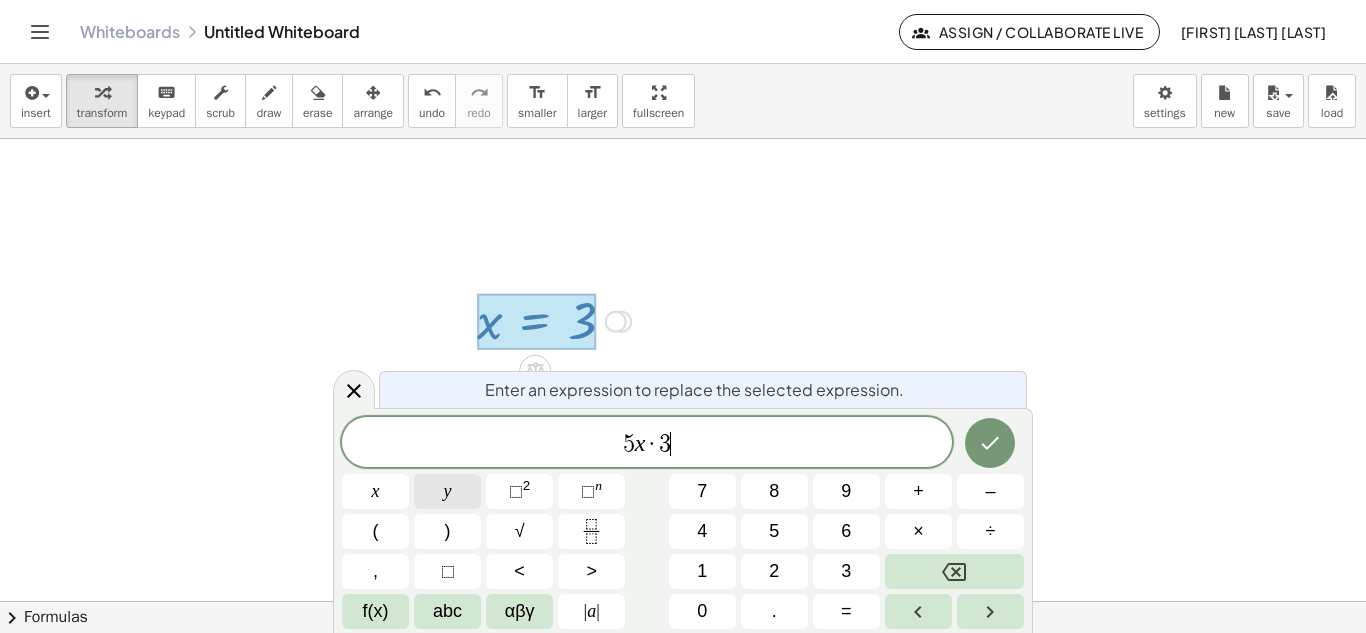 click on "y" at bounding box center (447, 491) 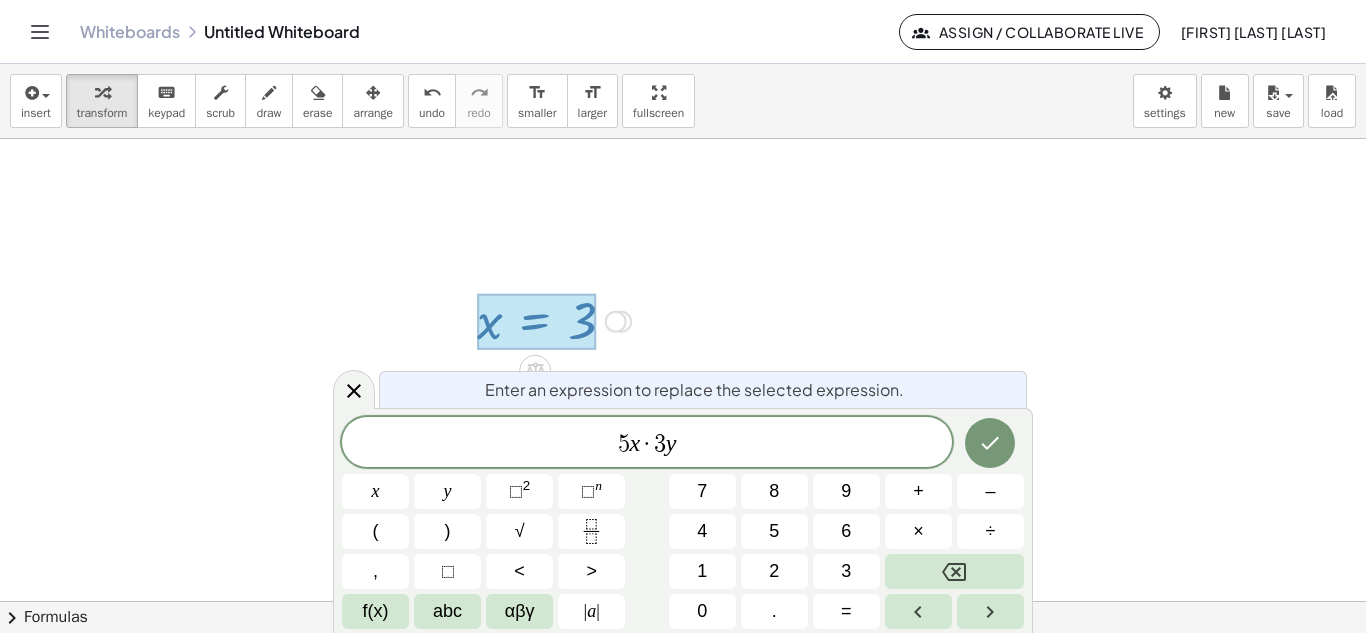 click on "3" at bounding box center [660, 444] 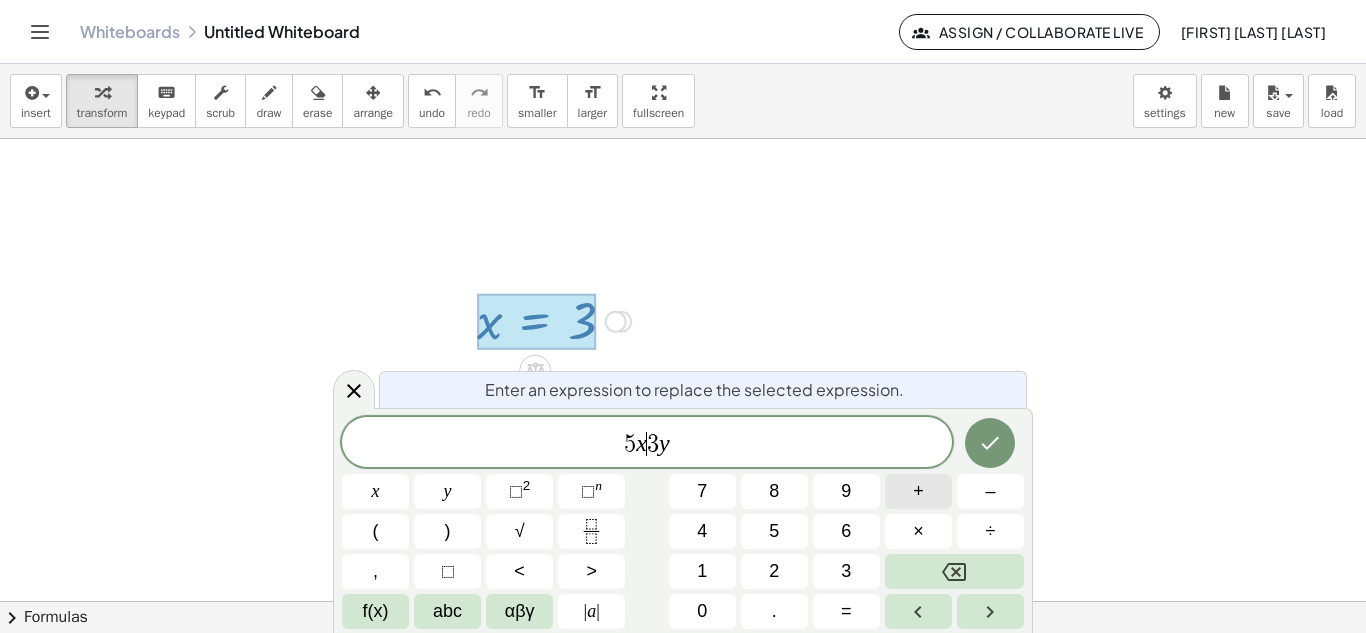 click on "+" at bounding box center [918, 491] 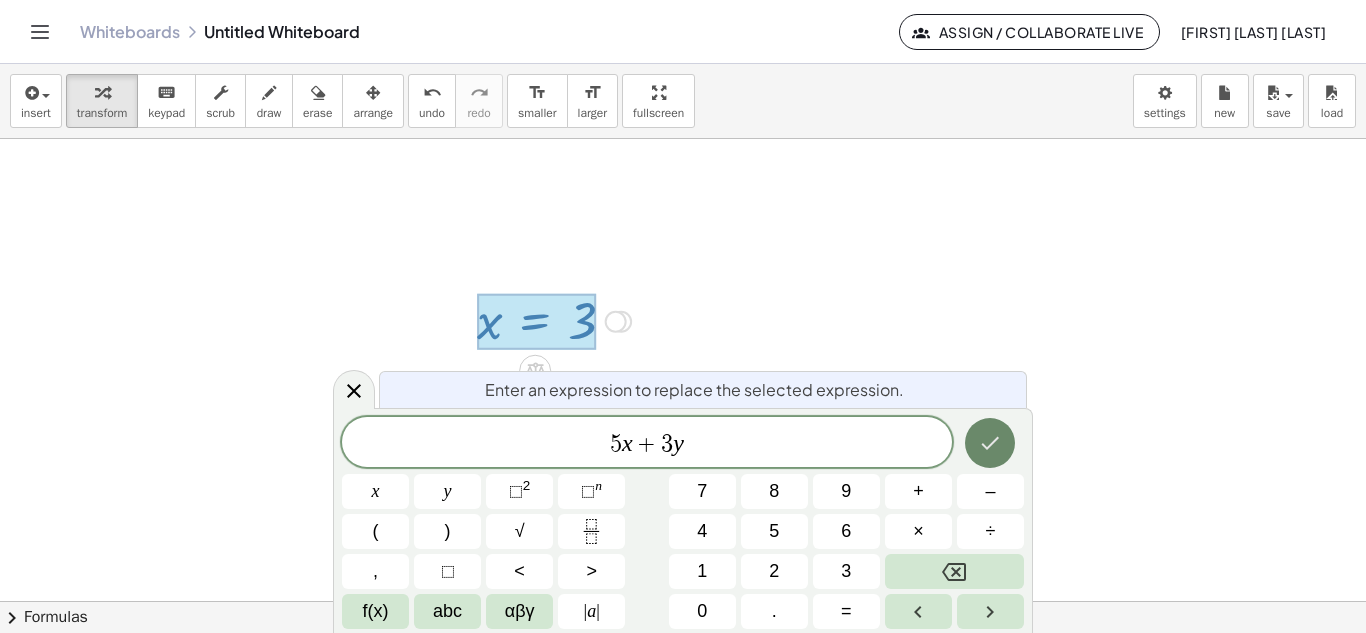 click 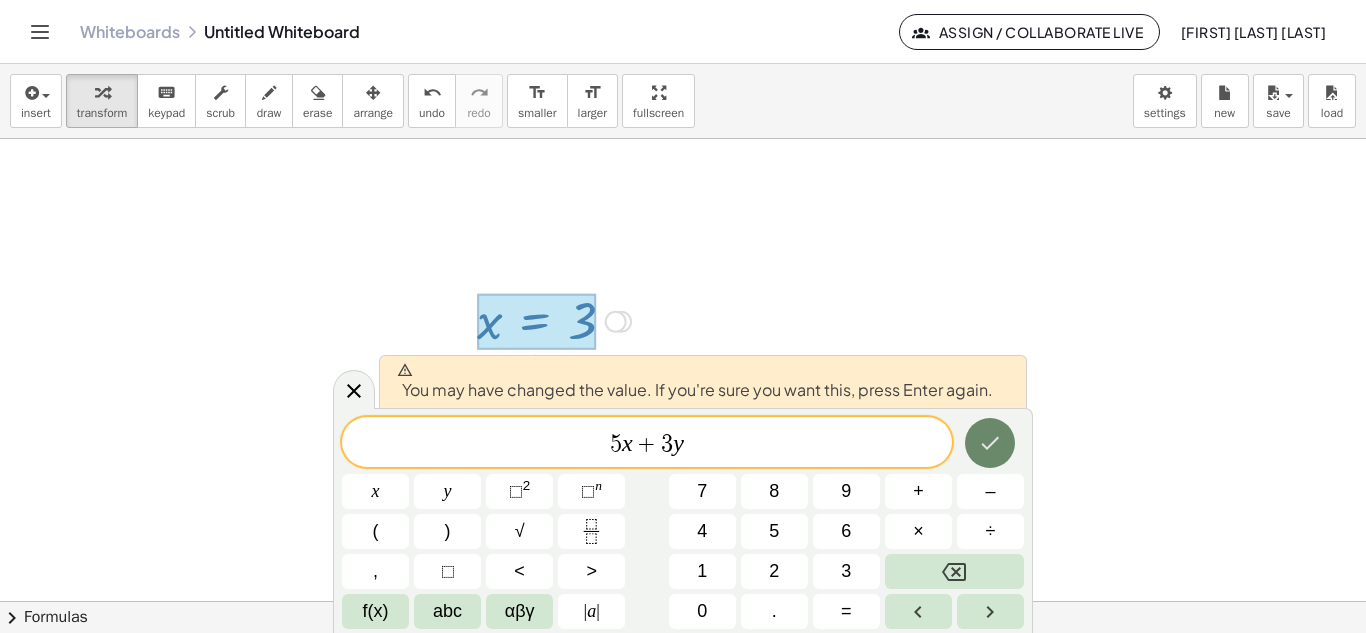 click 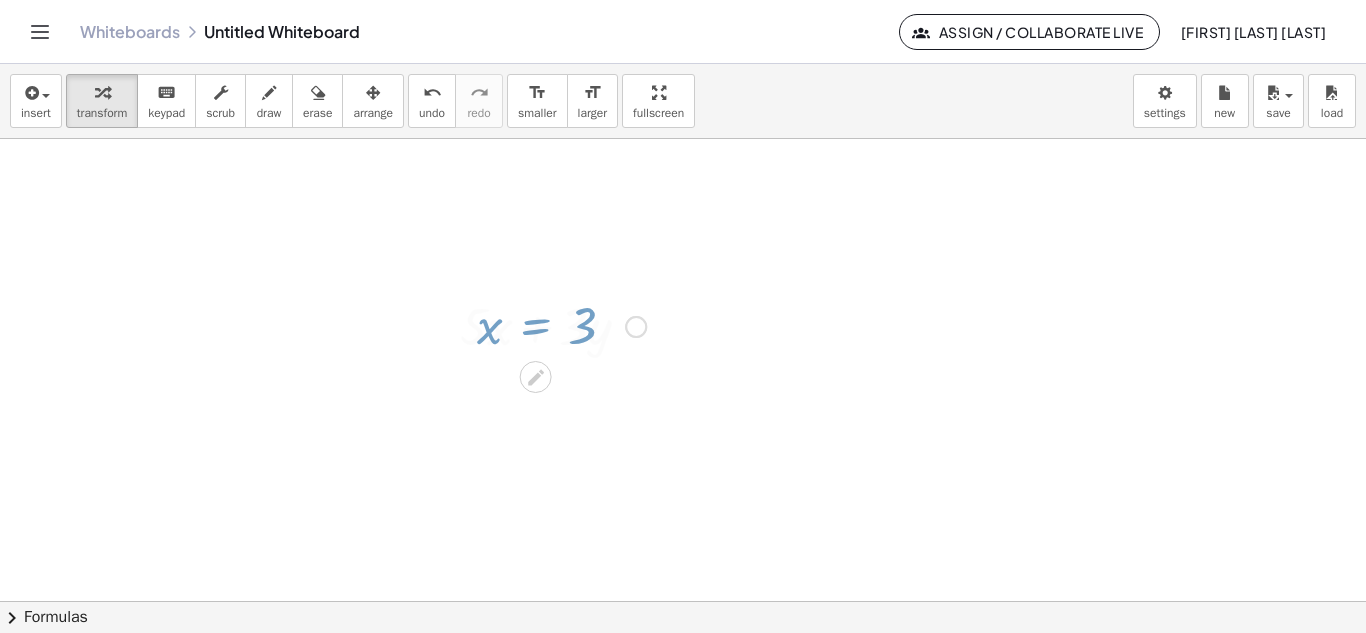 click at bounding box center [683, 553] 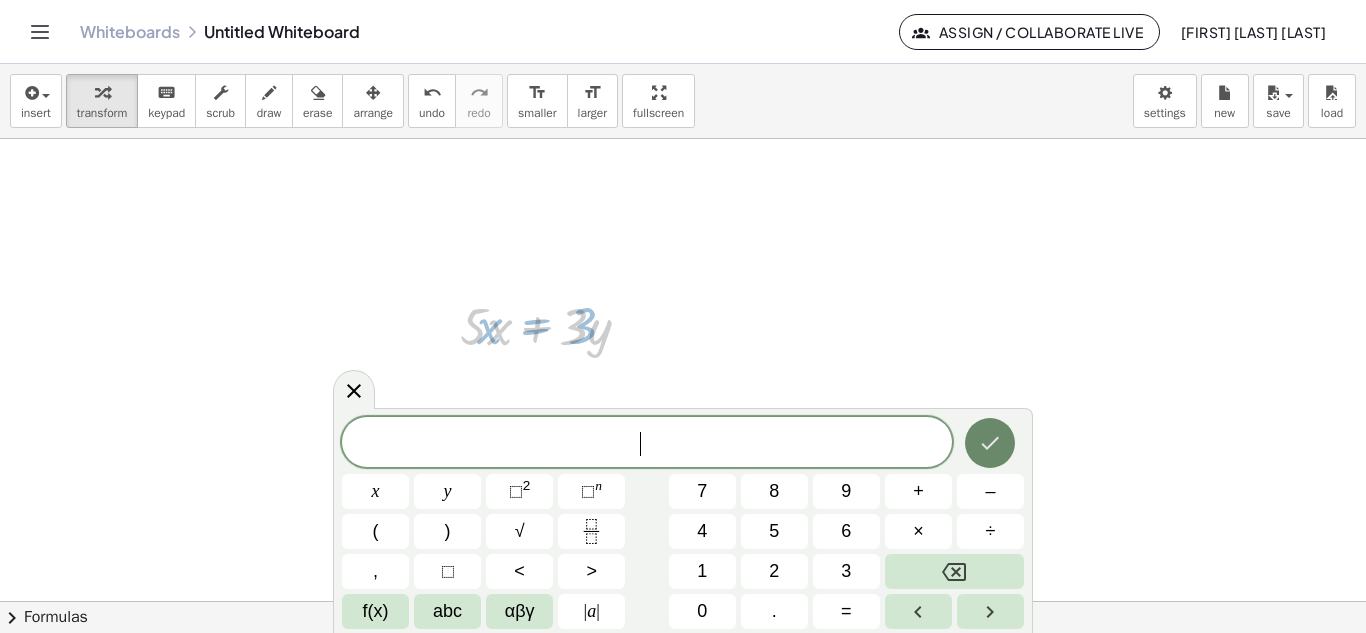 scroll, scrollTop: 6, scrollLeft: 0, axis: vertical 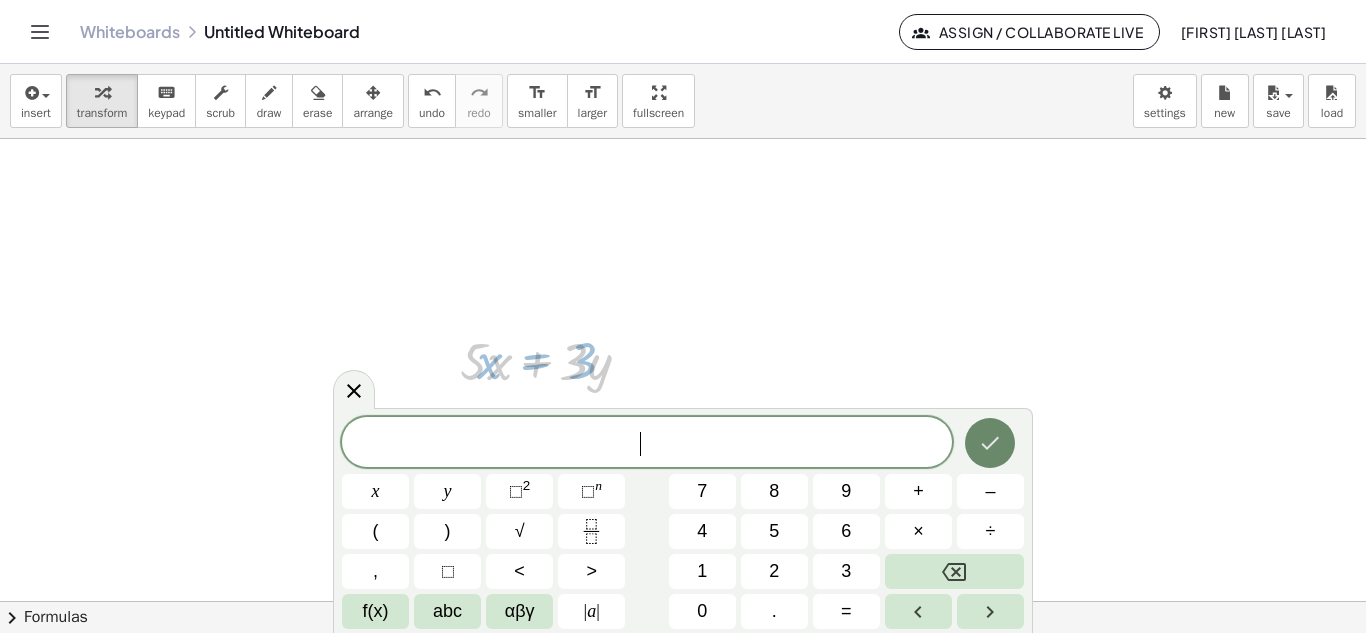 click 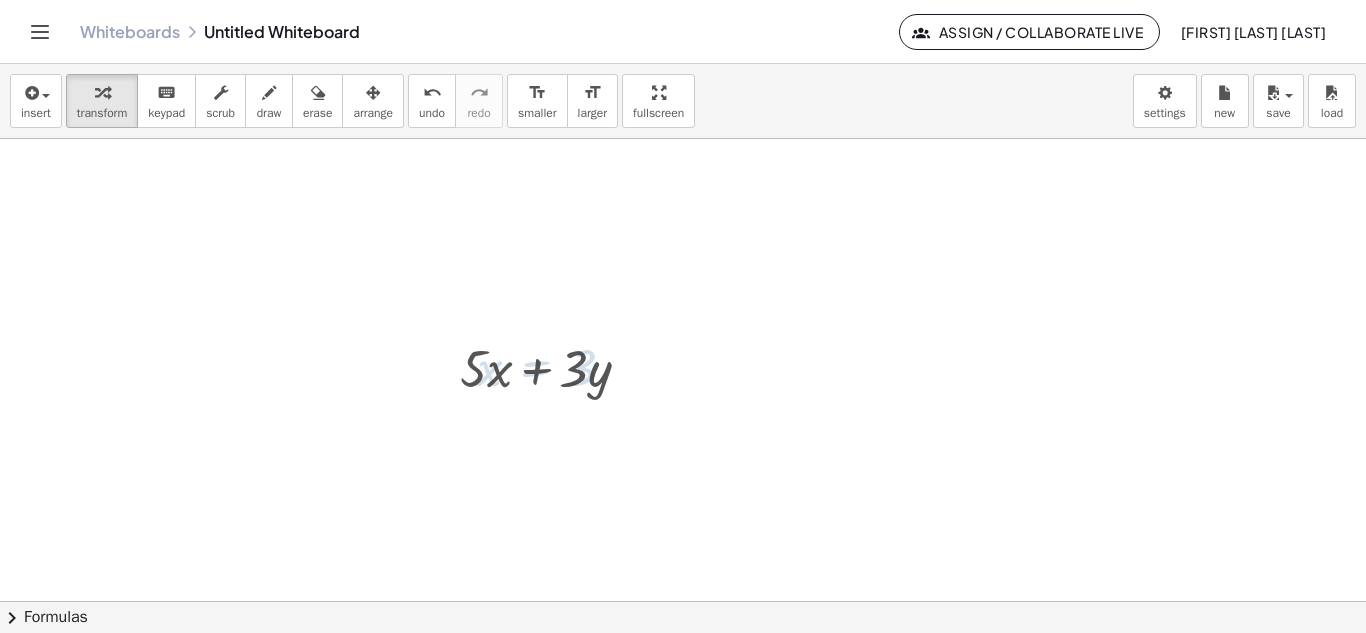 scroll, scrollTop: 0, scrollLeft: 0, axis: both 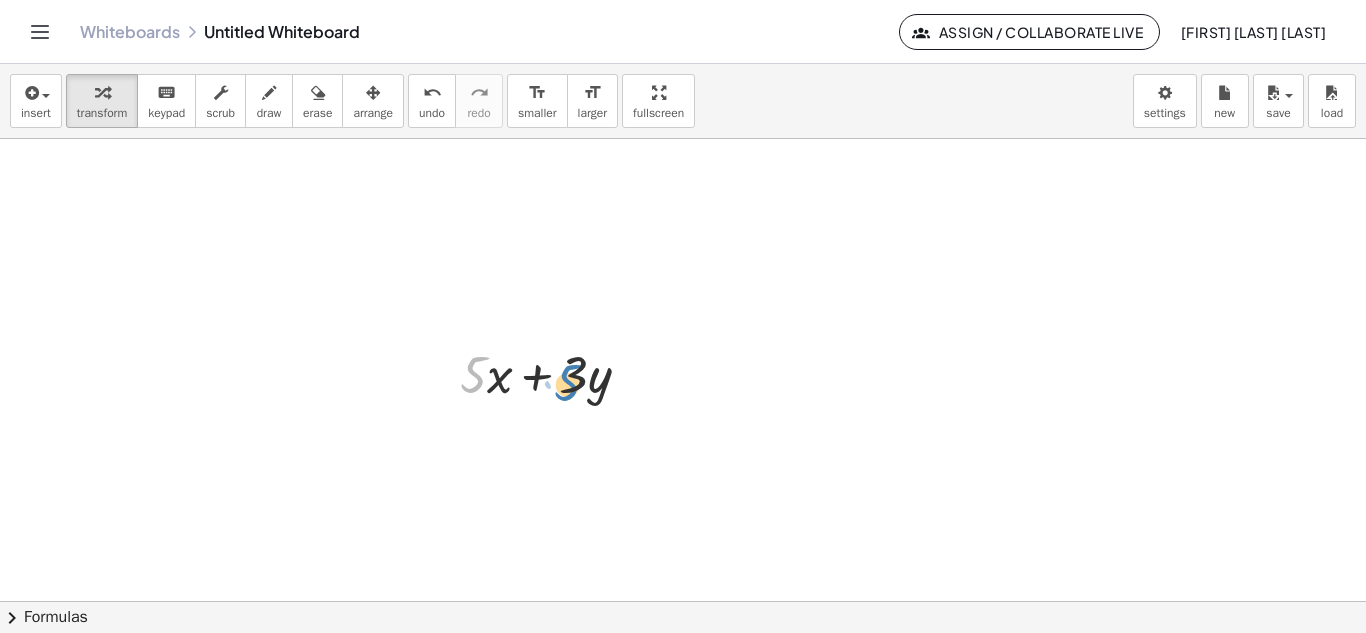 drag, startPoint x: 479, startPoint y: 379, endPoint x: 595, endPoint y: 380, distance: 116.00431 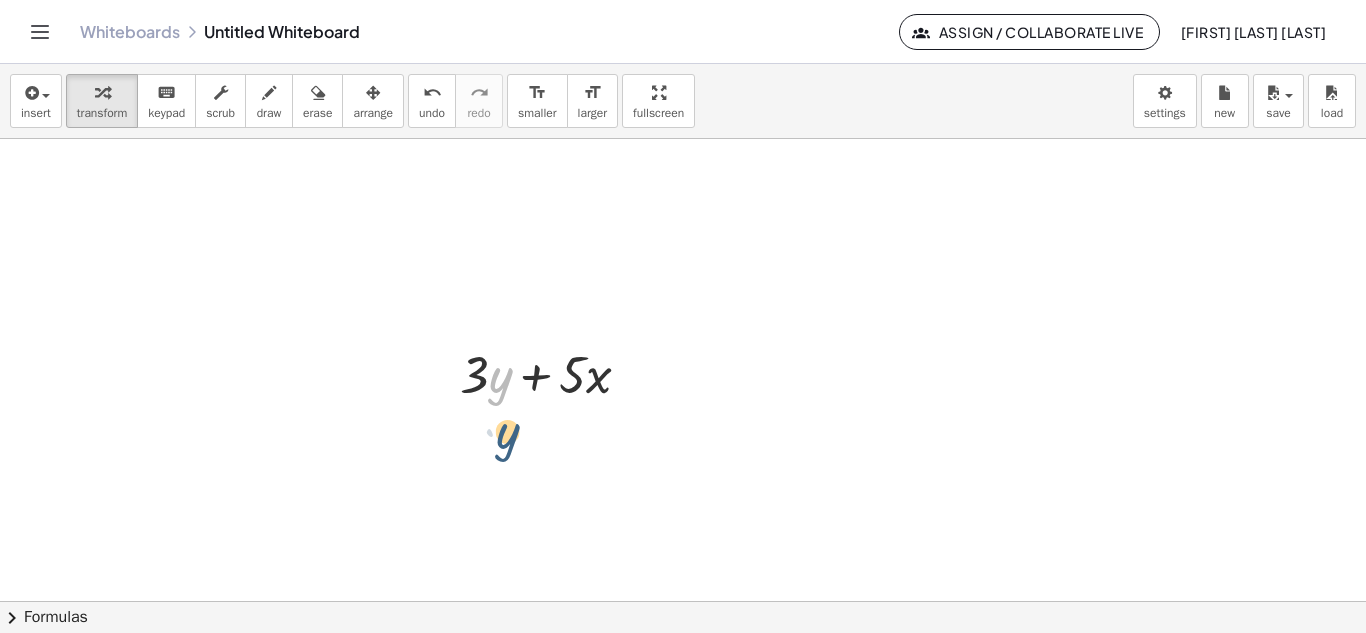 drag, startPoint x: 493, startPoint y: 376, endPoint x: 498, endPoint y: 408, distance: 32.38827 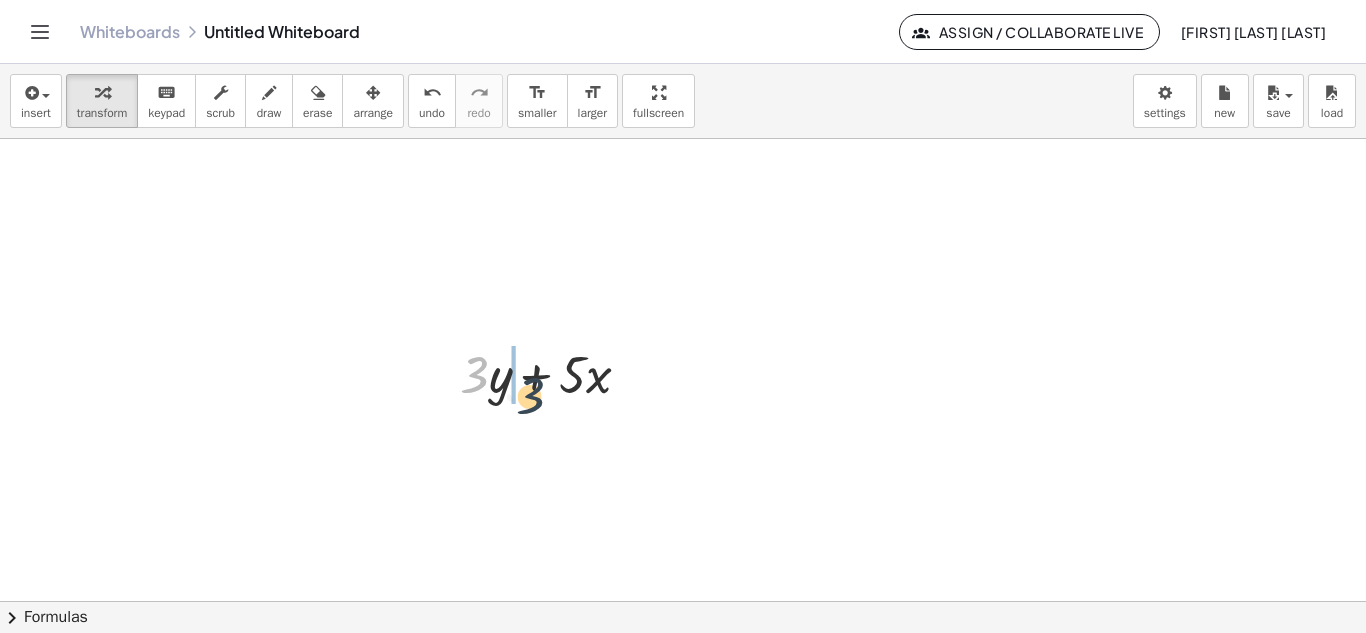 drag, startPoint x: 477, startPoint y: 368, endPoint x: 546, endPoint y: 387, distance: 71.568146 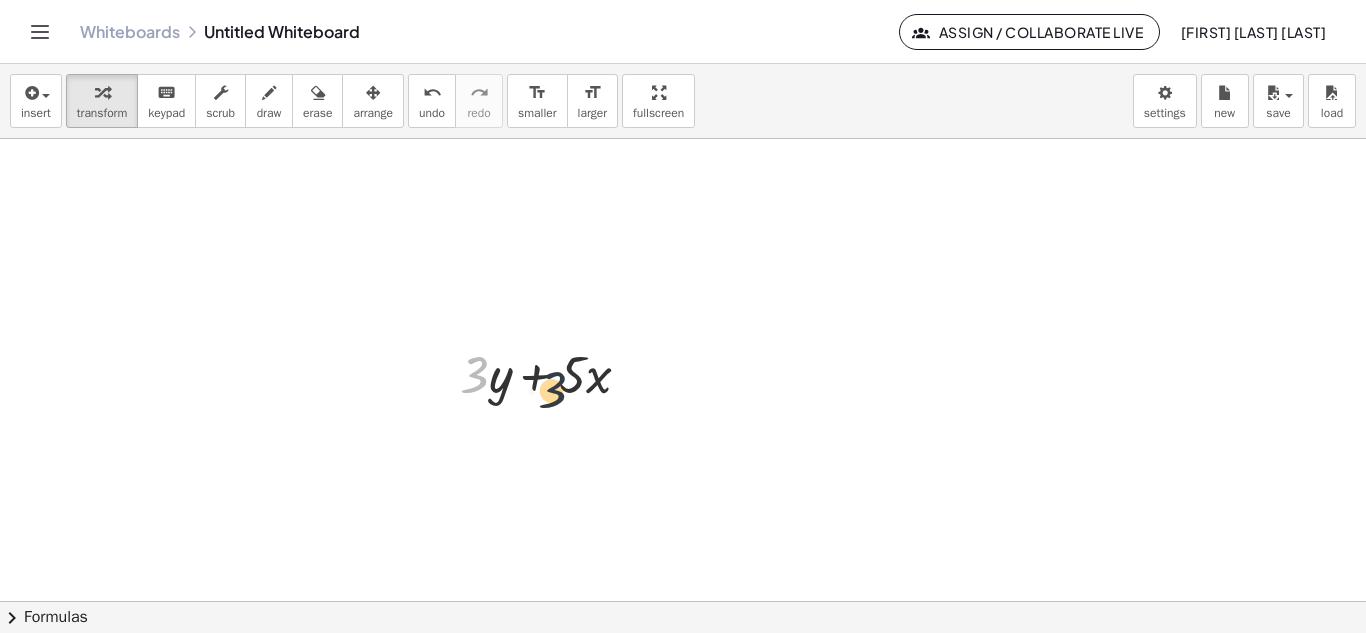 drag, startPoint x: 483, startPoint y: 375, endPoint x: 627, endPoint y: 385, distance: 144.3468 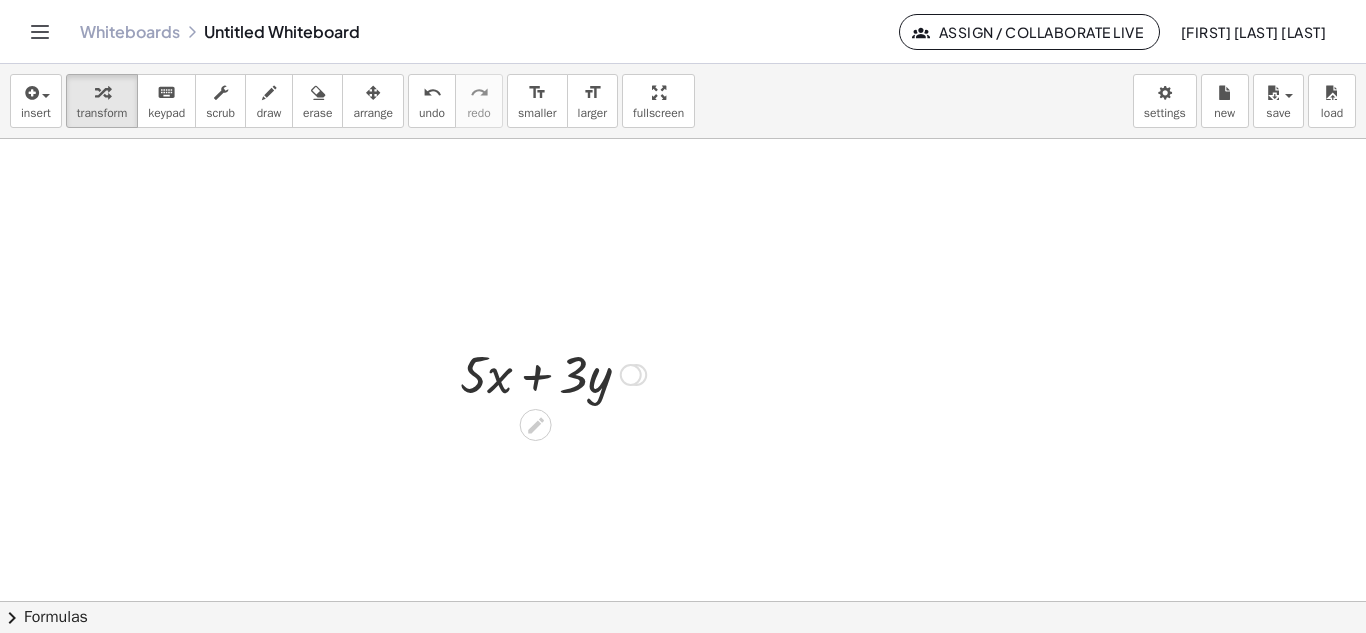 click at bounding box center (553, 373) 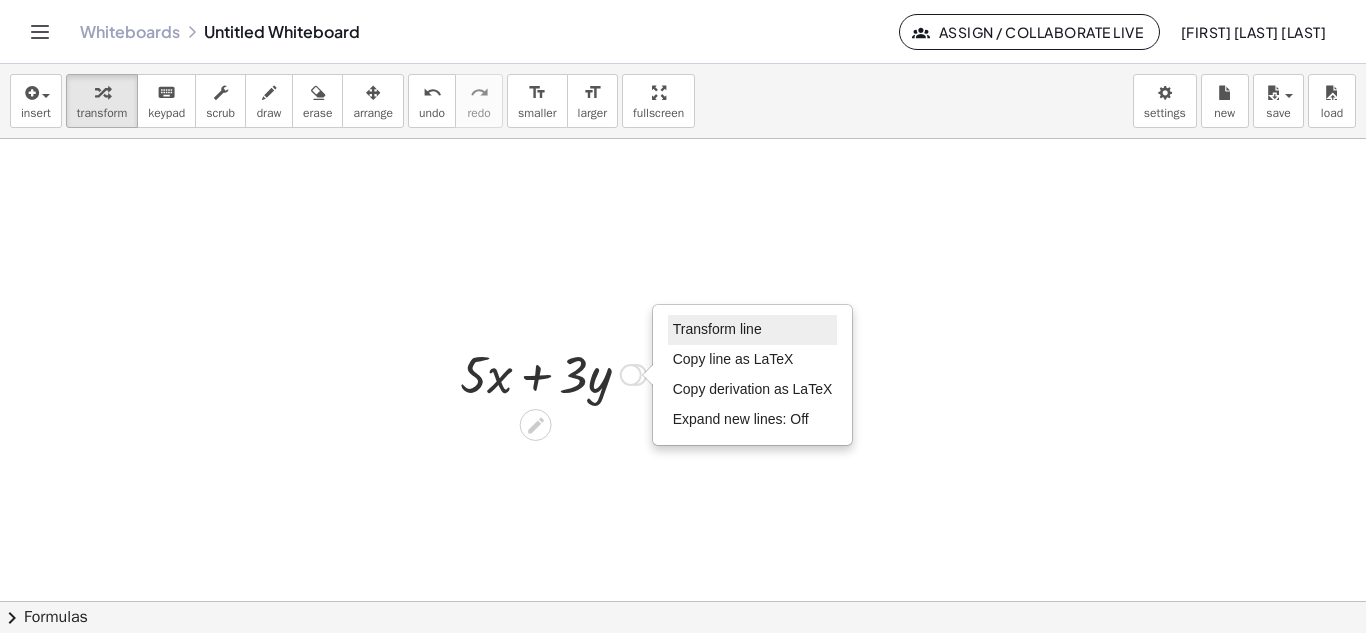 click on "Transform line" at bounding box center (717, 329) 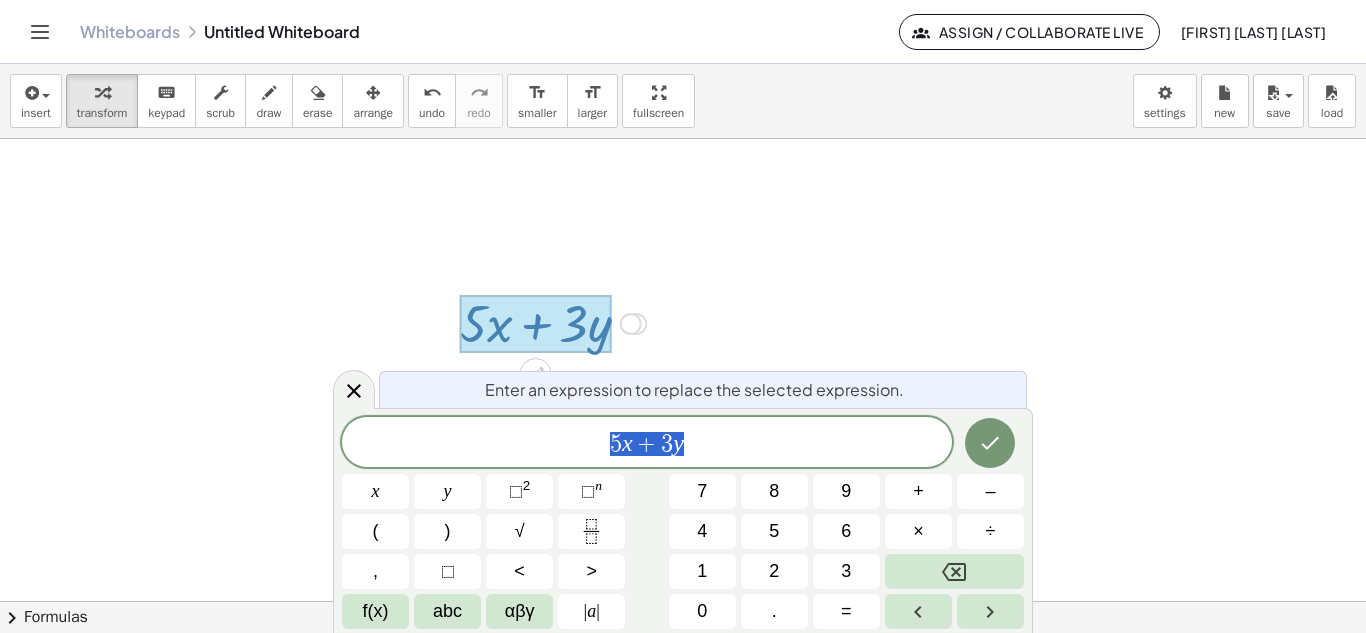 scroll, scrollTop: 54, scrollLeft: 0, axis: vertical 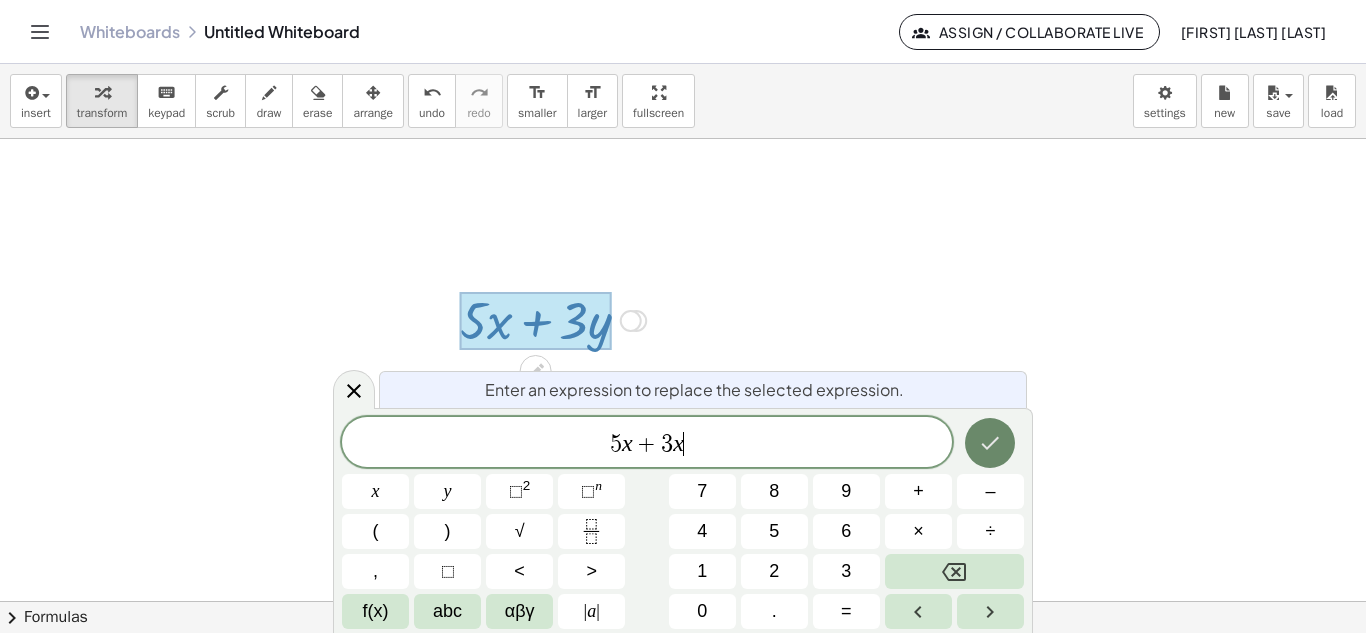click at bounding box center [990, 443] 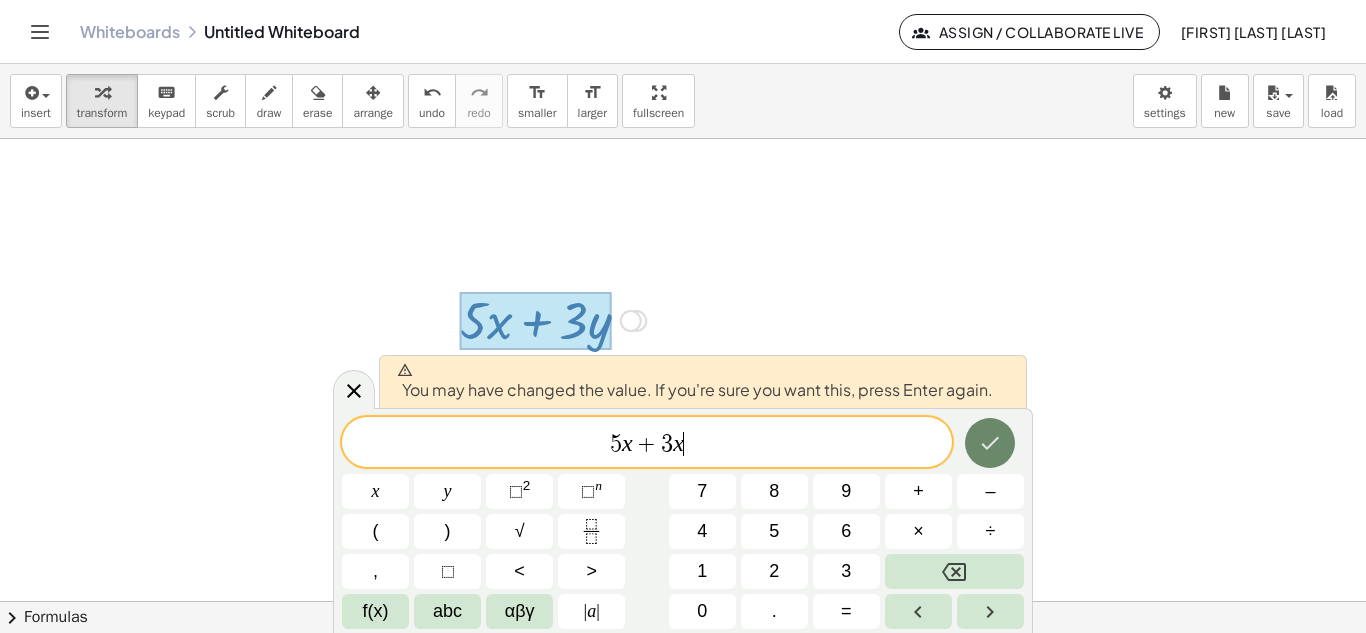 click at bounding box center [990, 443] 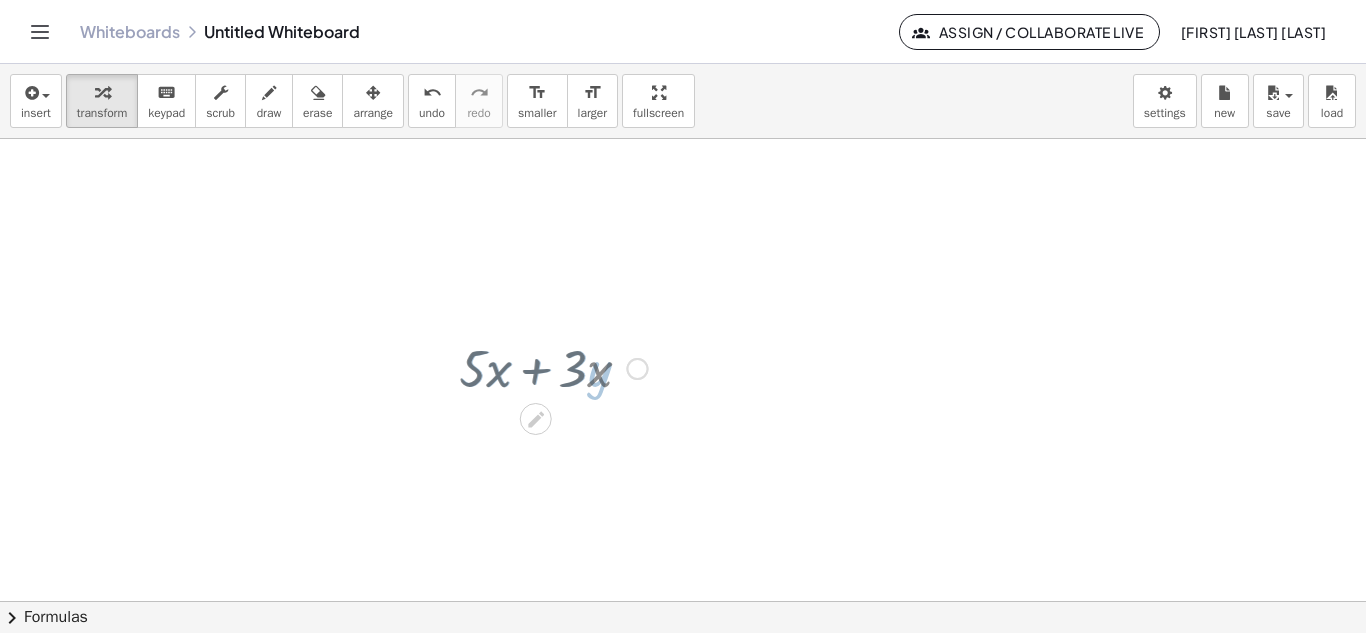 scroll, scrollTop: 0, scrollLeft: 0, axis: both 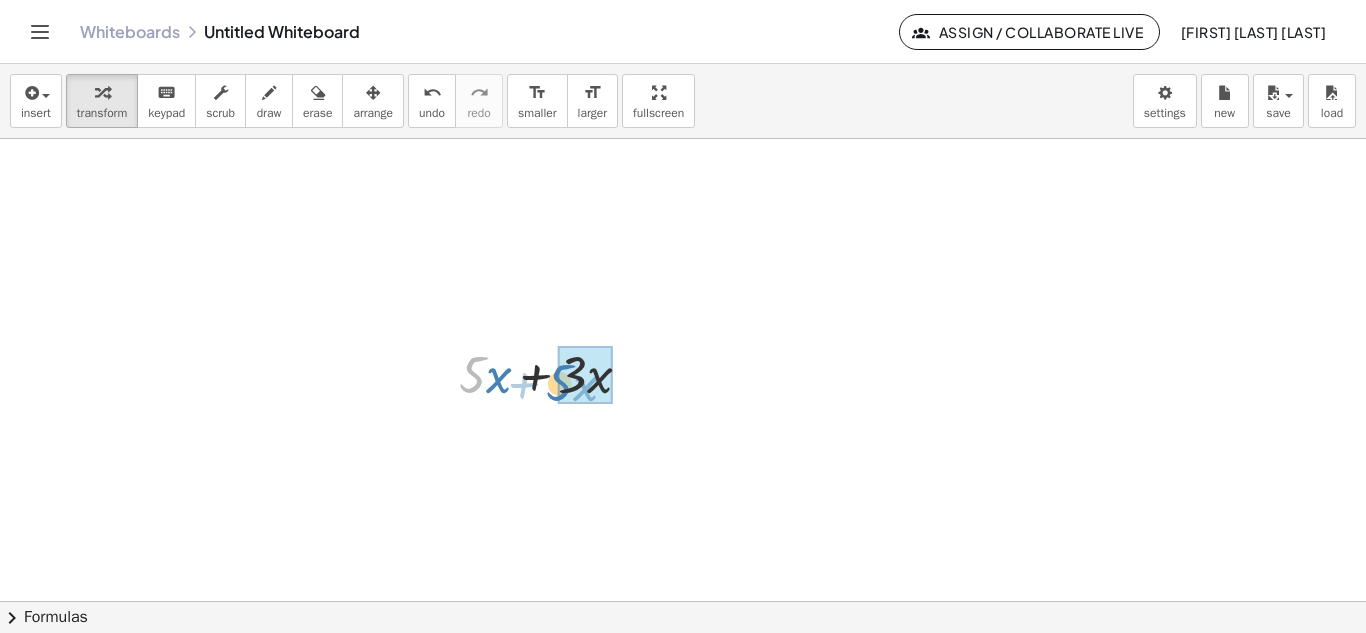 drag, startPoint x: 477, startPoint y: 379, endPoint x: 569, endPoint y: 387, distance: 92.34717 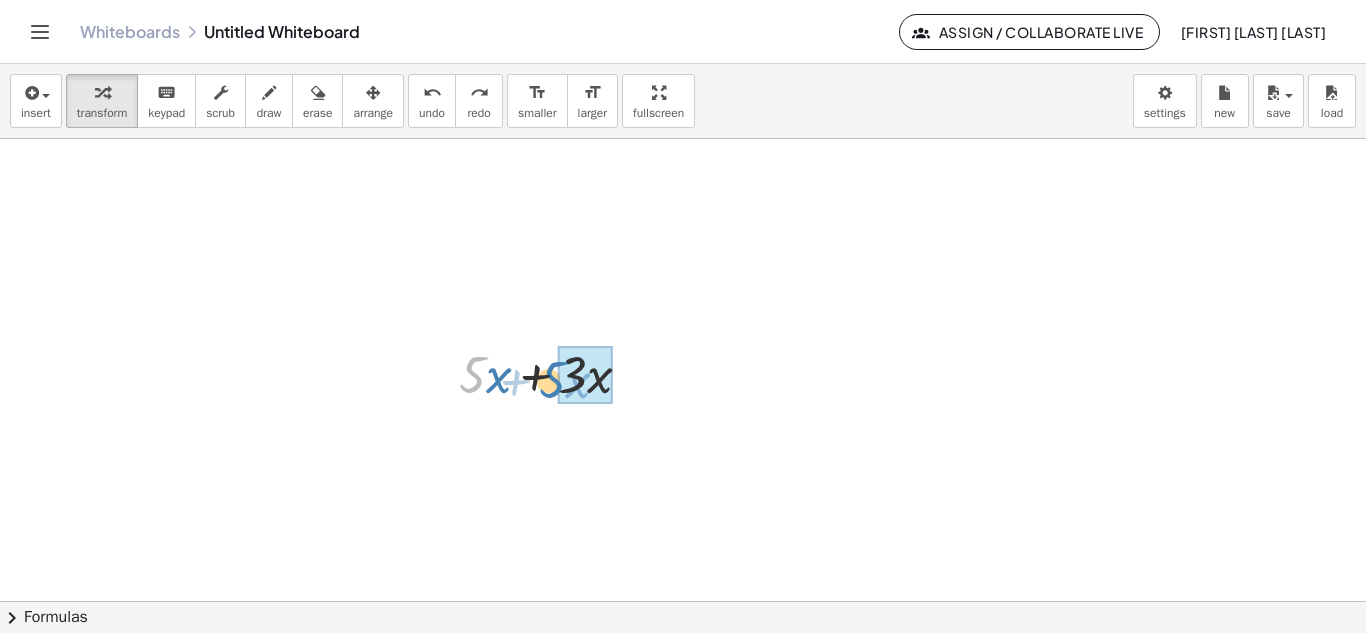 drag, startPoint x: 481, startPoint y: 381, endPoint x: 580, endPoint y: 388, distance: 99.24717 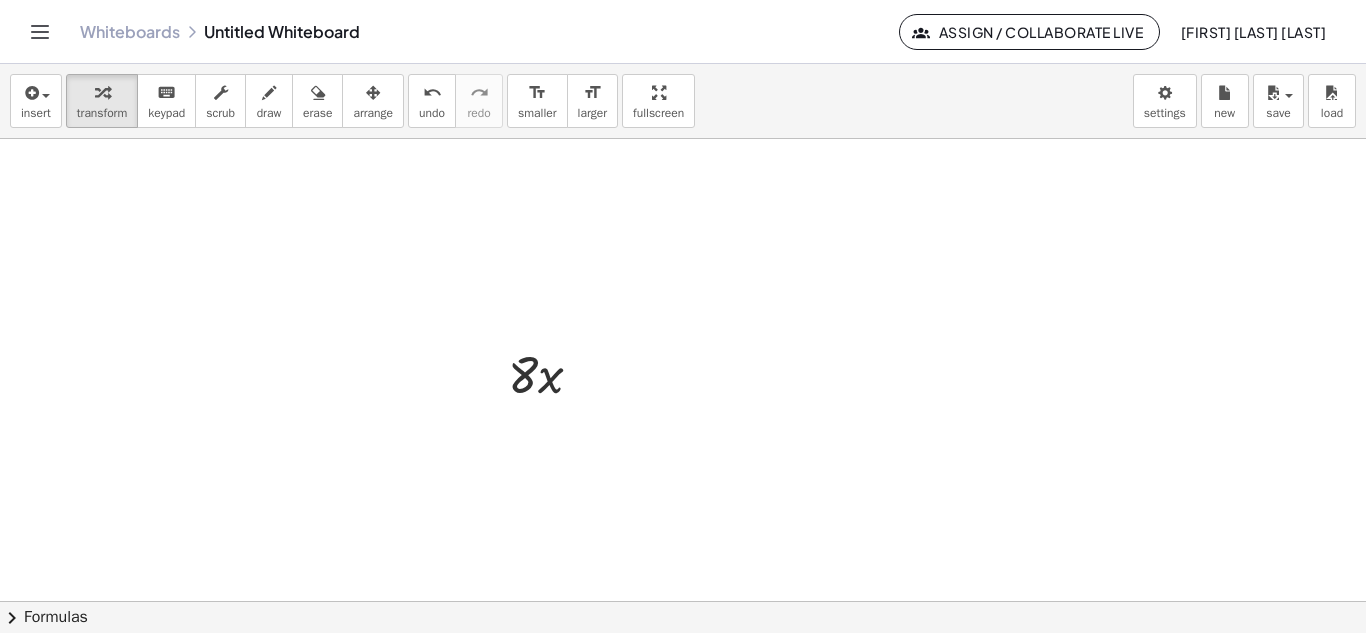 click at bounding box center (683, 601) 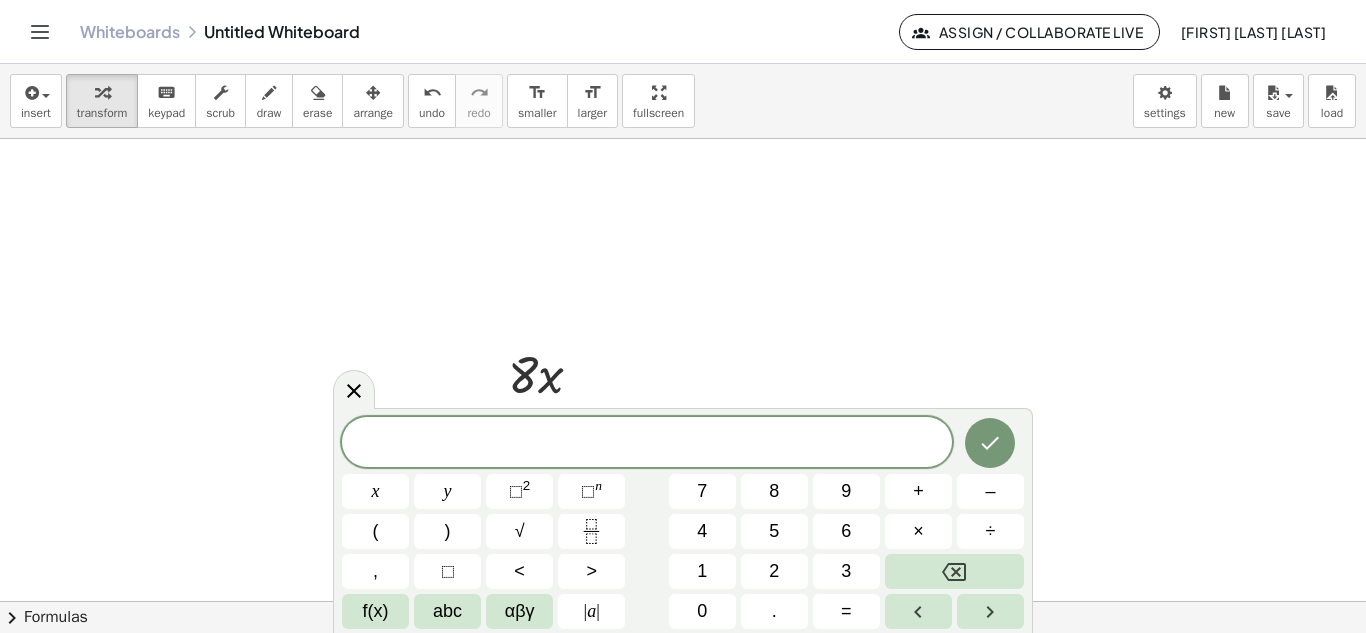 click at bounding box center [683, 601] 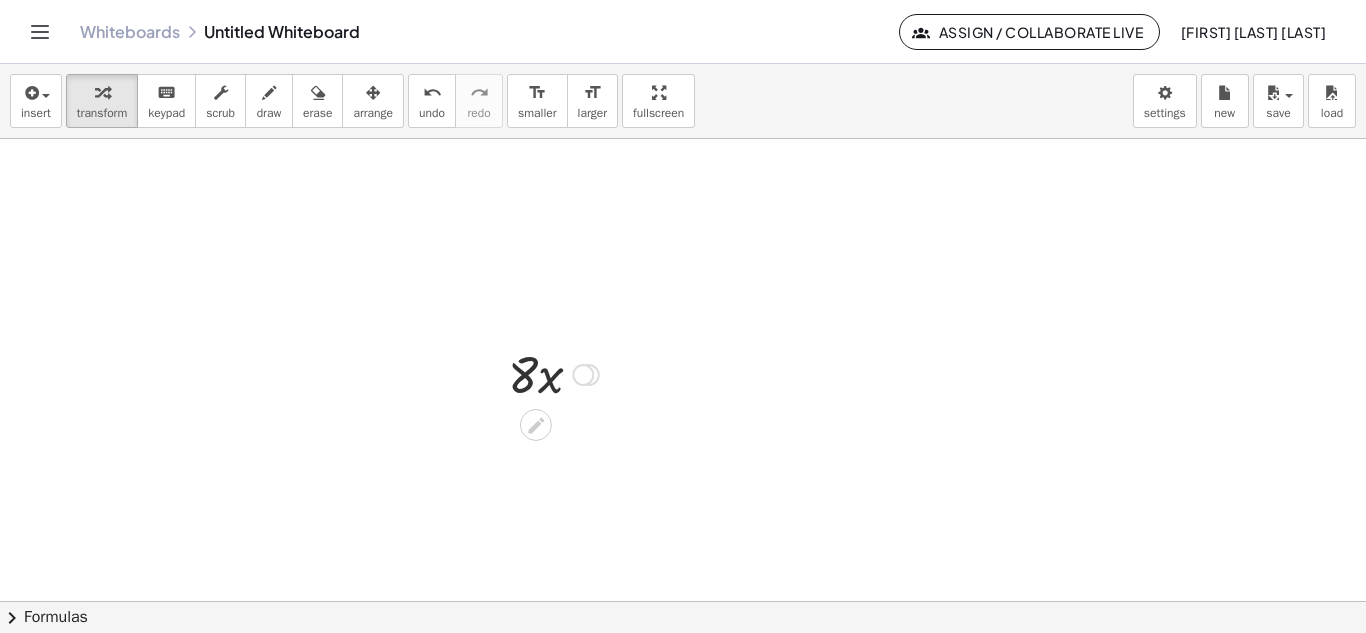 click at bounding box center (583, 375) 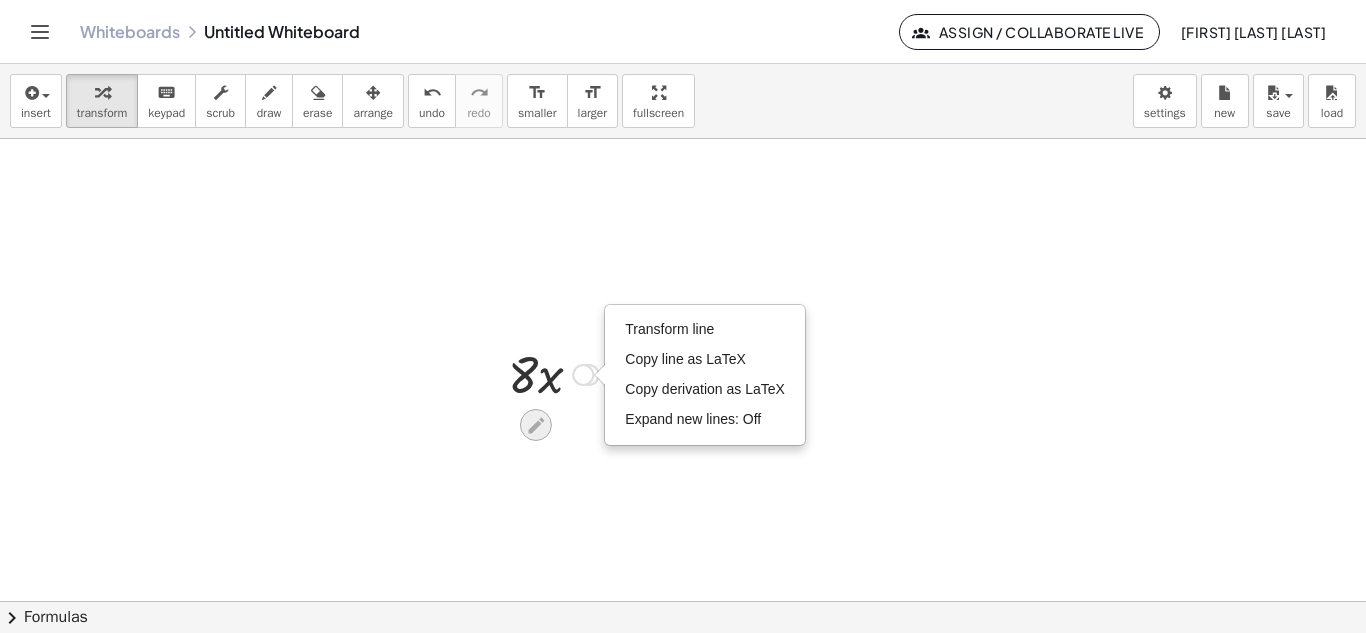 click 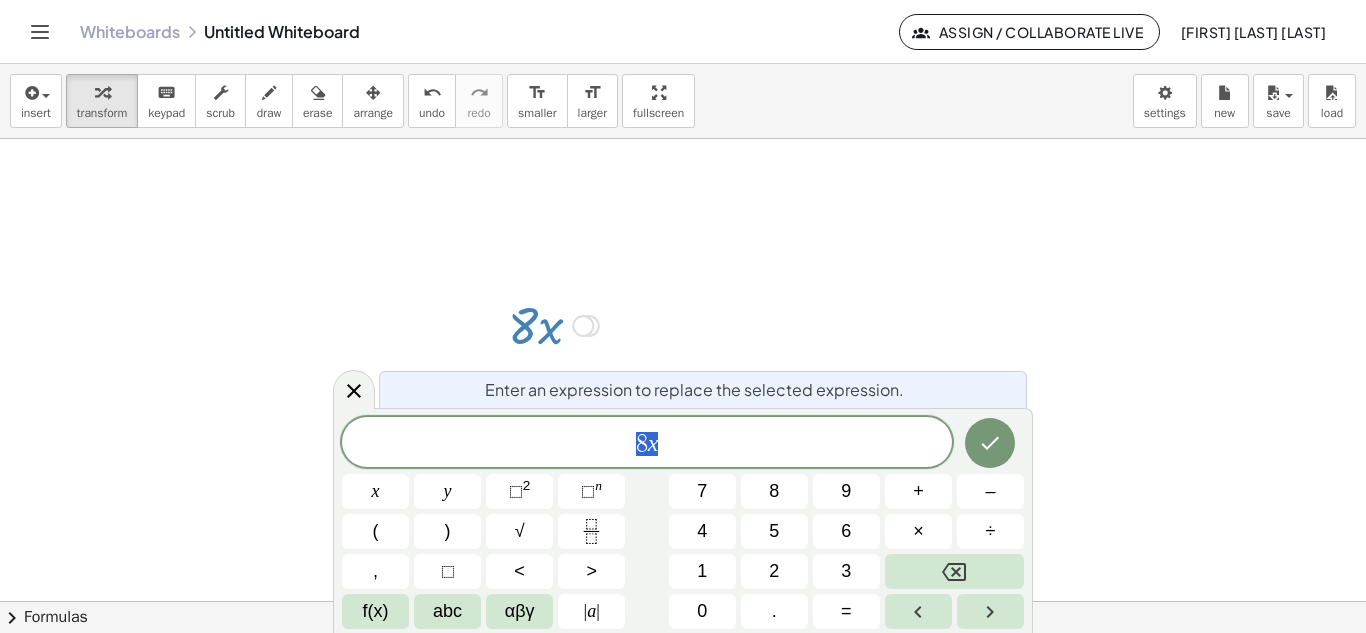 scroll, scrollTop: 54, scrollLeft: 0, axis: vertical 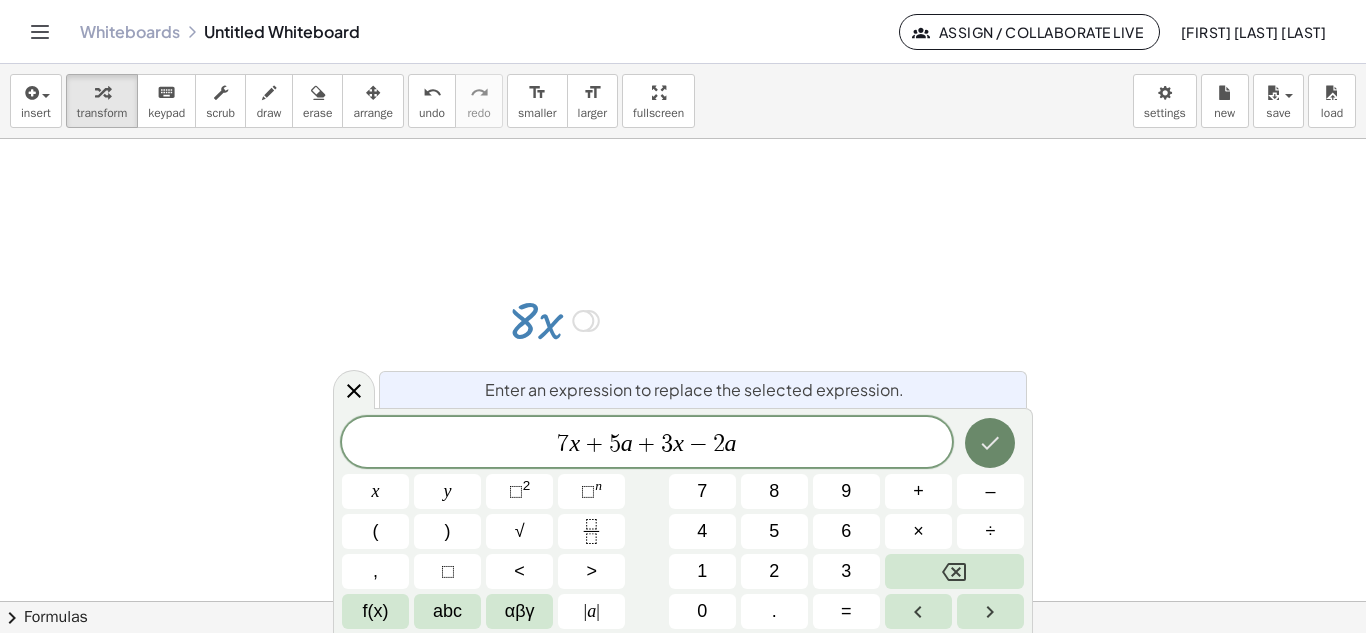click 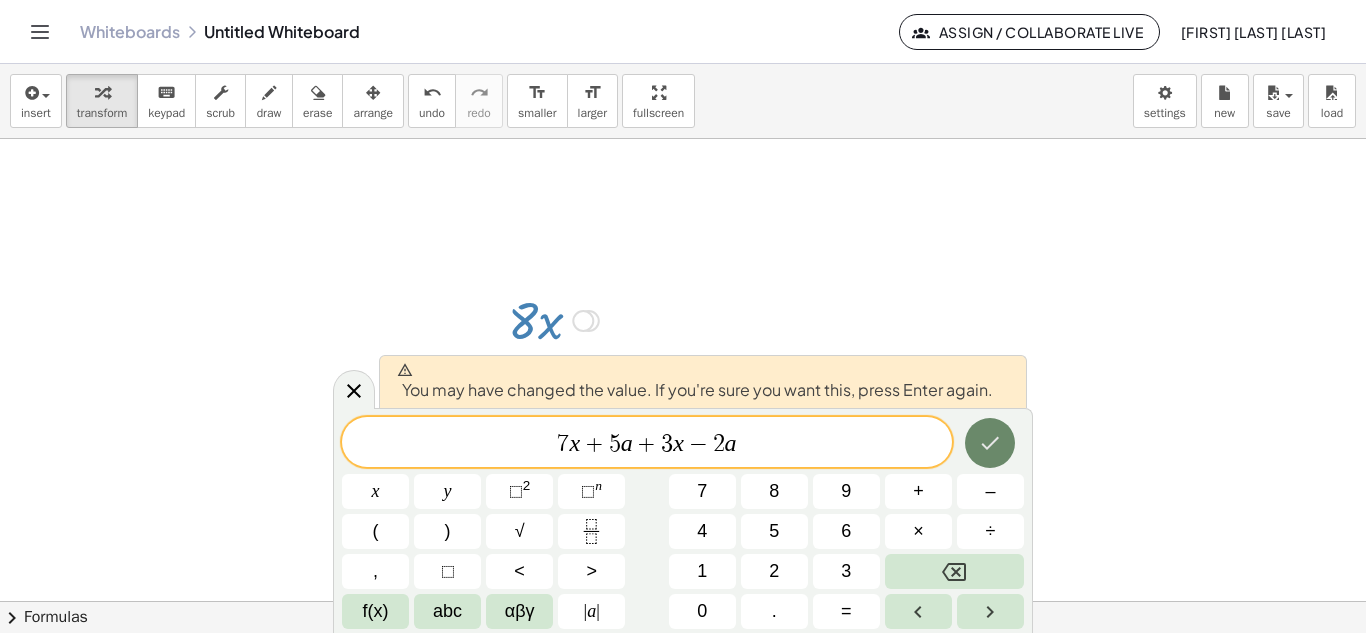 click 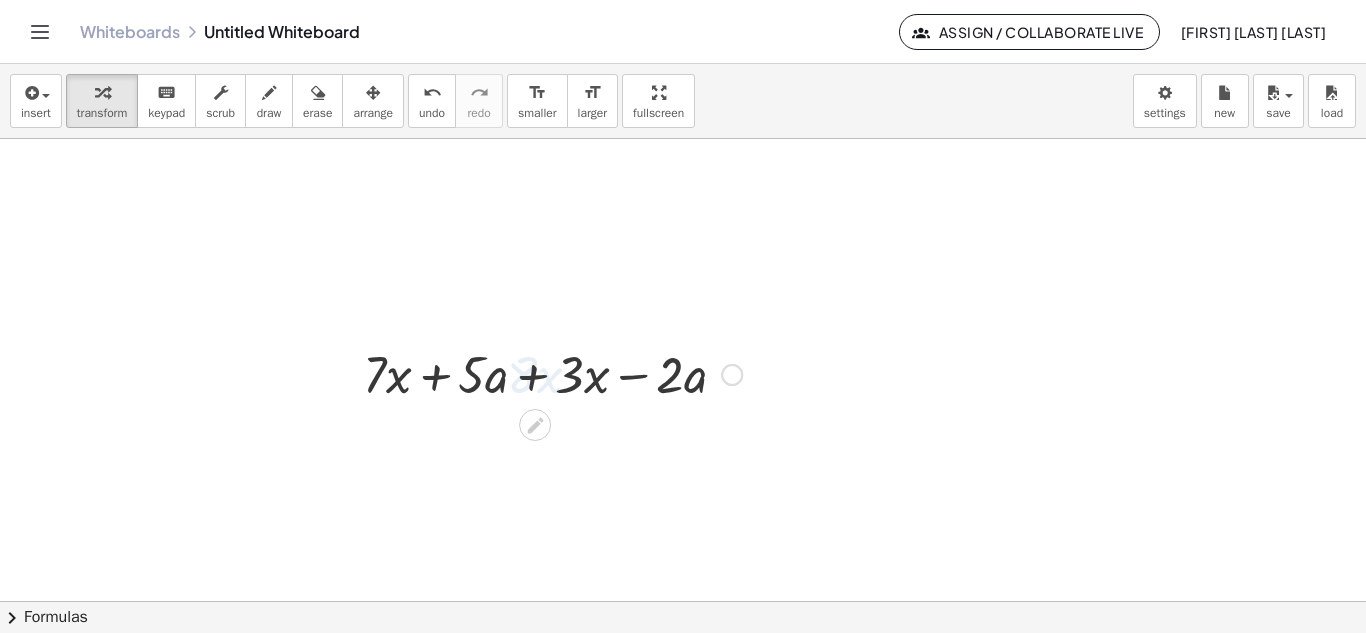 scroll, scrollTop: 0, scrollLeft: 0, axis: both 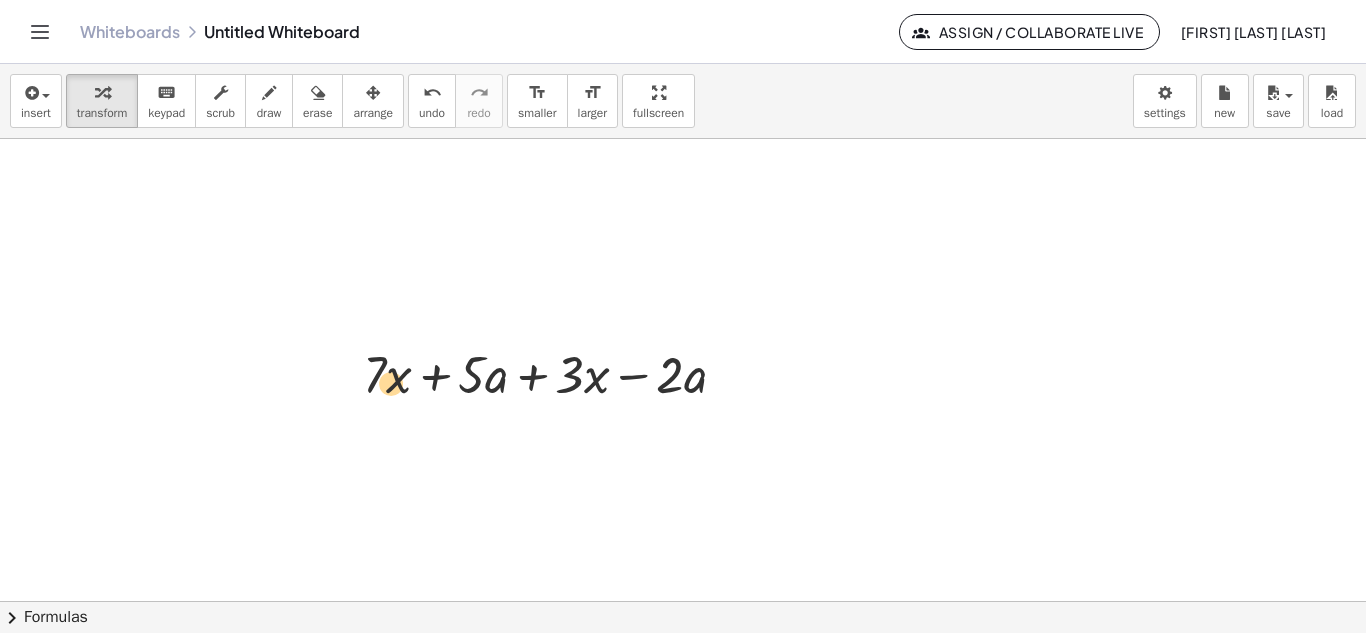 drag, startPoint x: 385, startPoint y: 377, endPoint x: 403, endPoint y: 386, distance: 20.12461 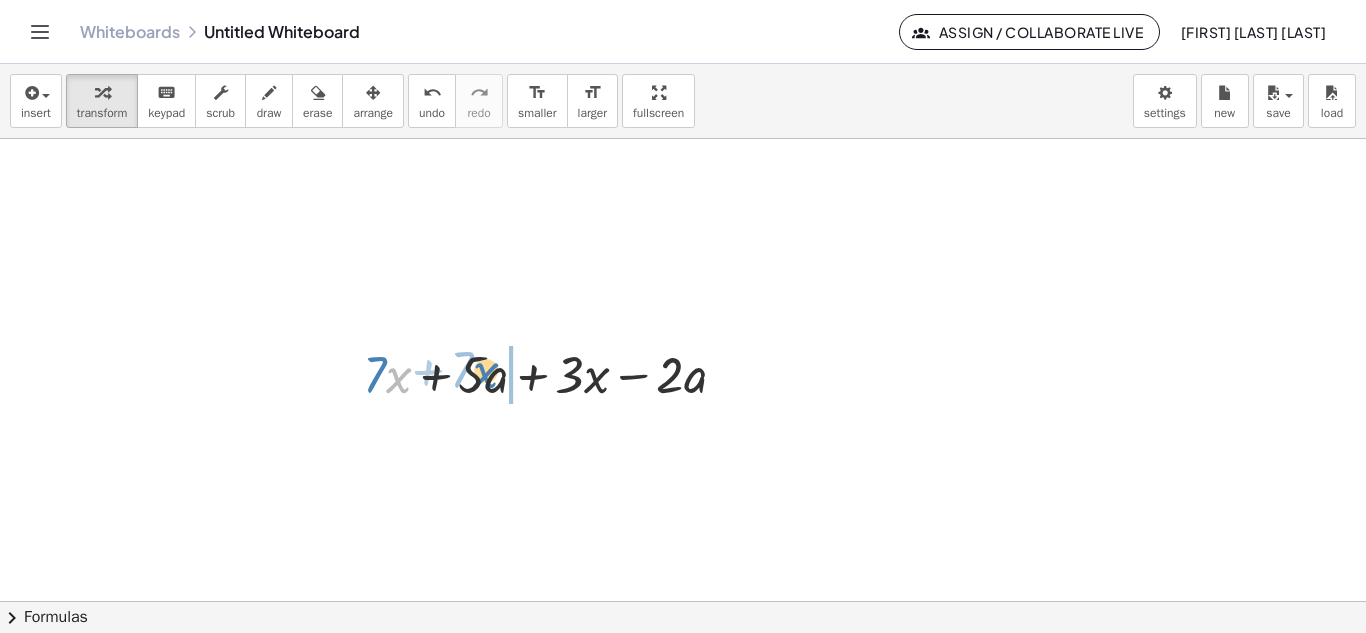drag, startPoint x: 387, startPoint y: 372, endPoint x: 473, endPoint y: 369, distance: 86.05231 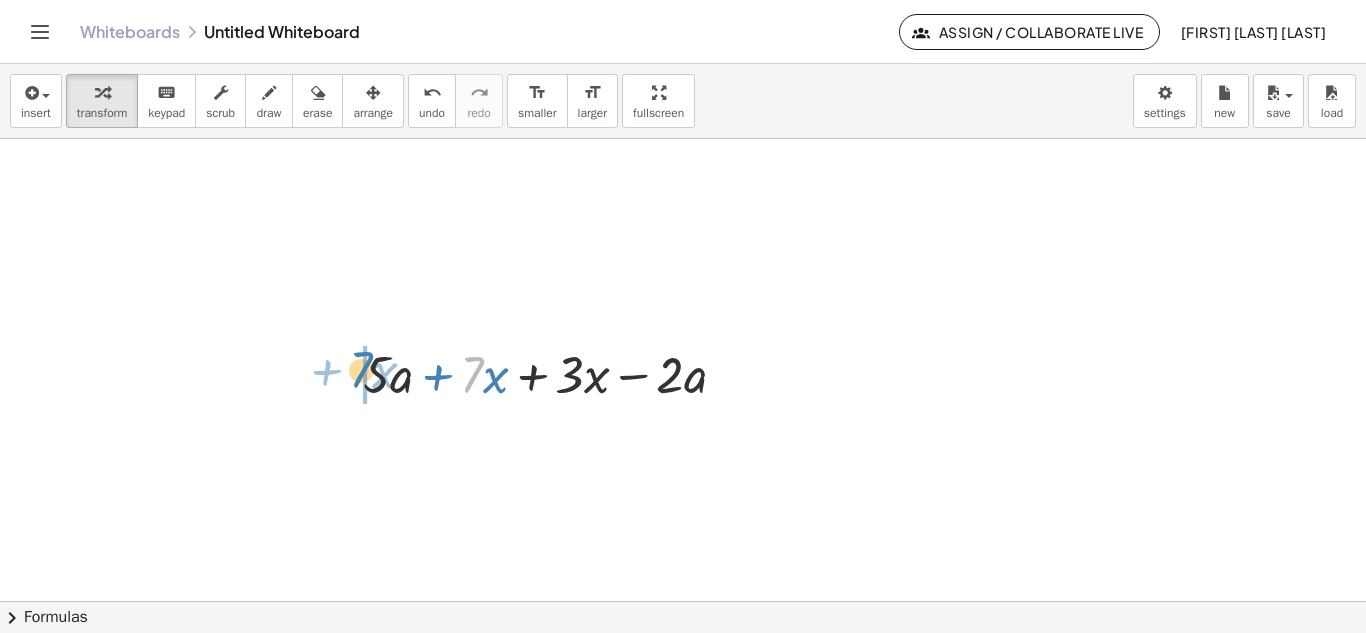 drag, startPoint x: 480, startPoint y: 383, endPoint x: 376, endPoint y: 384, distance: 104.00481 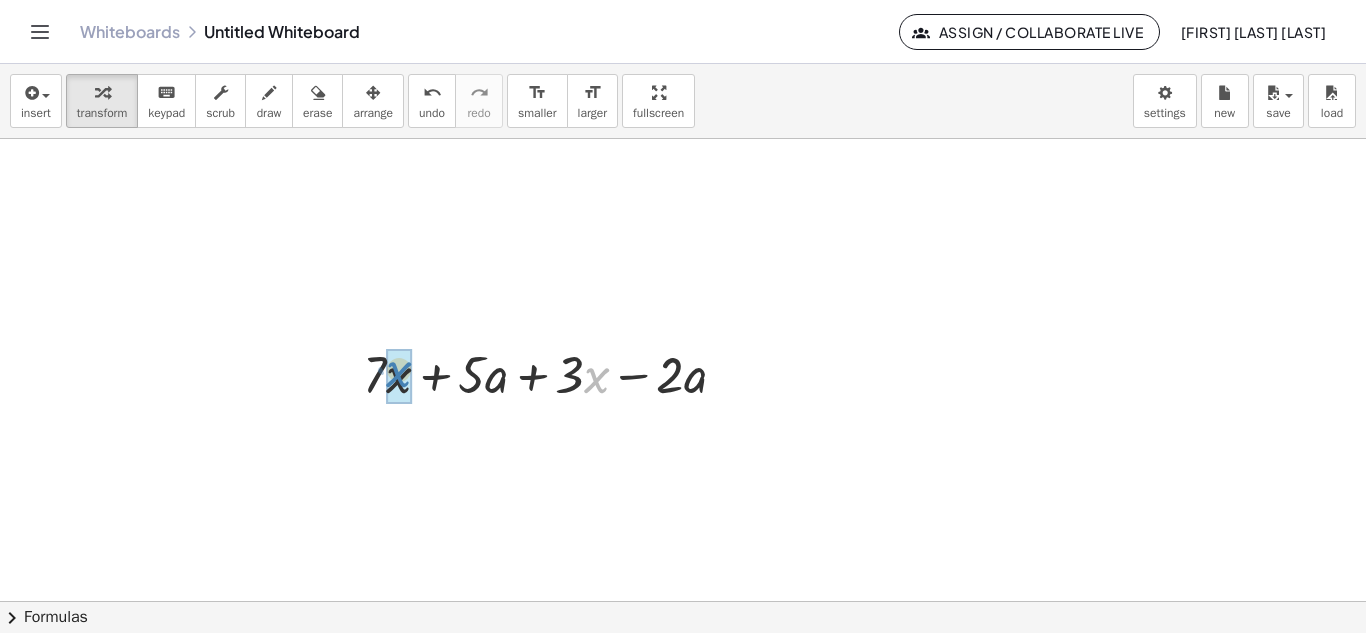 drag, startPoint x: 585, startPoint y: 379, endPoint x: 387, endPoint y: 373, distance: 198.09088 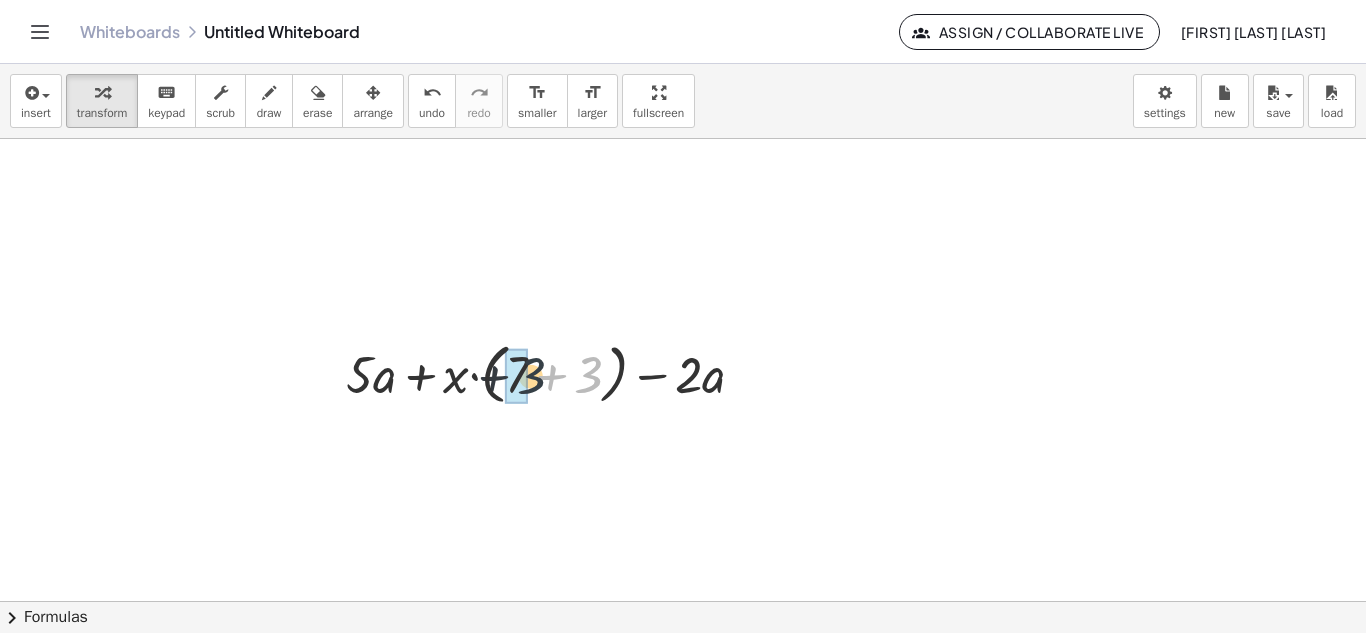 drag, startPoint x: 589, startPoint y: 373, endPoint x: 525, endPoint y: 375, distance: 64.03124 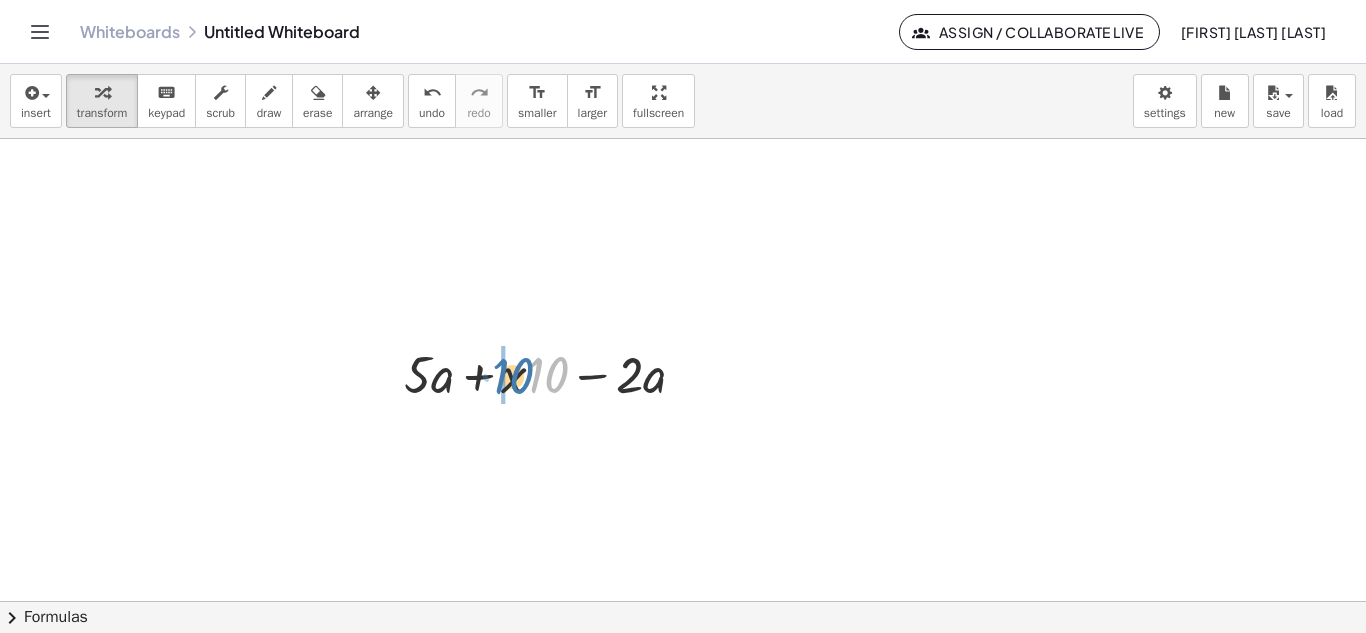 drag, startPoint x: 553, startPoint y: 375, endPoint x: 516, endPoint y: 376, distance: 37.01351 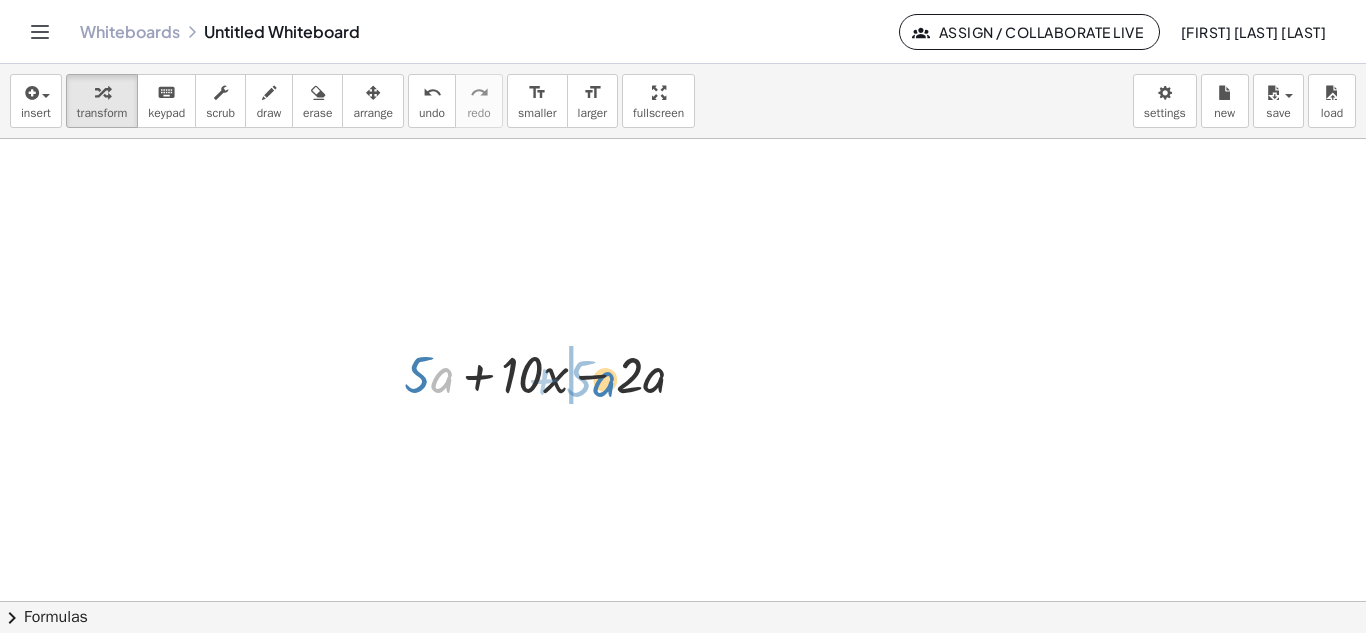 drag, startPoint x: 433, startPoint y: 376, endPoint x: 594, endPoint y: 379, distance: 161.02795 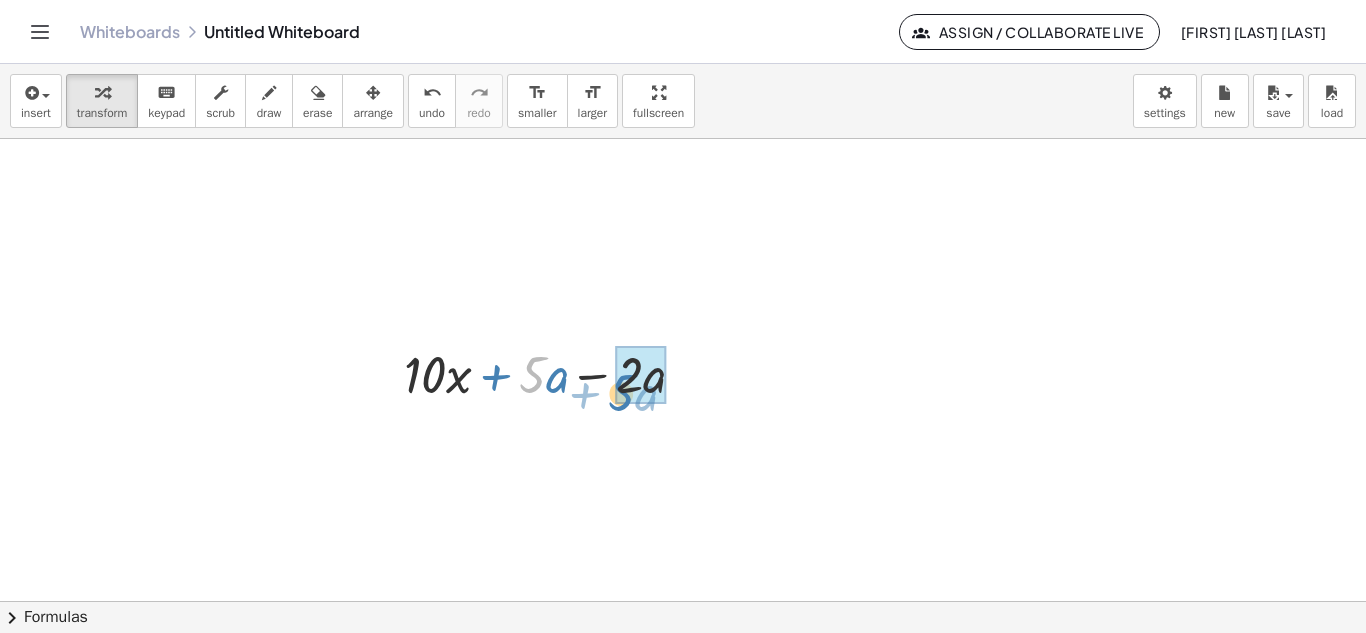 drag, startPoint x: 522, startPoint y: 374, endPoint x: 611, endPoint y: 392, distance: 90.80198 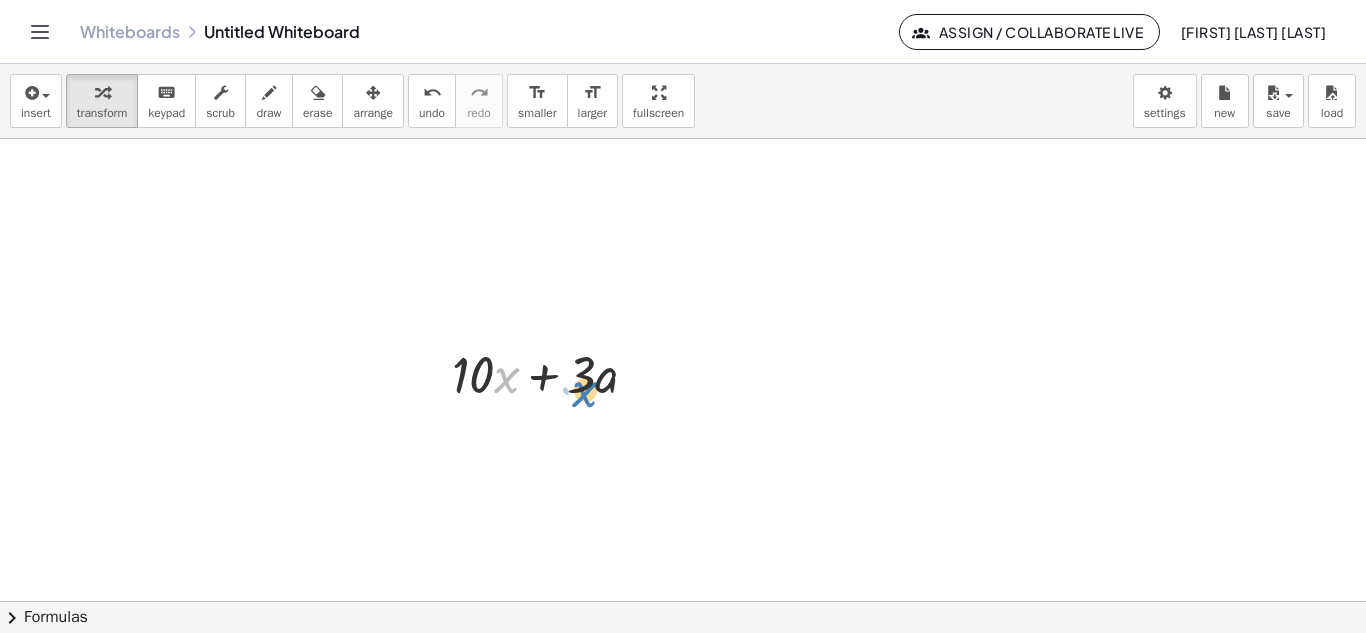 drag, startPoint x: 497, startPoint y: 380, endPoint x: 577, endPoint y: 387, distance: 80.305664 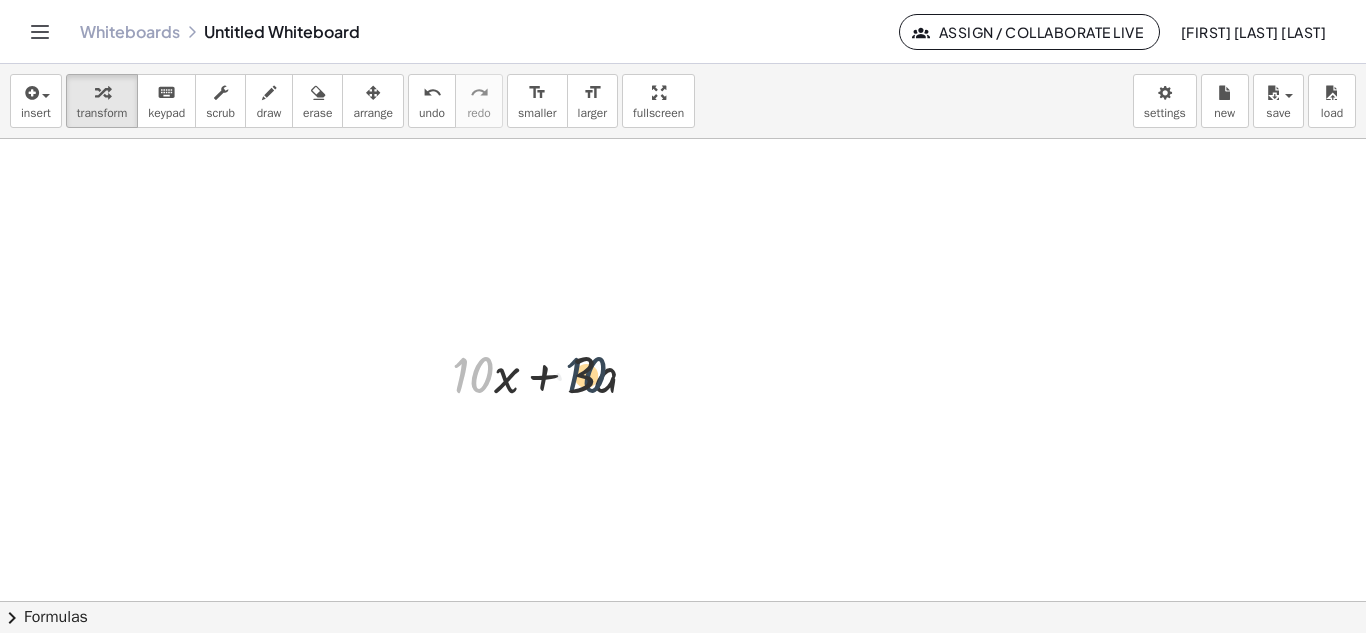 drag, startPoint x: 480, startPoint y: 368, endPoint x: 597, endPoint y: 366, distance: 117.01709 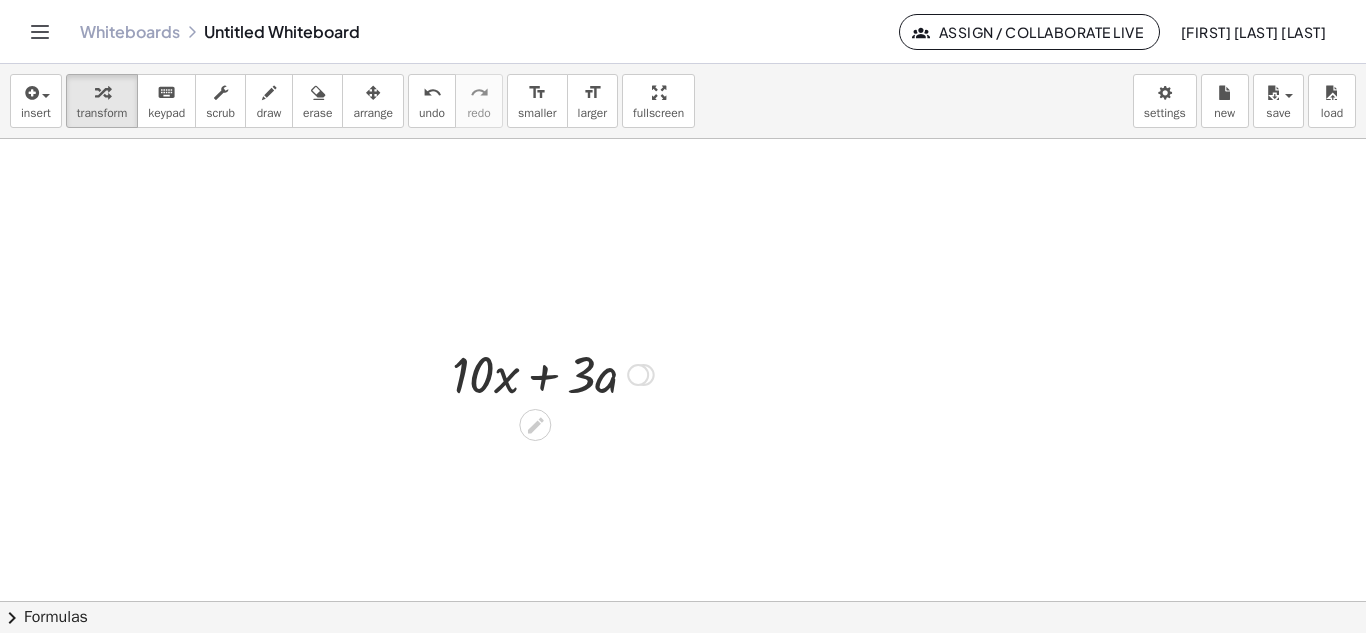 click on "Transform line Copy line as LaTeX Copy derivation as LaTeX Expand new lines: Off" at bounding box center (638, 375) 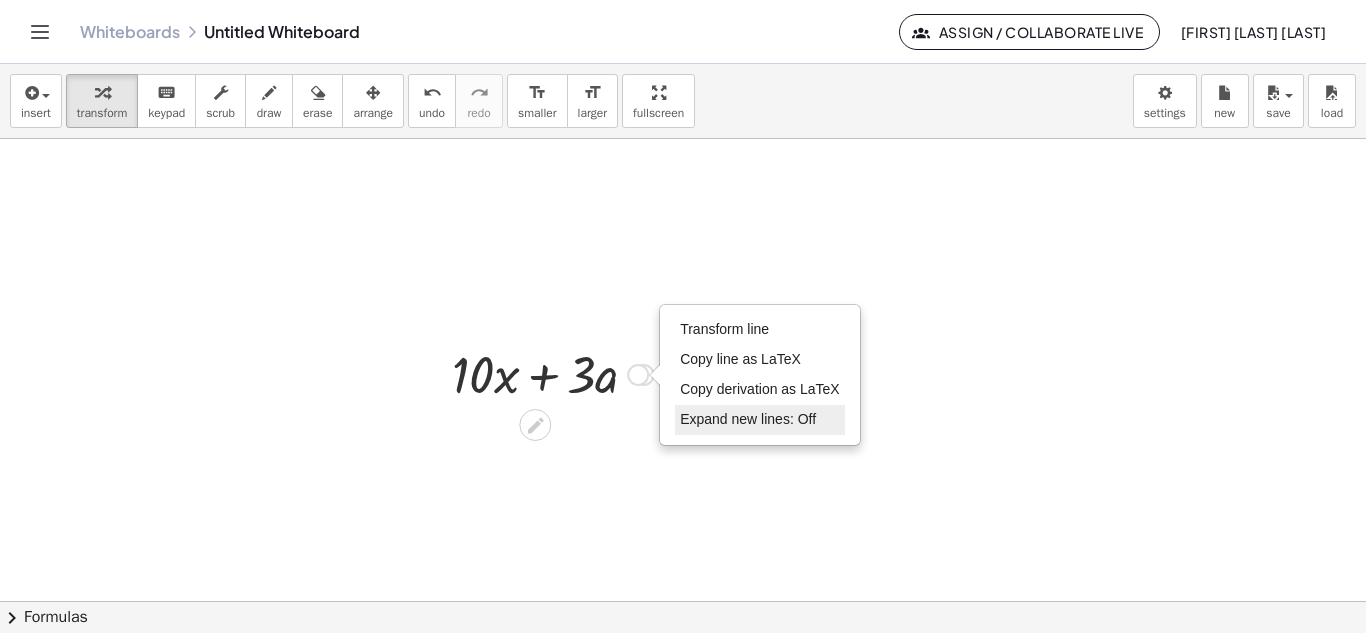click on "Expand new lines: Off" at bounding box center [760, 420] 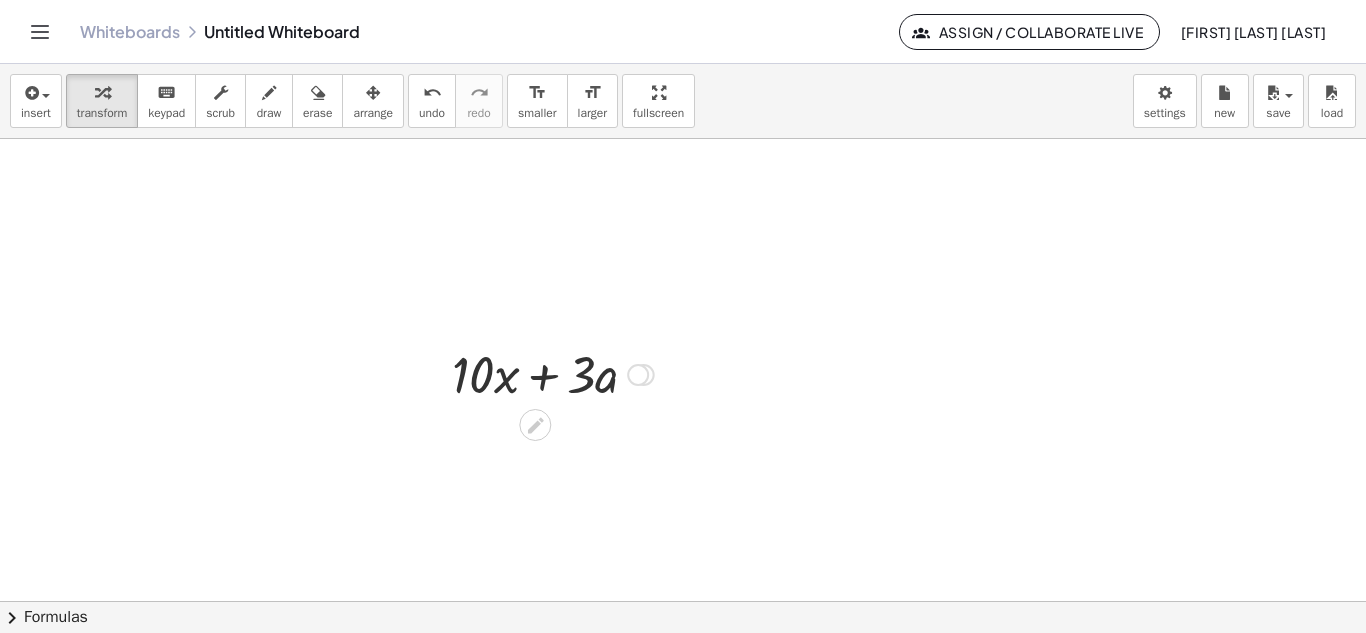 click on "Transform line Copy line as LaTeX Copy derivation as LaTeX Expand new lines: Off" at bounding box center (638, 375) 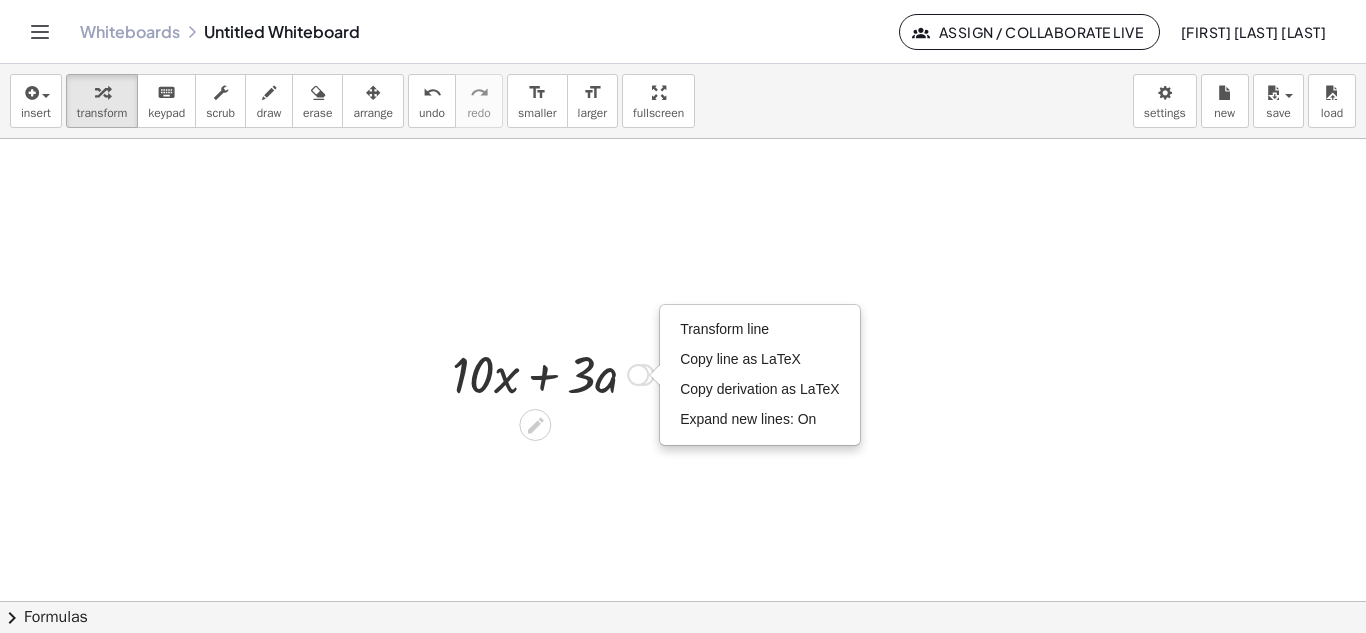 click at bounding box center [553, 373] 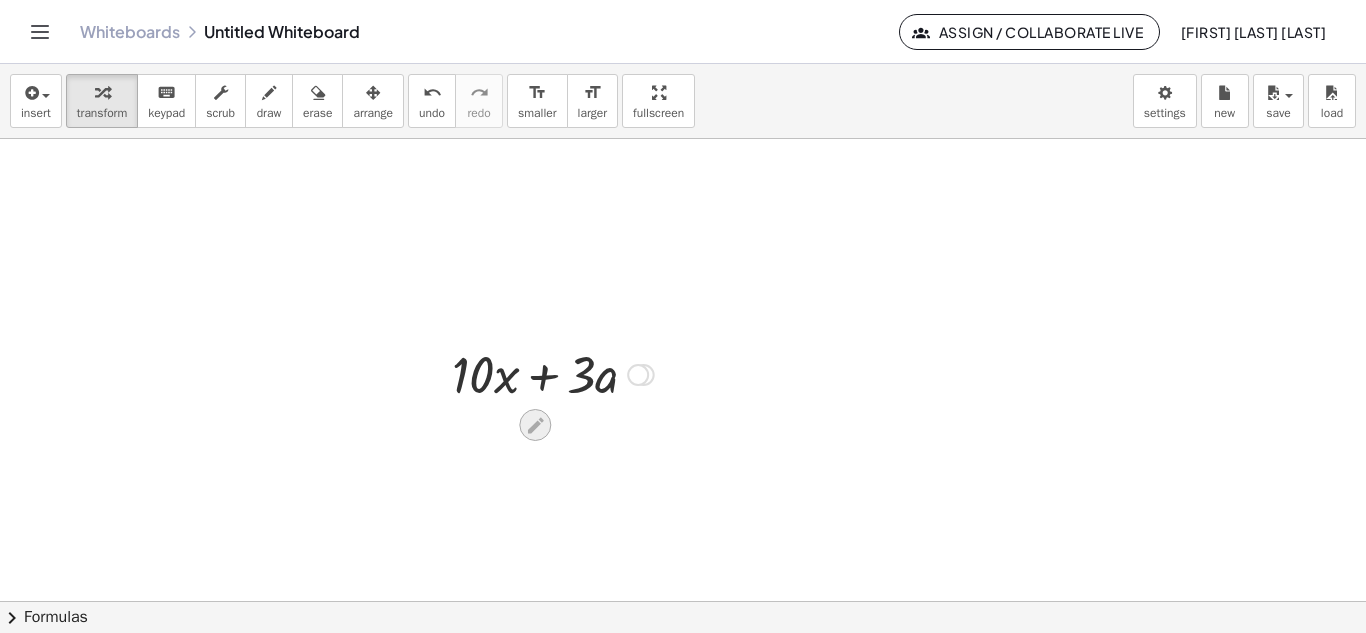 click 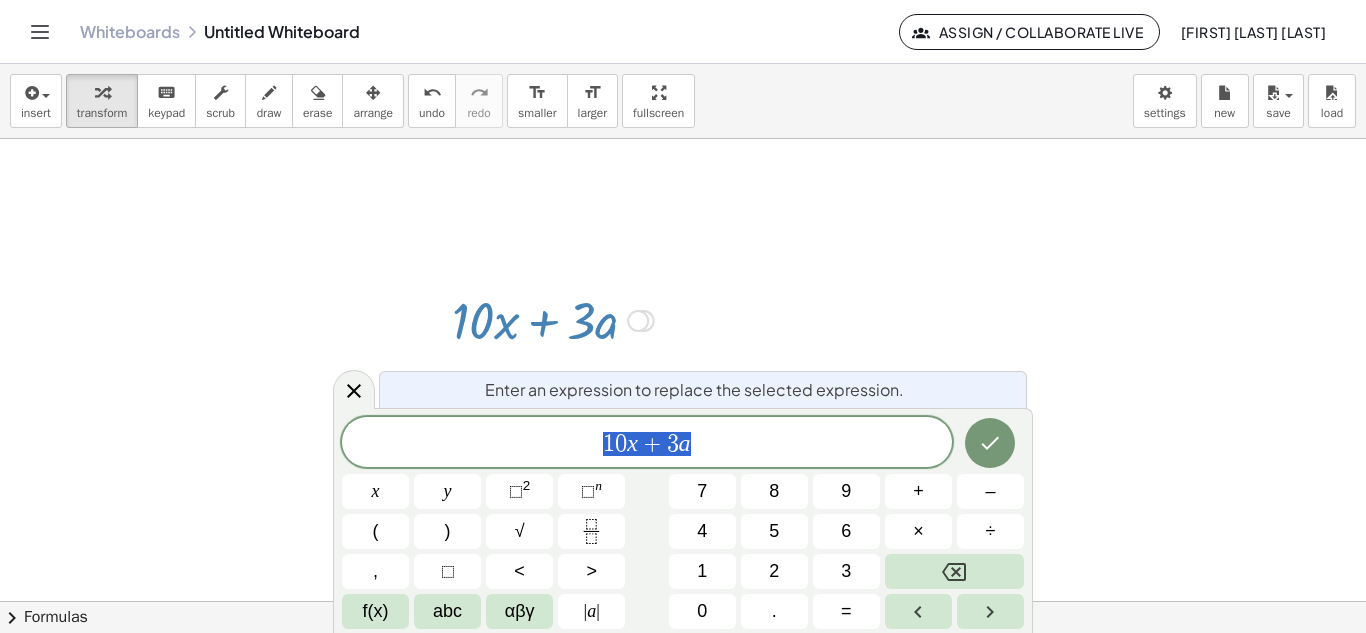click at bounding box center [683, 547] 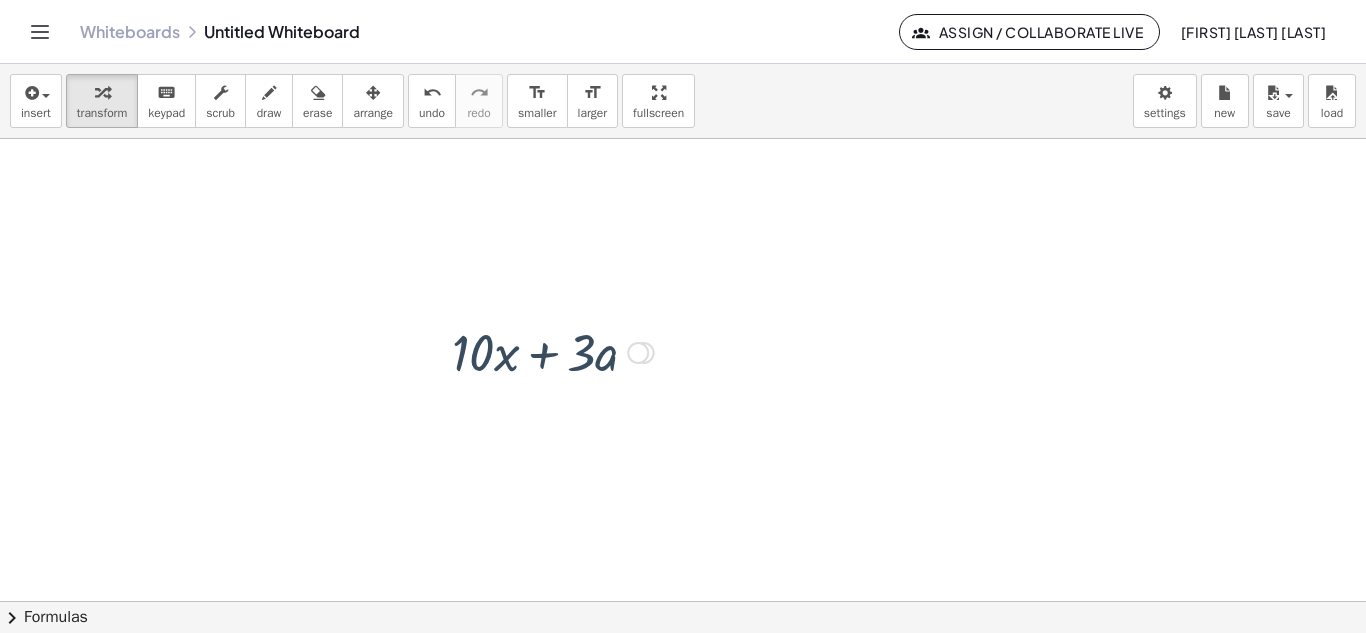 scroll, scrollTop: 0, scrollLeft: 0, axis: both 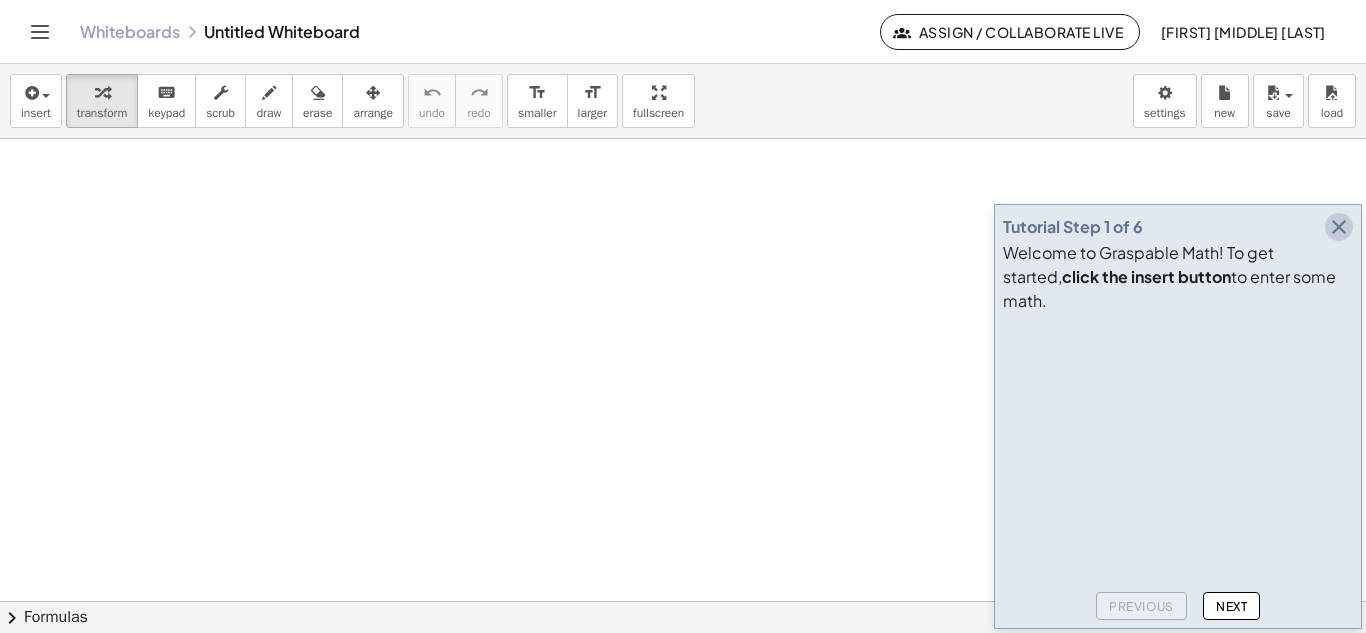 click at bounding box center (1339, 227) 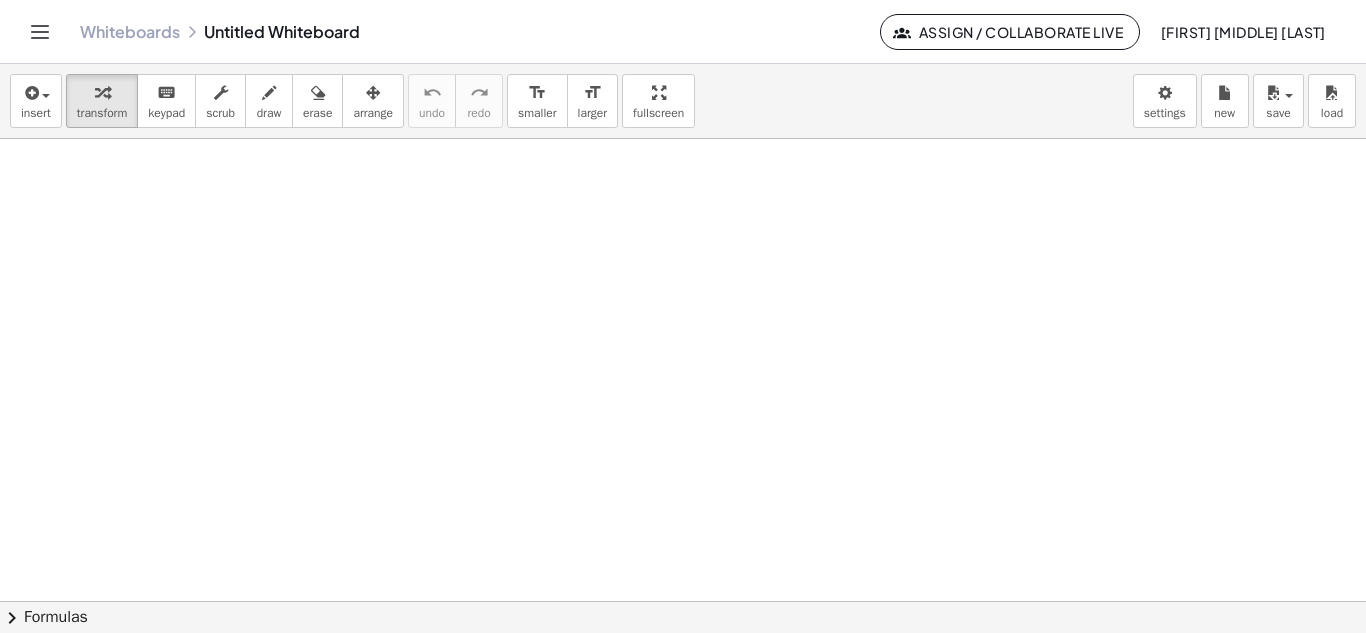 click at bounding box center [683, 601] 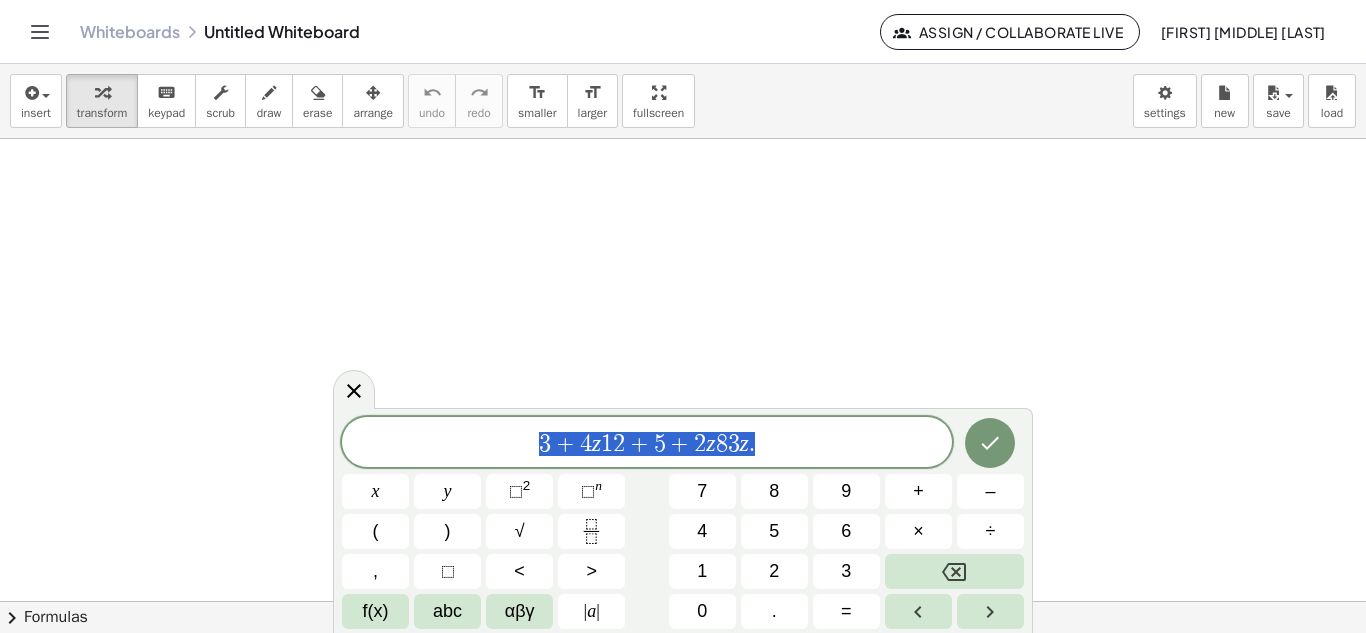 drag, startPoint x: 770, startPoint y: 440, endPoint x: 492, endPoint y: 466, distance: 279.21317 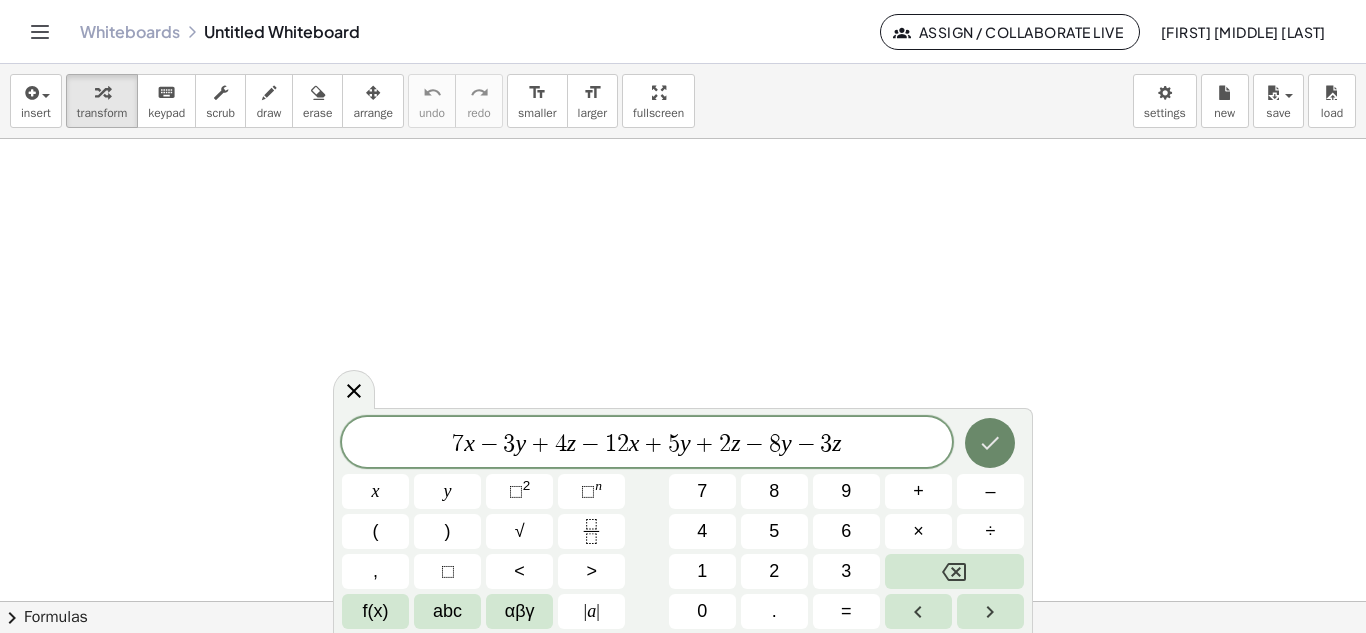 click at bounding box center [990, 443] 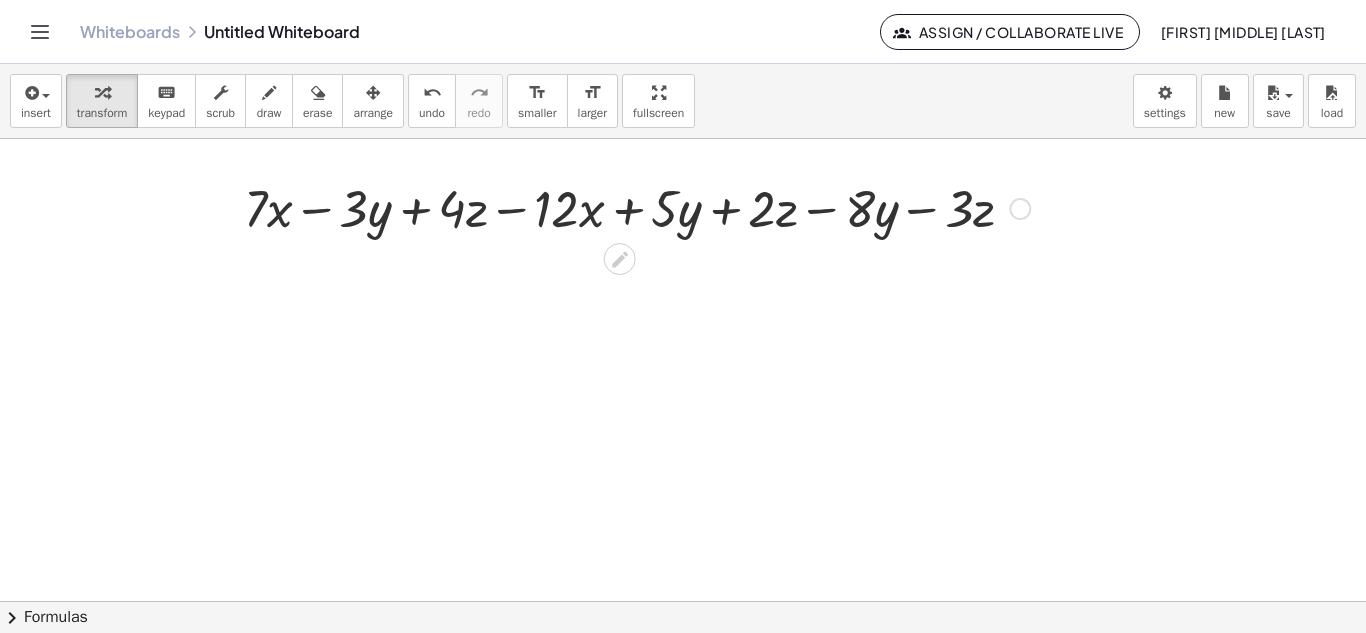 click at bounding box center (1020, 209) 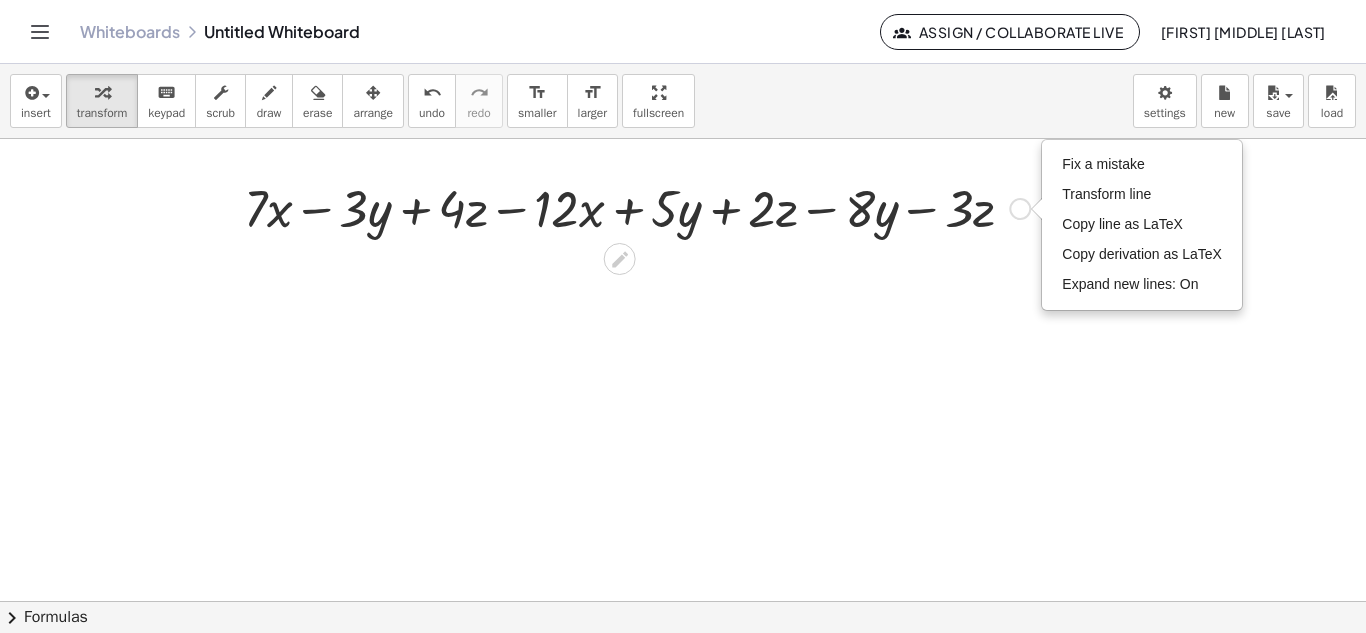 click on "Fix a mistake Transform line Copy line as LaTeX Copy derivation as LaTeX Expand new lines: On" at bounding box center [1020, 209] 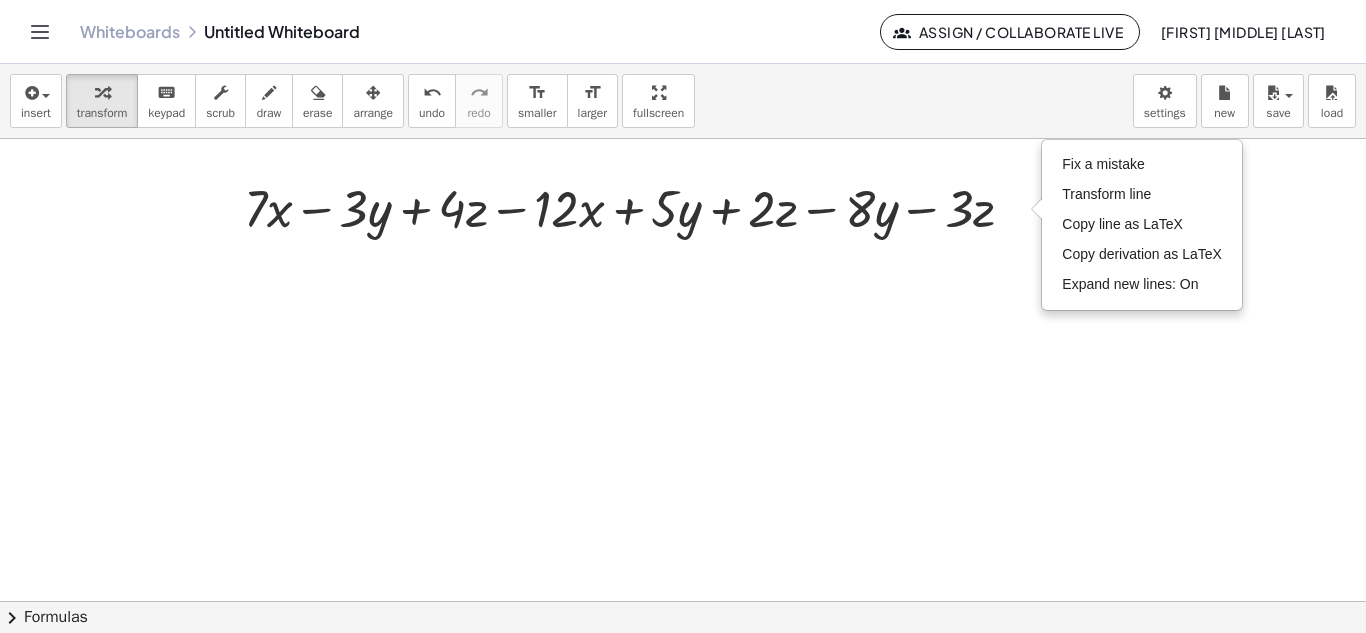click at bounding box center [683, 601] 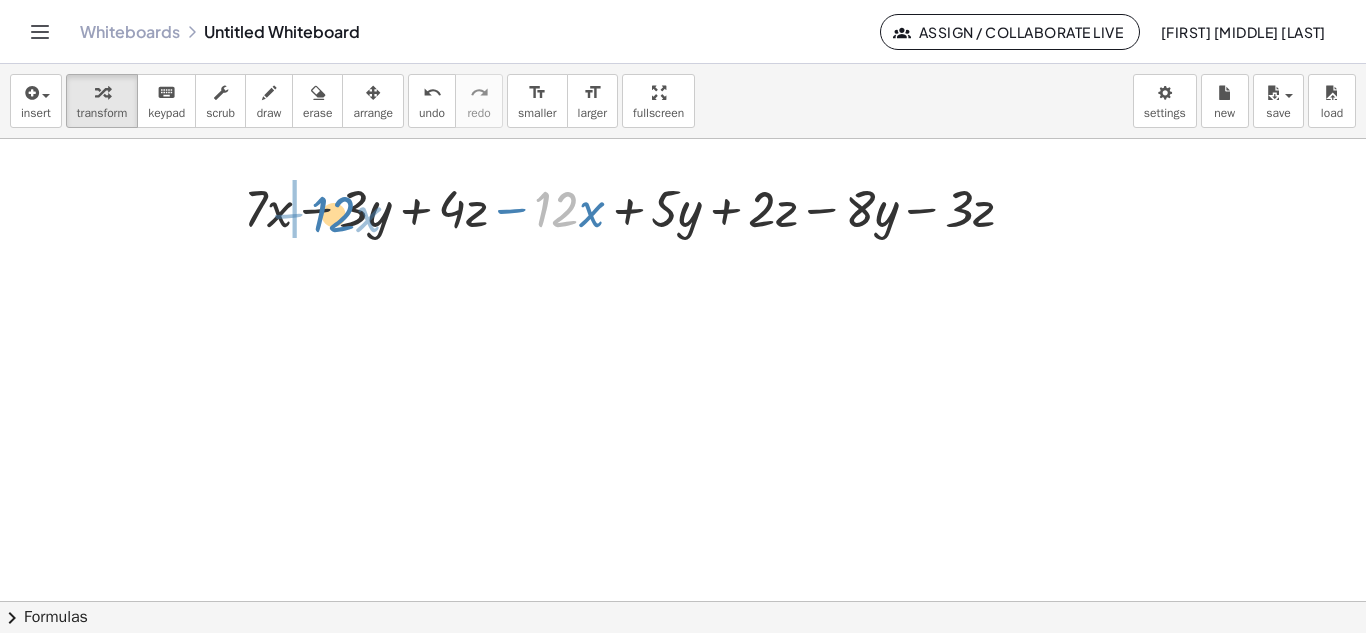 drag, startPoint x: 576, startPoint y: 212, endPoint x: 353, endPoint y: 217, distance: 223.05605 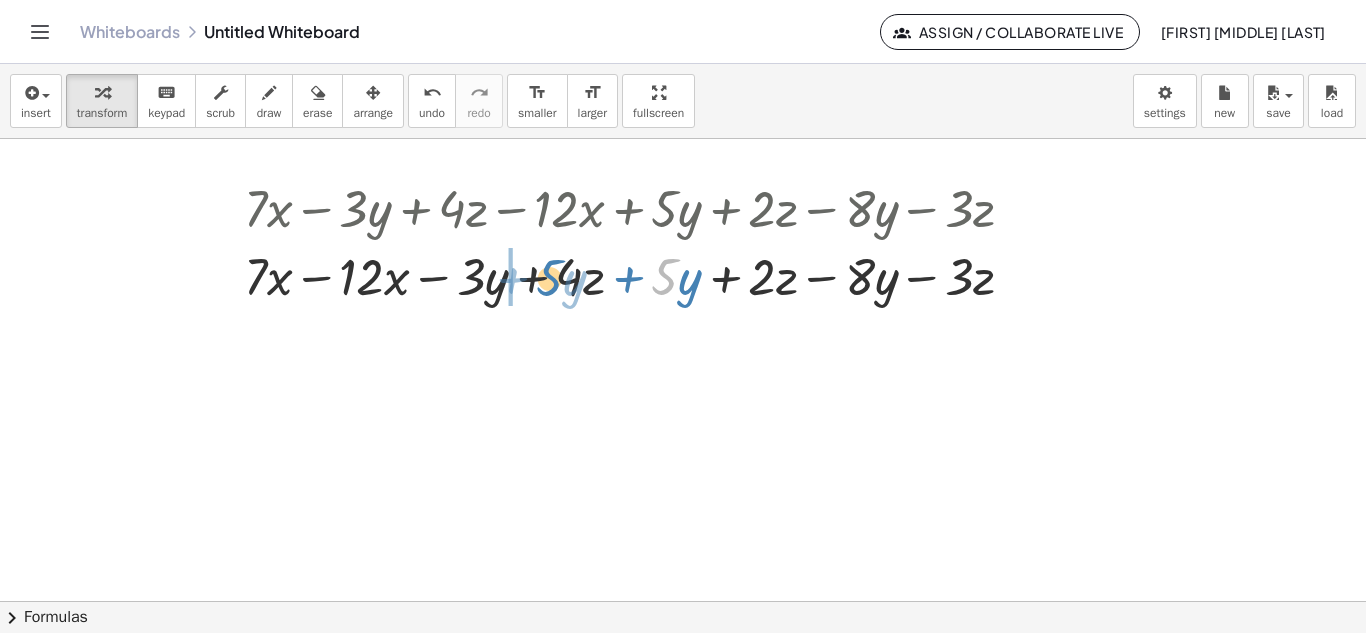 drag, startPoint x: 670, startPoint y: 280, endPoint x: 555, endPoint y: 283, distance: 115.03912 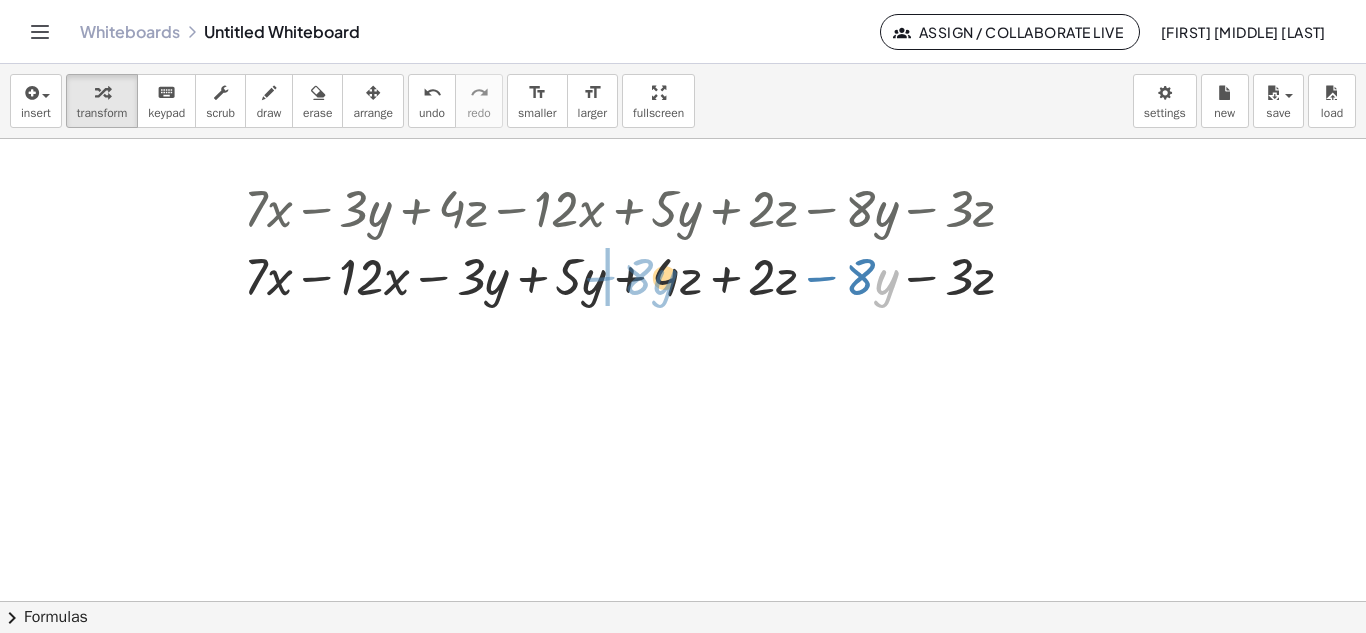 drag, startPoint x: 878, startPoint y: 273, endPoint x: 656, endPoint y: 274, distance: 222.00226 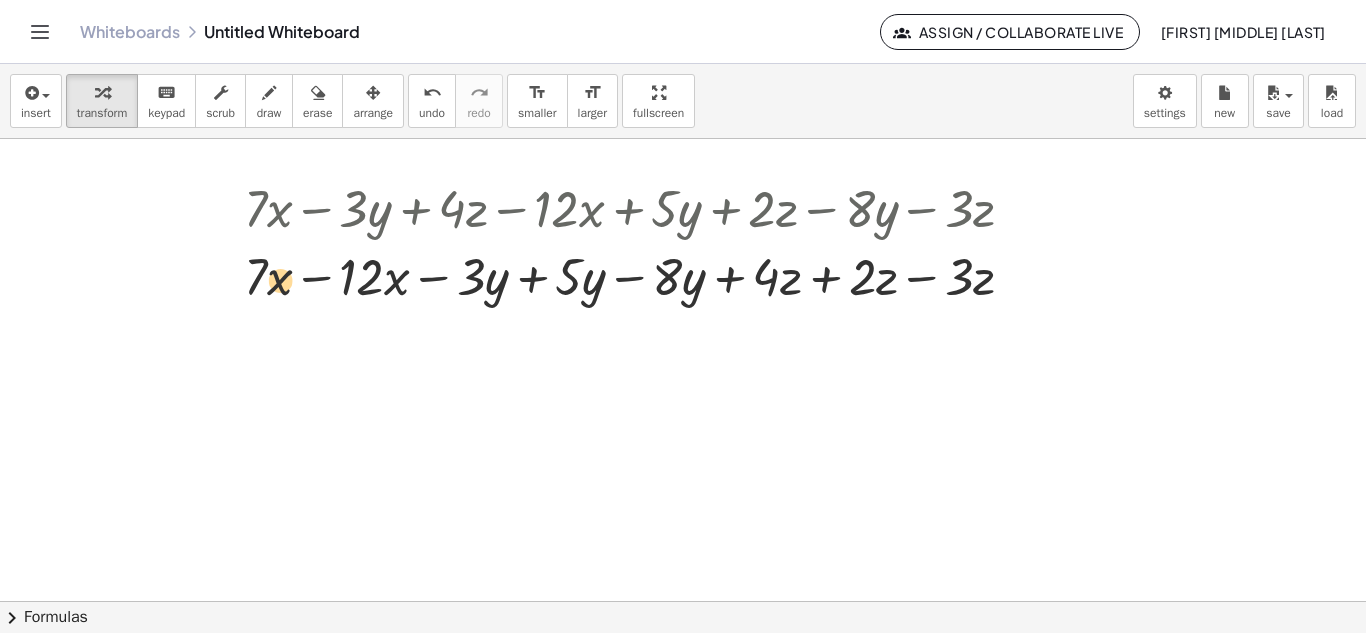 click at bounding box center [637, 275] 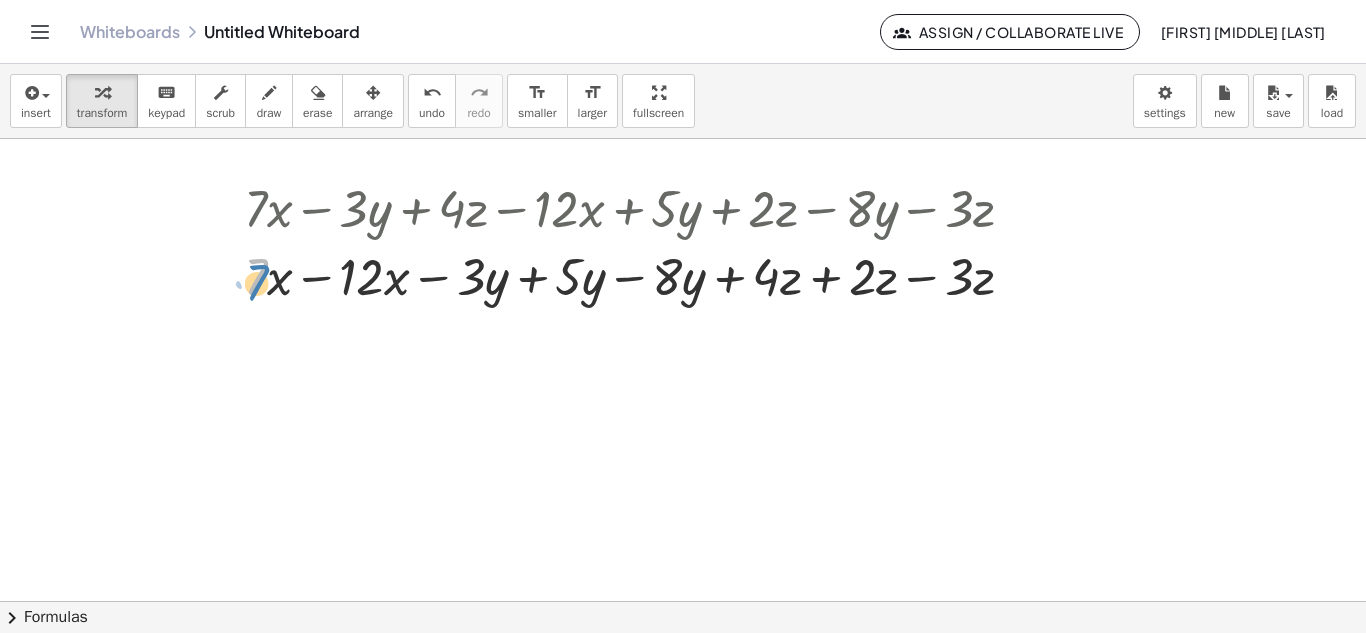 click at bounding box center [637, 275] 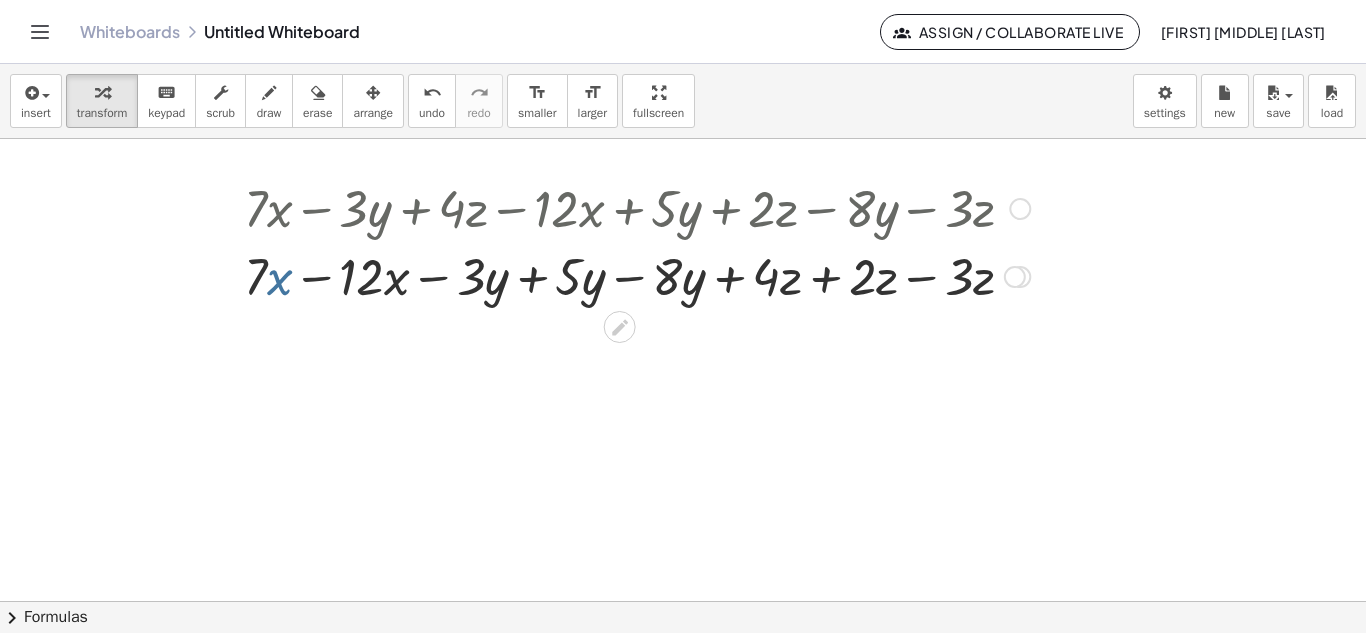 click at bounding box center [637, 275] 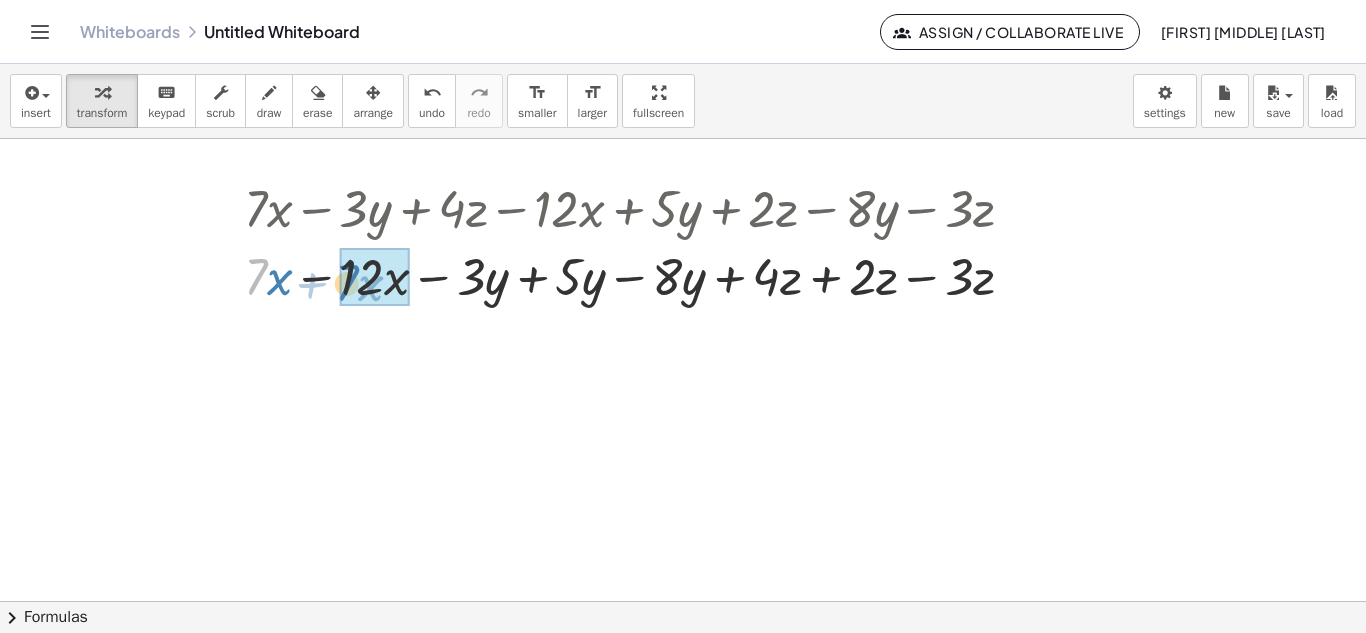 drag, startPoint x: 262, startPoint y: 277, endPoint x: 355, endPoint y: 283, distance: 93.193344 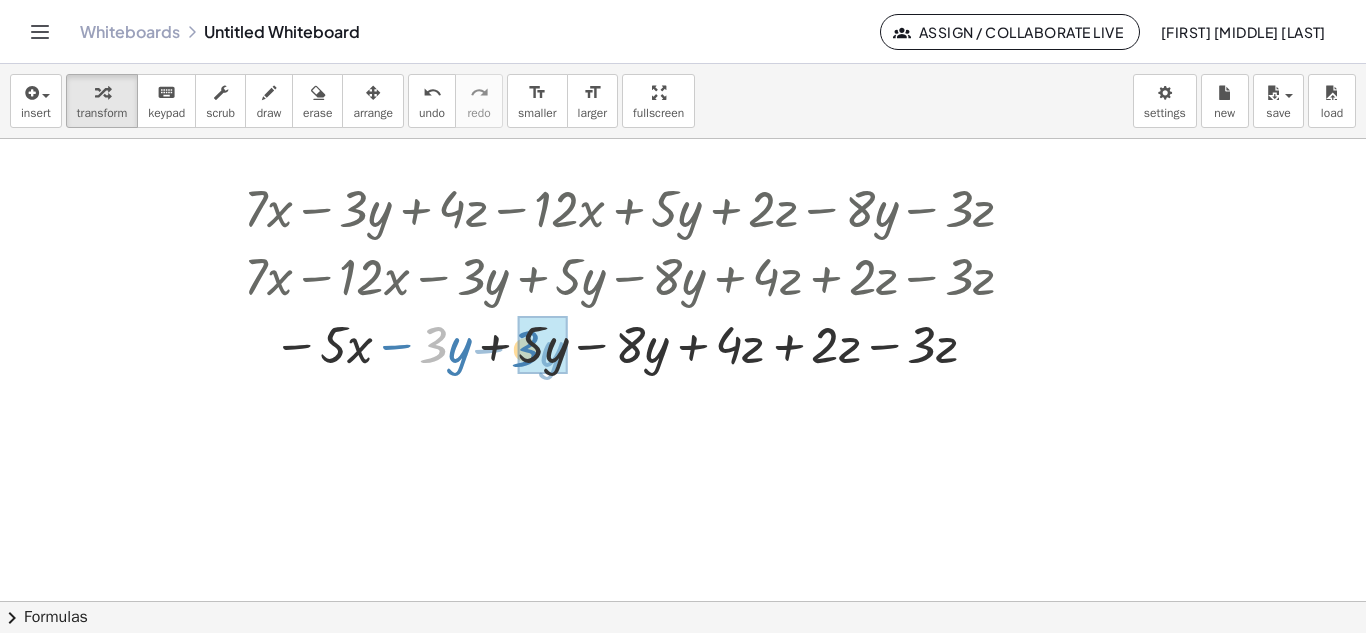 drag, startPoint x: 437, startPoint y: 348, endPoint x: 530, endPoint y: 352, distance: 93.08598 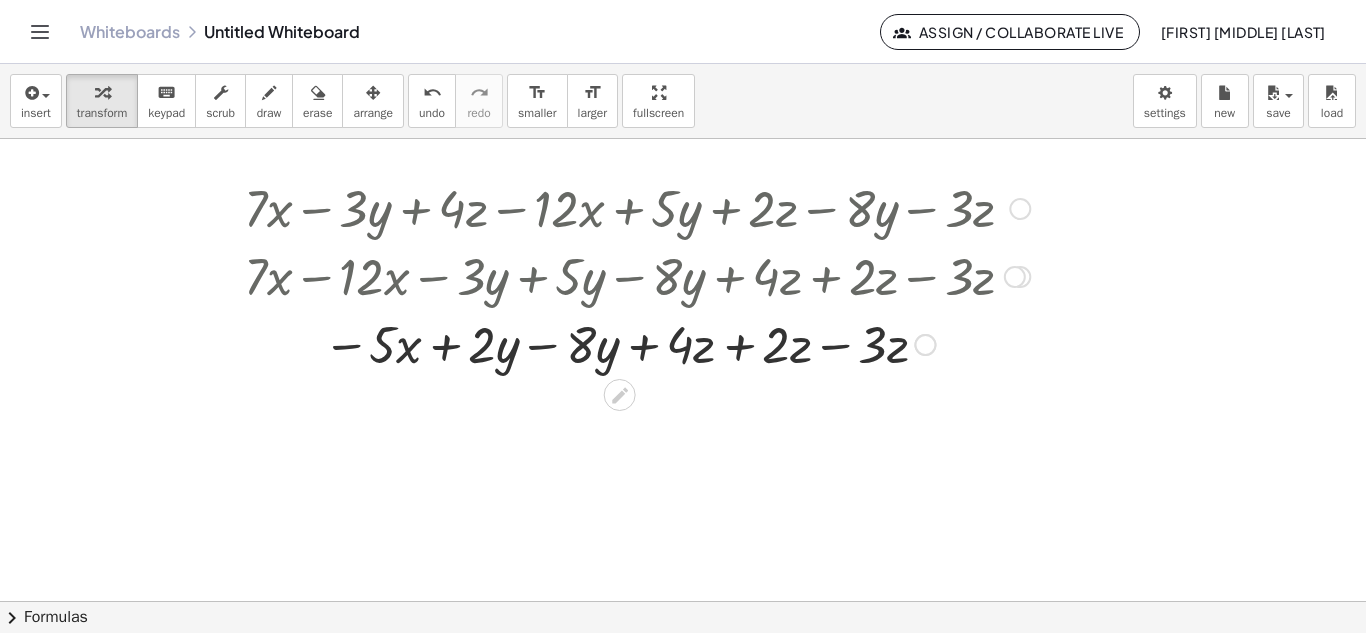 click at bounding box center [925, 345] 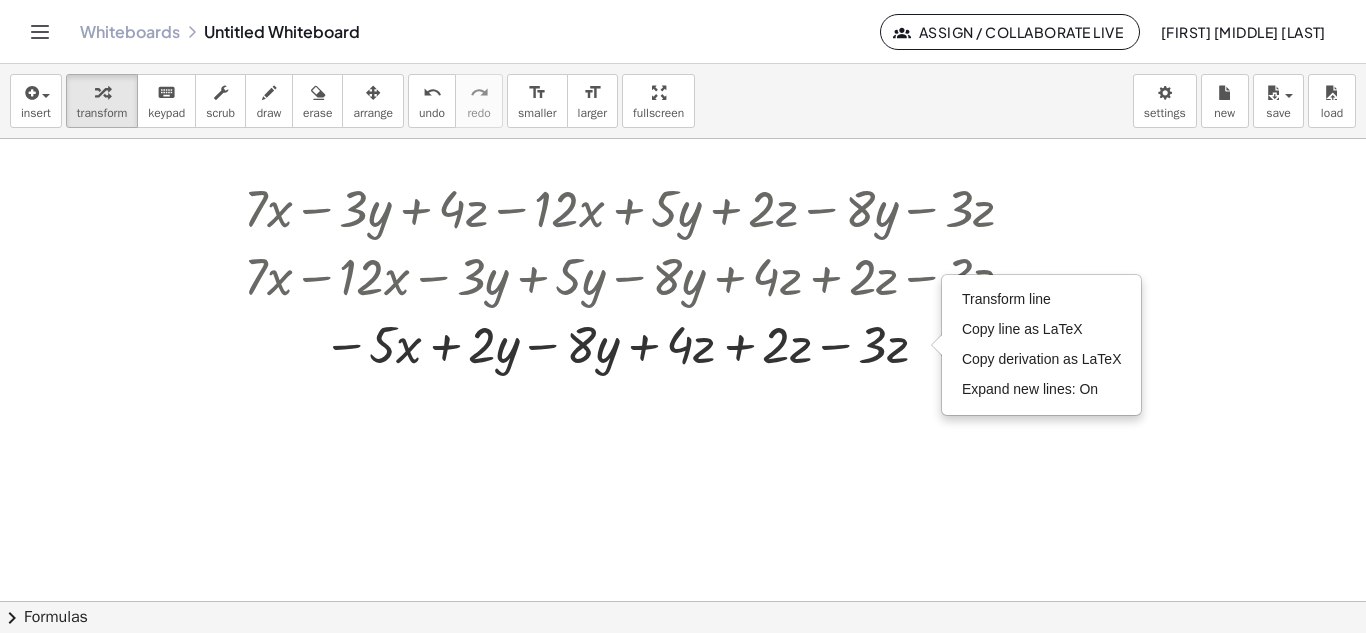 click at bounding box center (683, 601) 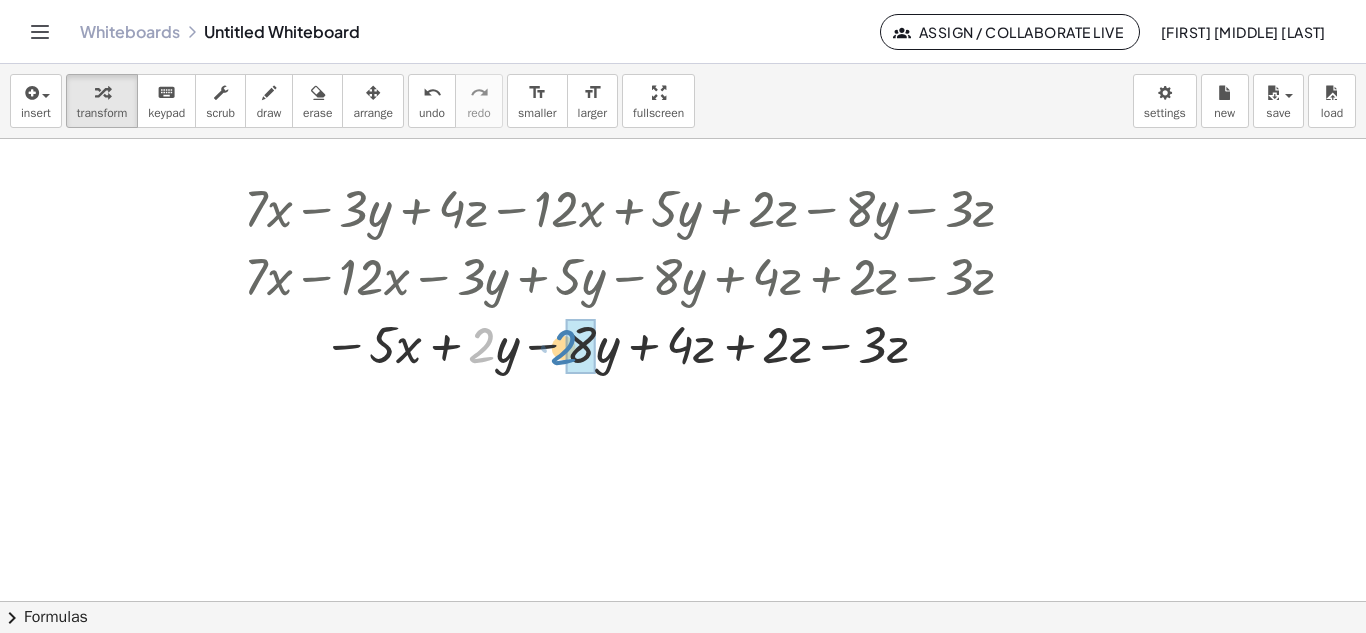 drag, startPoint x: 488, startPoint y: 348, endPoint x: 570, endPoint y: 350, distance: 82.02438 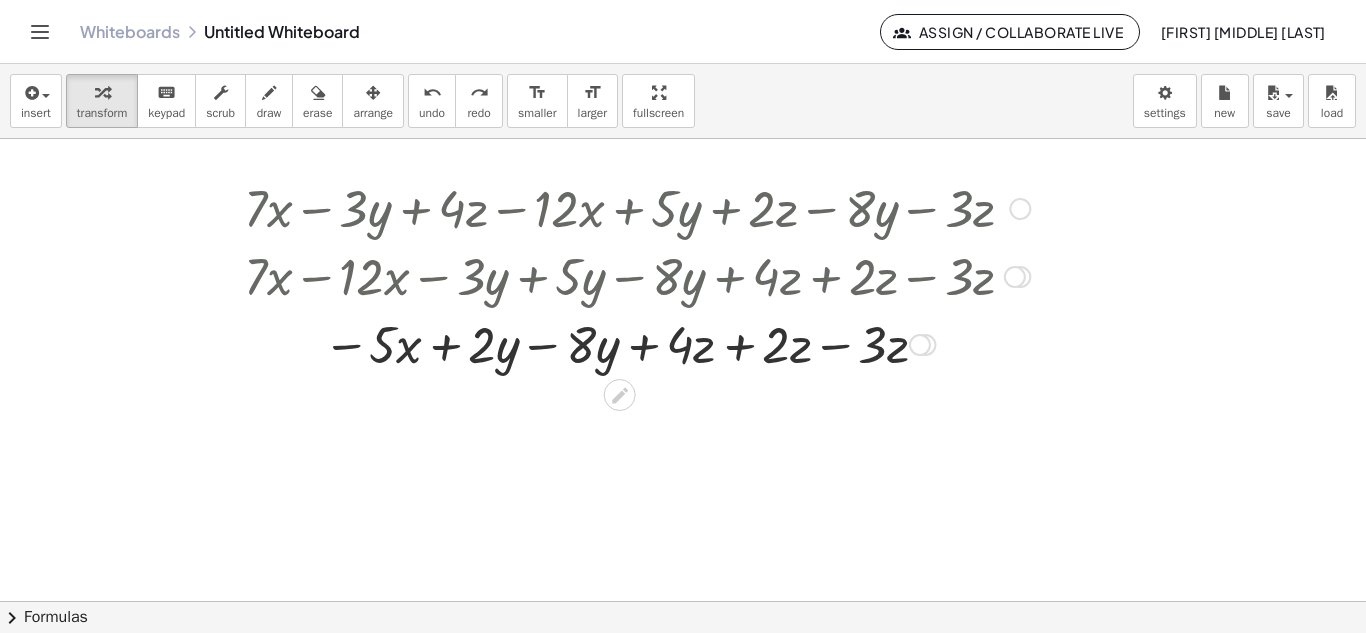 click at bounding box center [637, 343] 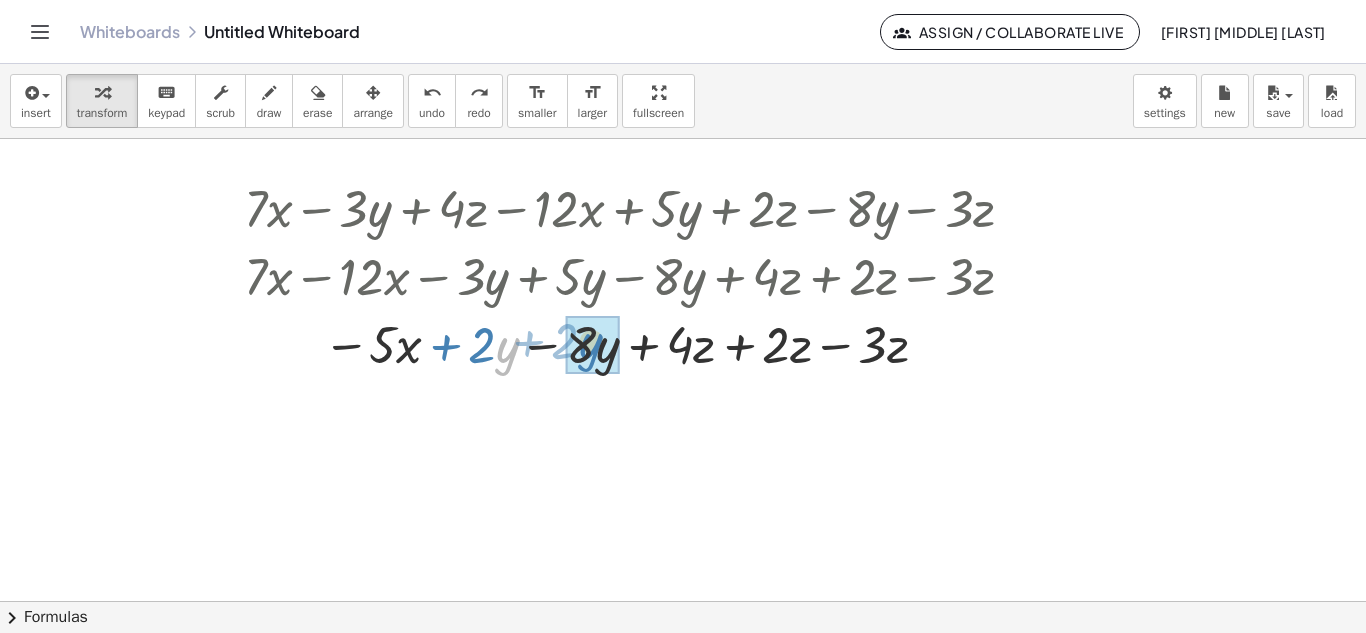 drag, startPoint x: 501, startPoint y: 364, endPoint x: 583, endPoint y: 360, distance: 82.0975 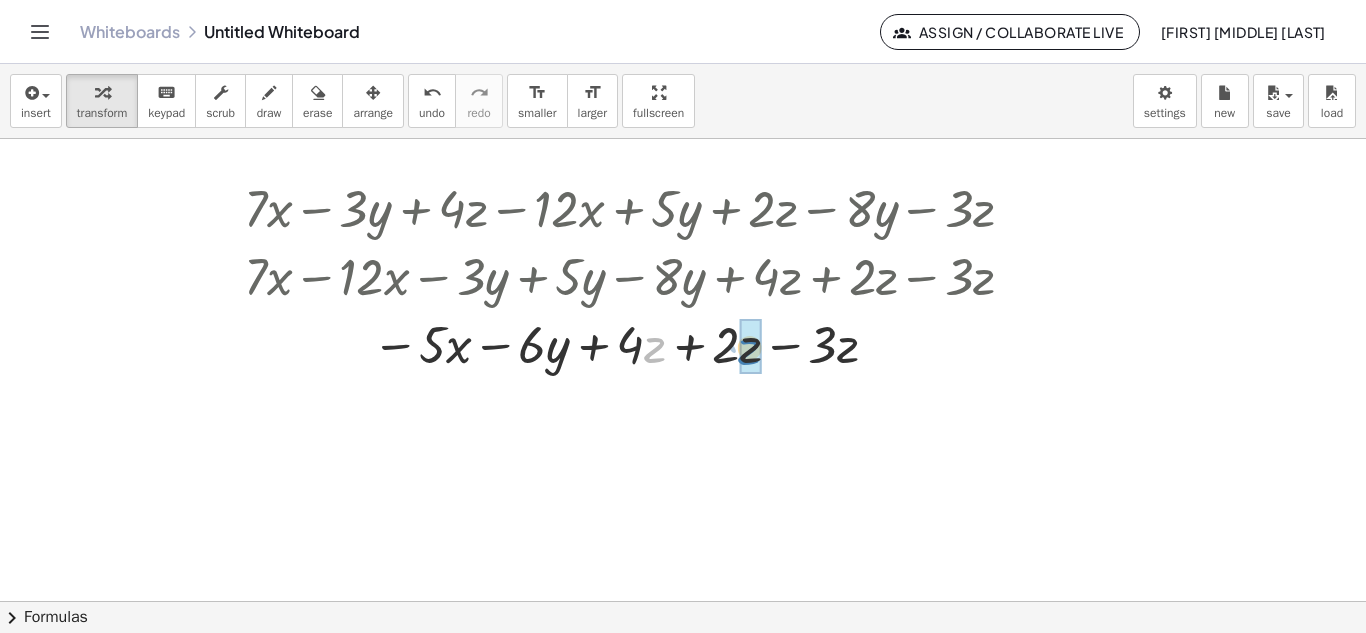 drag, startPoint x: 644, startPoint y: 354, endPoint x: 739, endPoint y: 356, distance: 95.02105 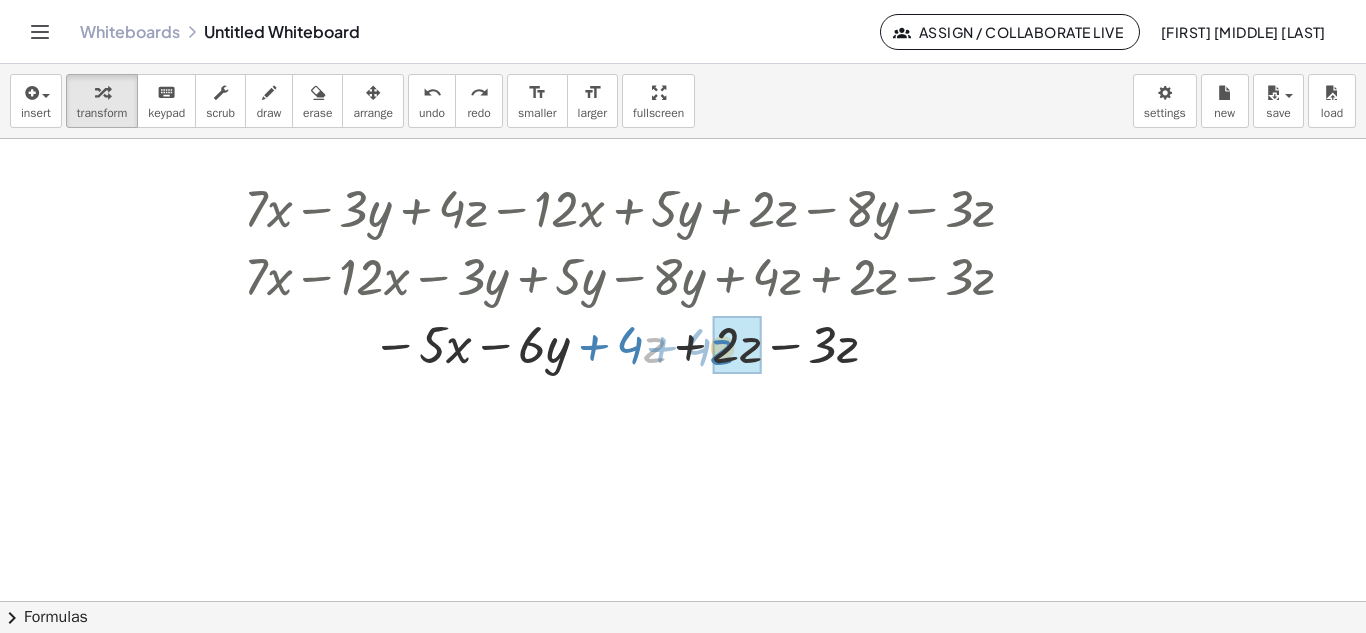 drag, startPoint x: 653, startPoint y: 348, endPoint x: 724, endPoint y: 350, distance: 71.02816 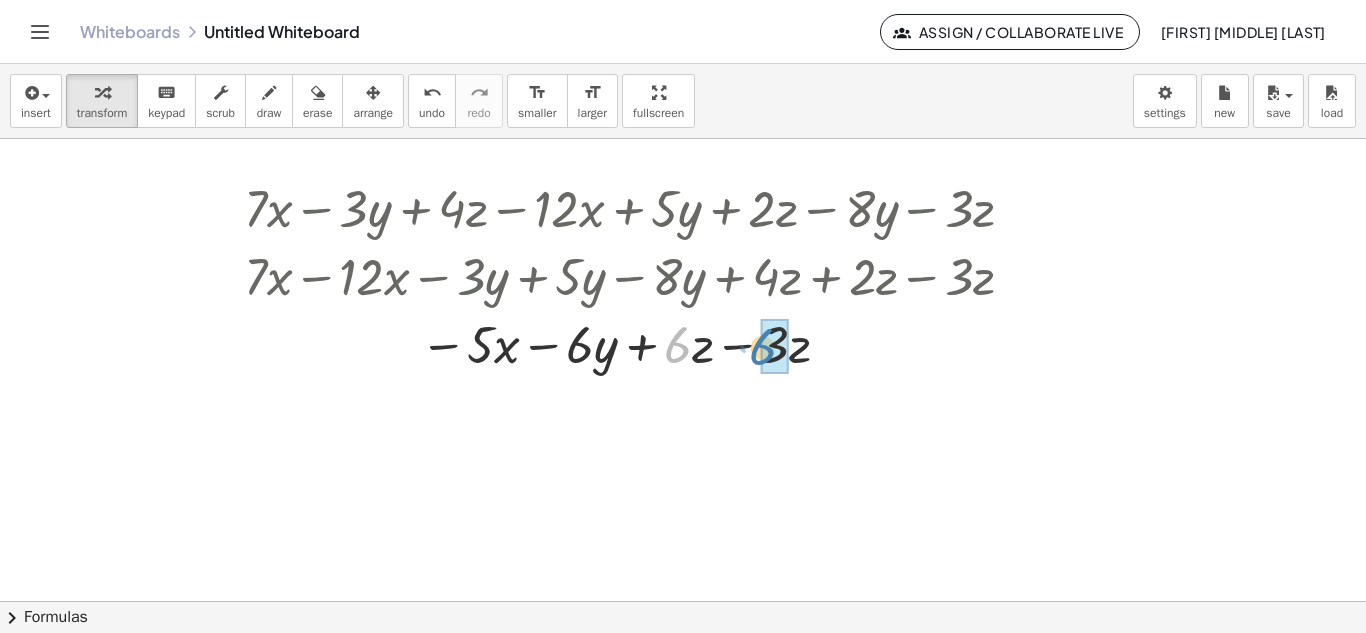 drag, startPoint x: 677, startPoint y: 350, endPoint x: 763, endPoint y: 352, distance: 86.023254 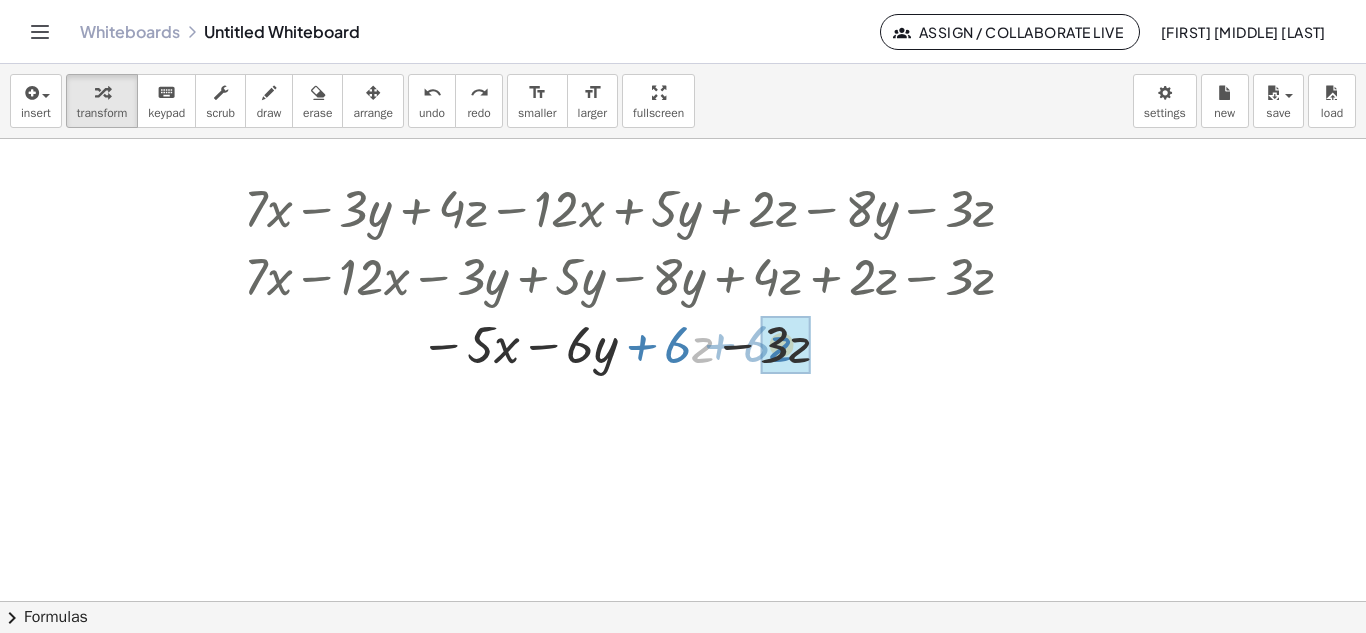 drag, startPoint x: 700, startPoint y: 347, endPoint x: 782, endPoint y: 346, distance: 82.006096 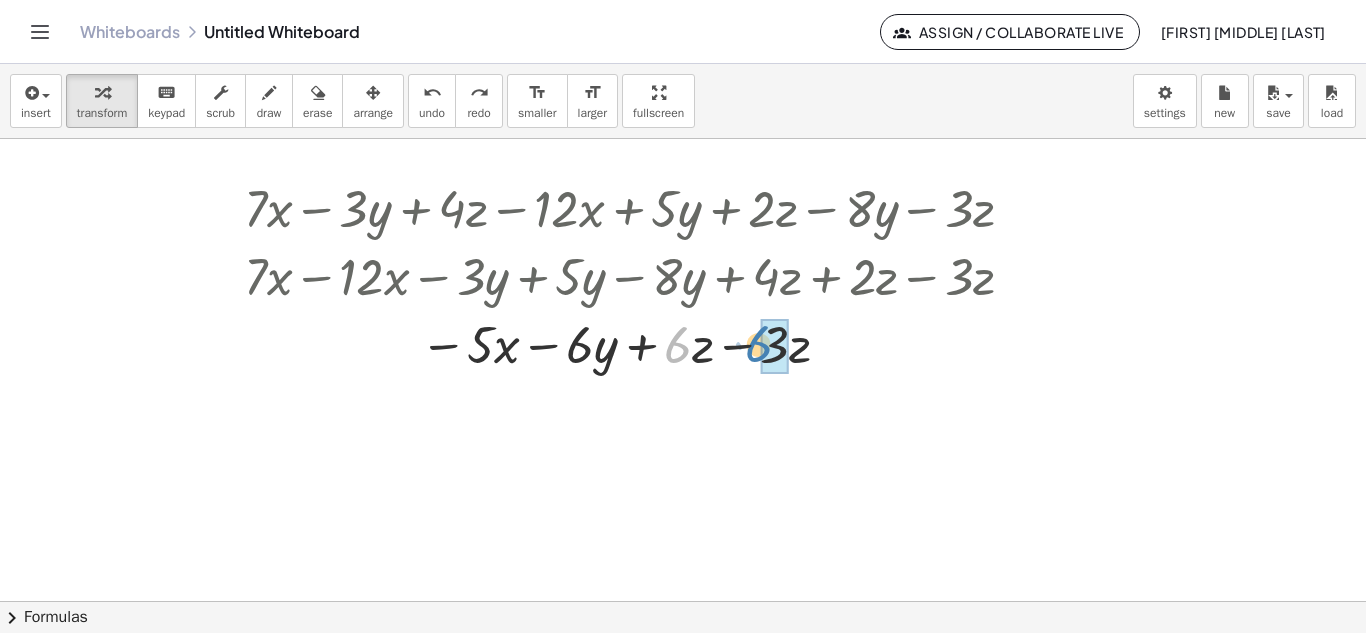 drag, startPoint x: 689, startPoint y: 343, endPoint x: 771, endPoint y: 342, distance: 82.006096 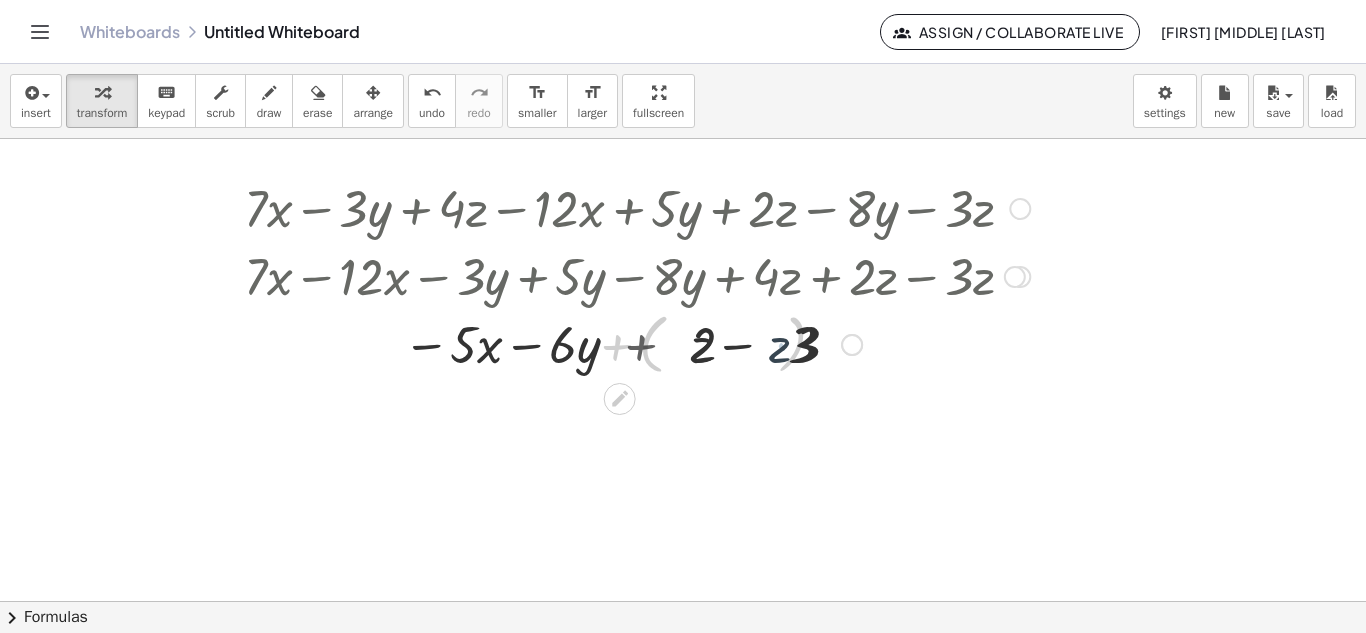click at bounding box center [637, 343] 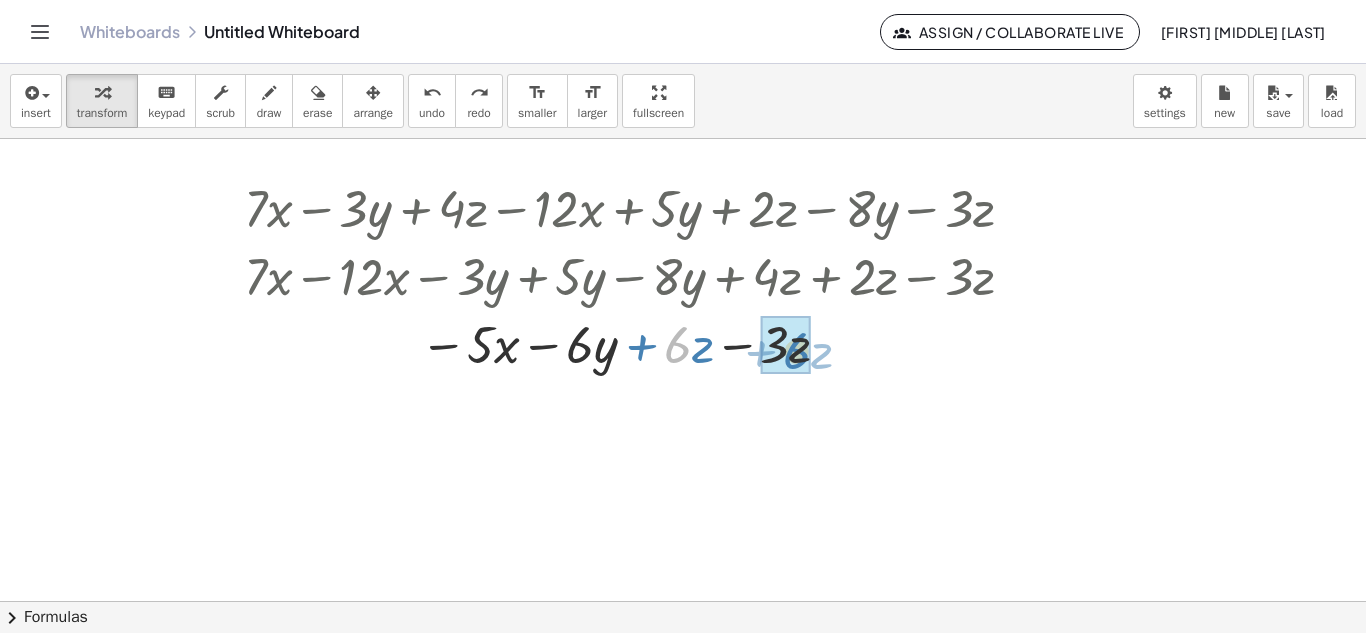 drag, startPoint x: 687, startPoint y: 351, endPoint x: 806, endPoint y: 357, distance: 119.15116 